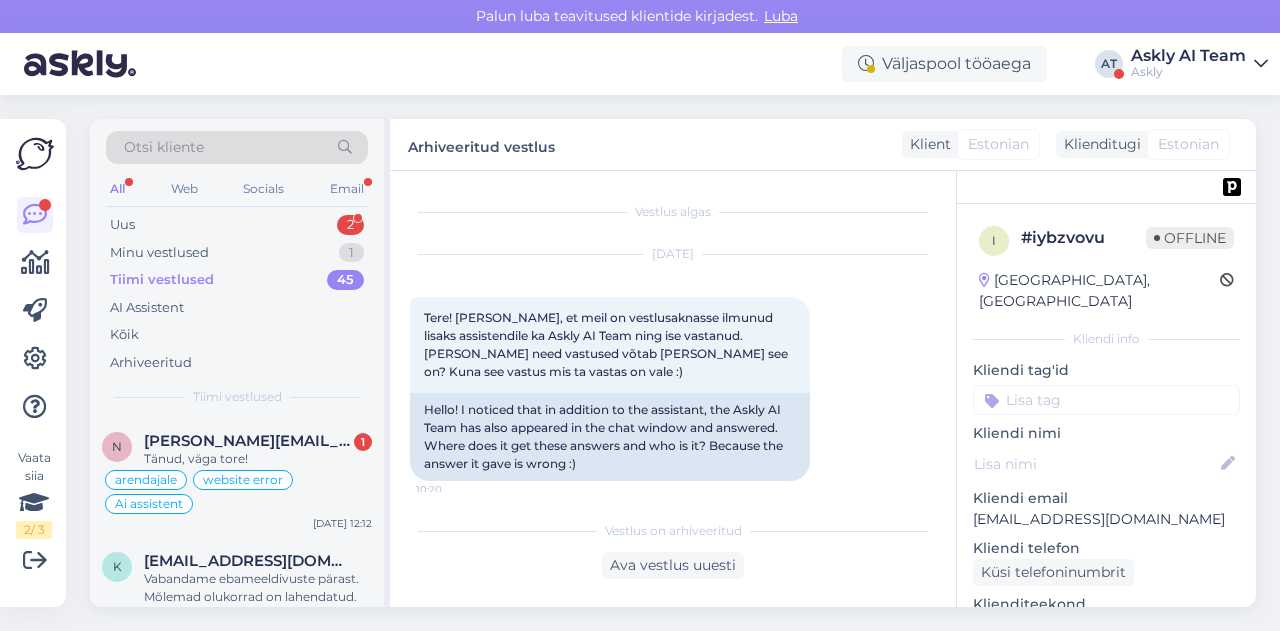 scroll, scrollTop: 0, scrollLeft: 0, axis: both 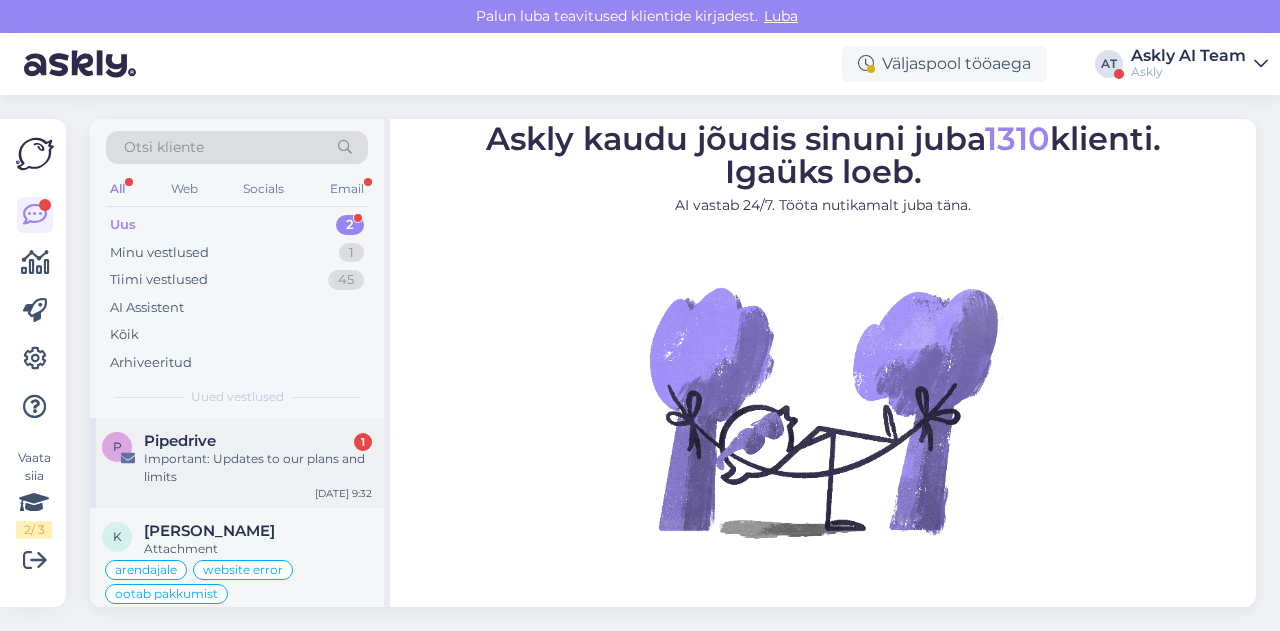 click on "Important: Updates to our plans and limits" at bounding box center (258, 468) 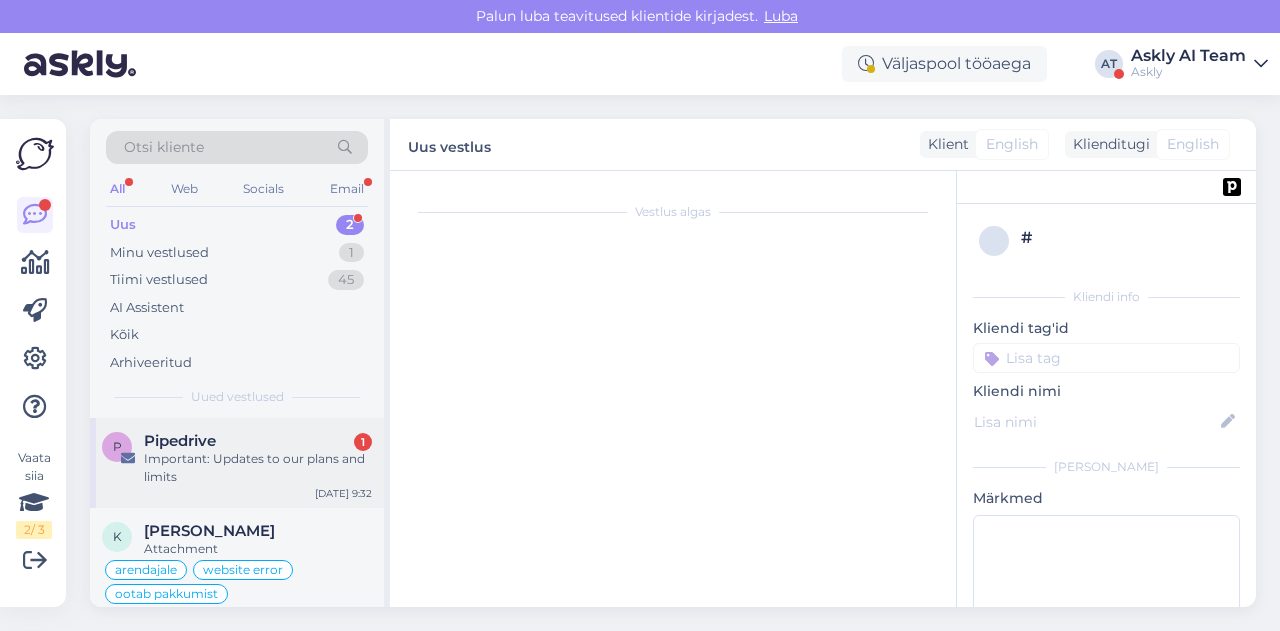 scroll, scrollTop: 482, scrollLeft: 0, axis: vertical 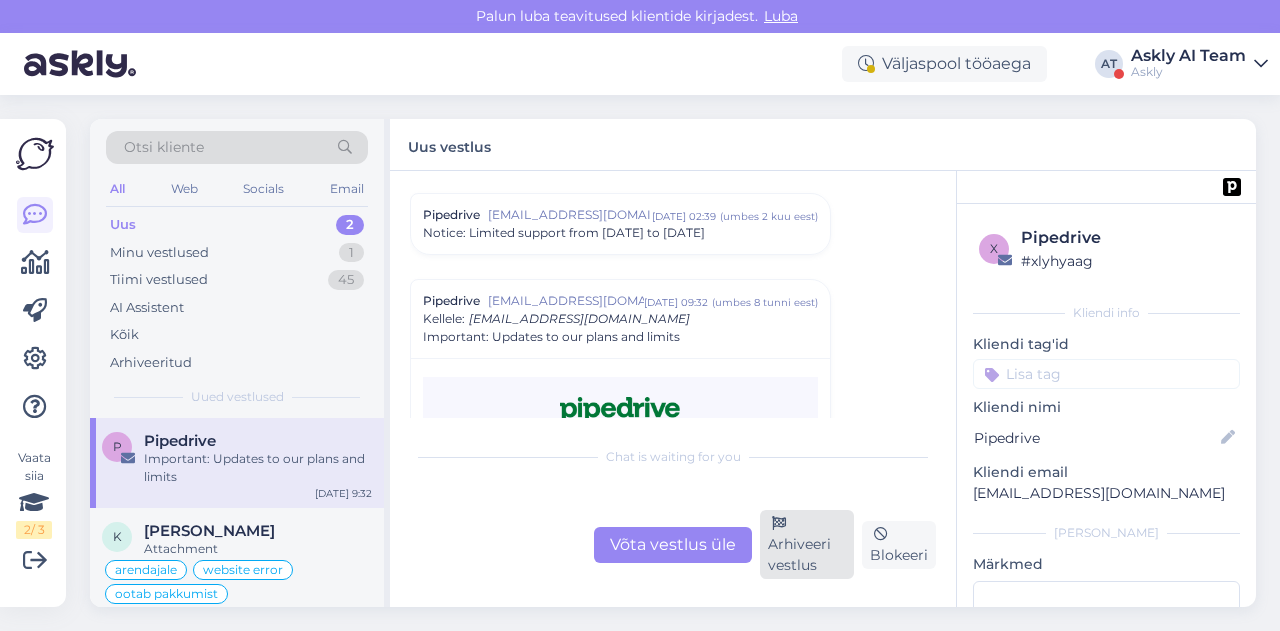 click on "Arhiveeri vestlus" at bounding box center (807, 544) 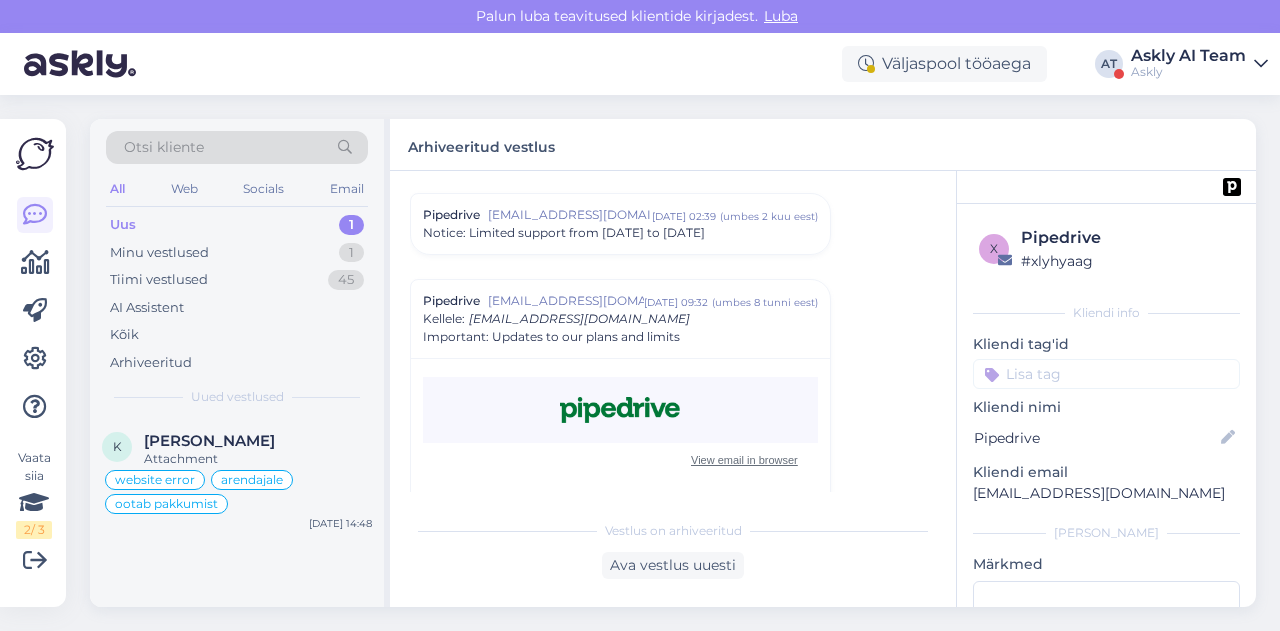 scroll, scrollTop: 566, scrollLeft: 0, axis: vertical 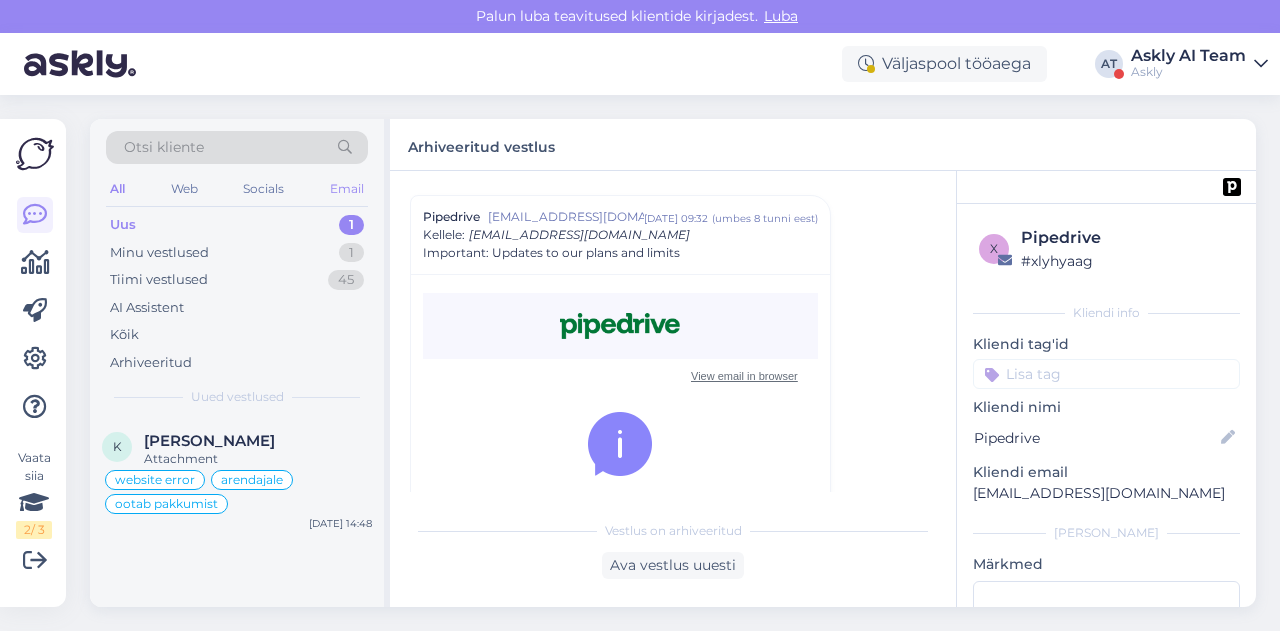 click on "Email" at bounding box center [347, 189] 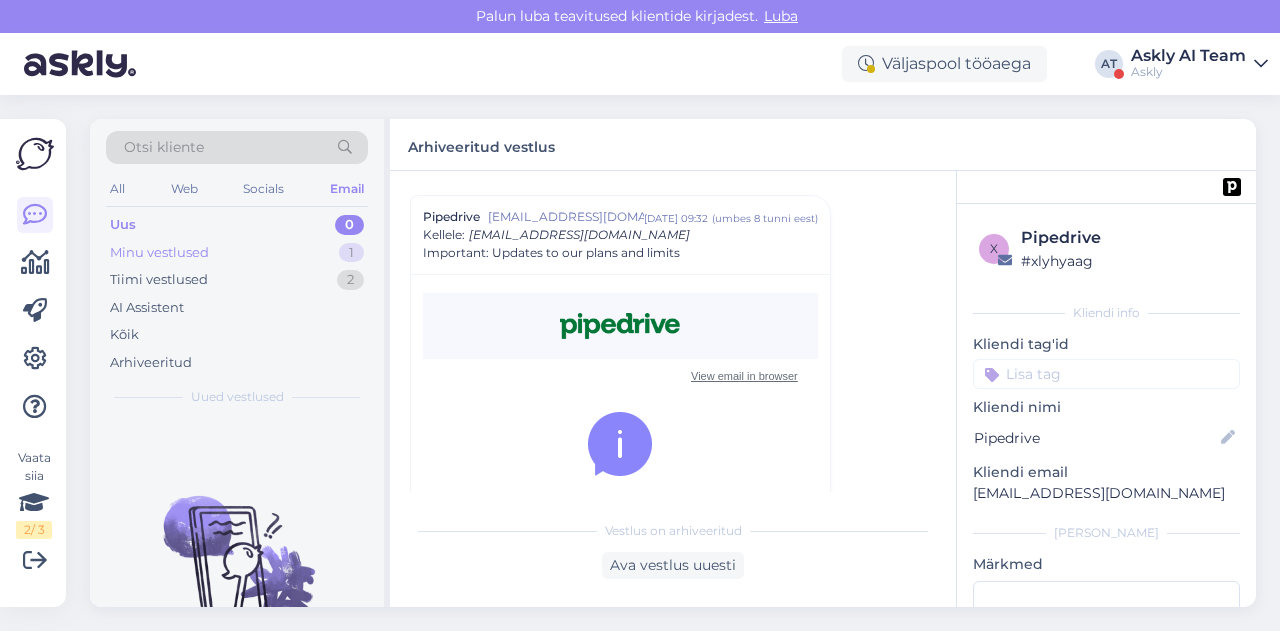 click on "Minu vestlused 1" at bounding box center (237, 253) 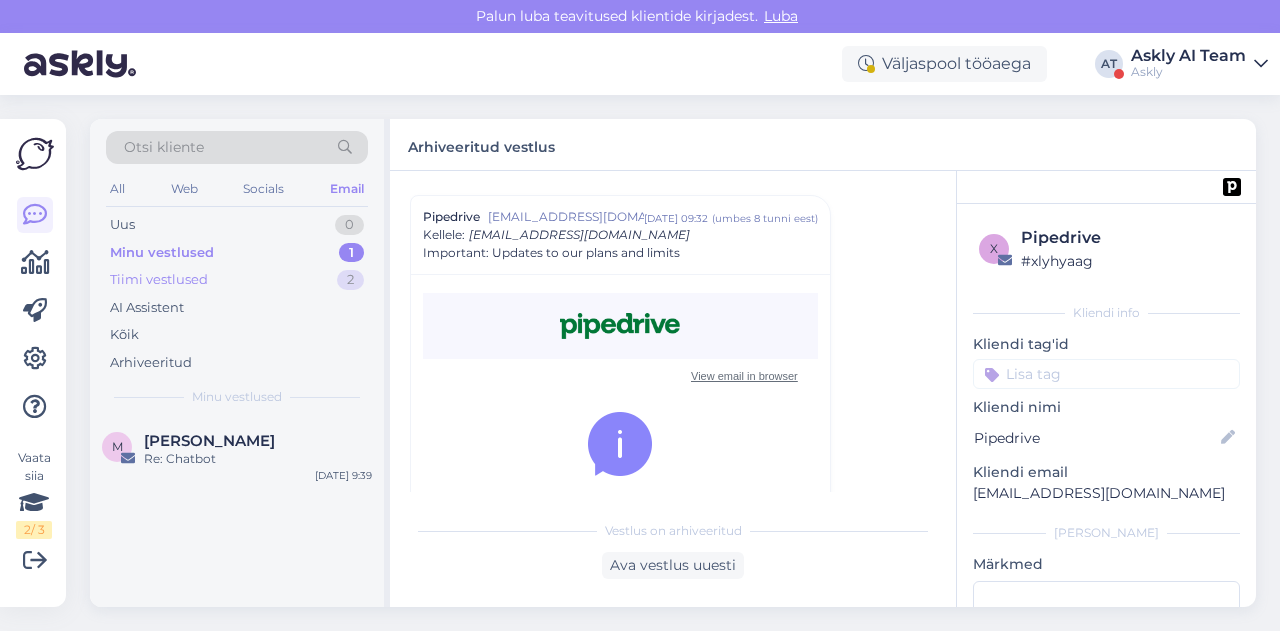 click on "Tiimi vestlused 2" at bounding box center (237, 280) 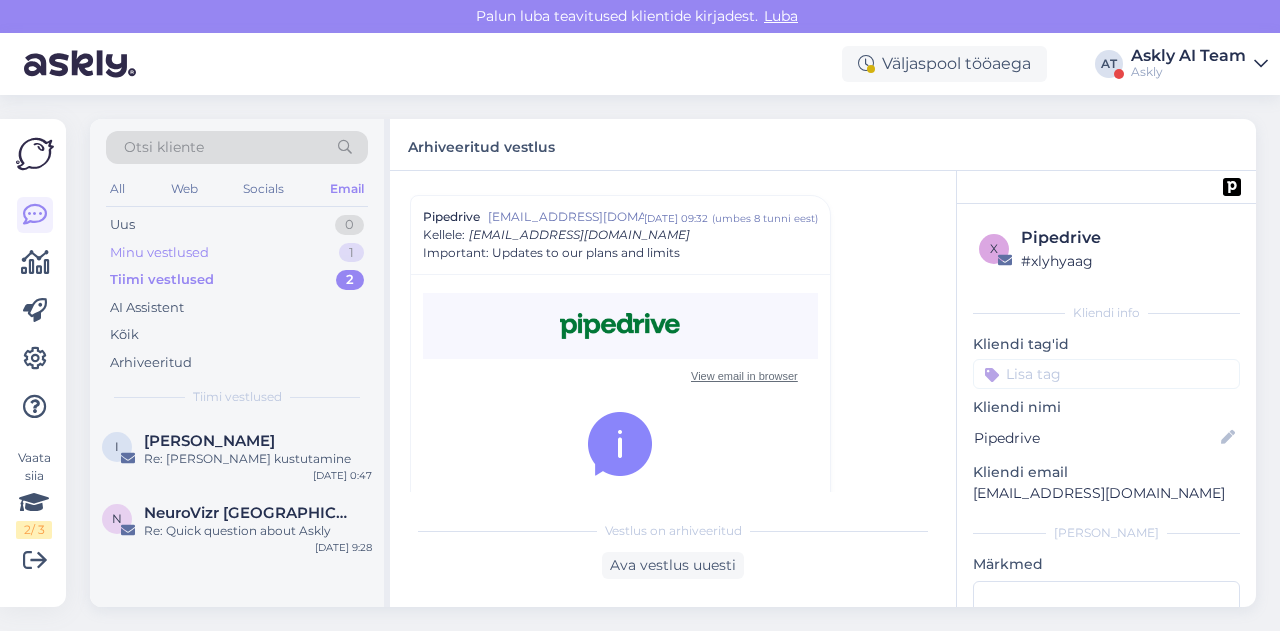 click on "Minu vestlused 1" at bounding box center (237, 253) 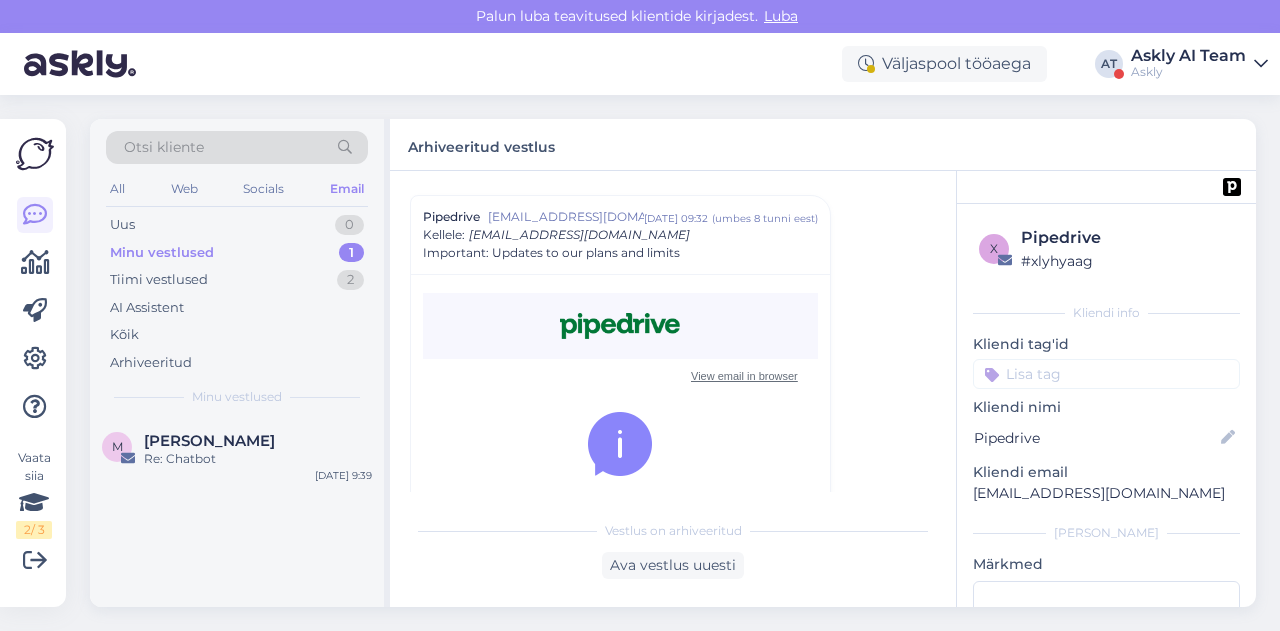 click on "Askly" at bounding box center (1188, 72) 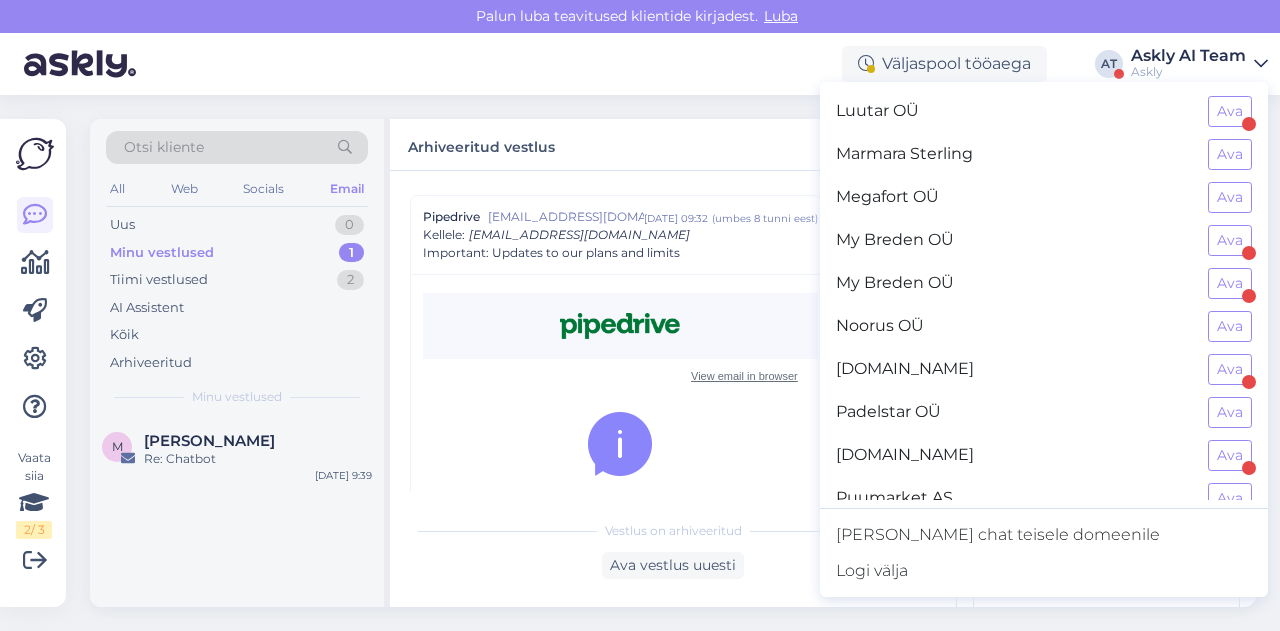 scroll, scrollTop: 990, scrollLeft: 0, axis: vertical 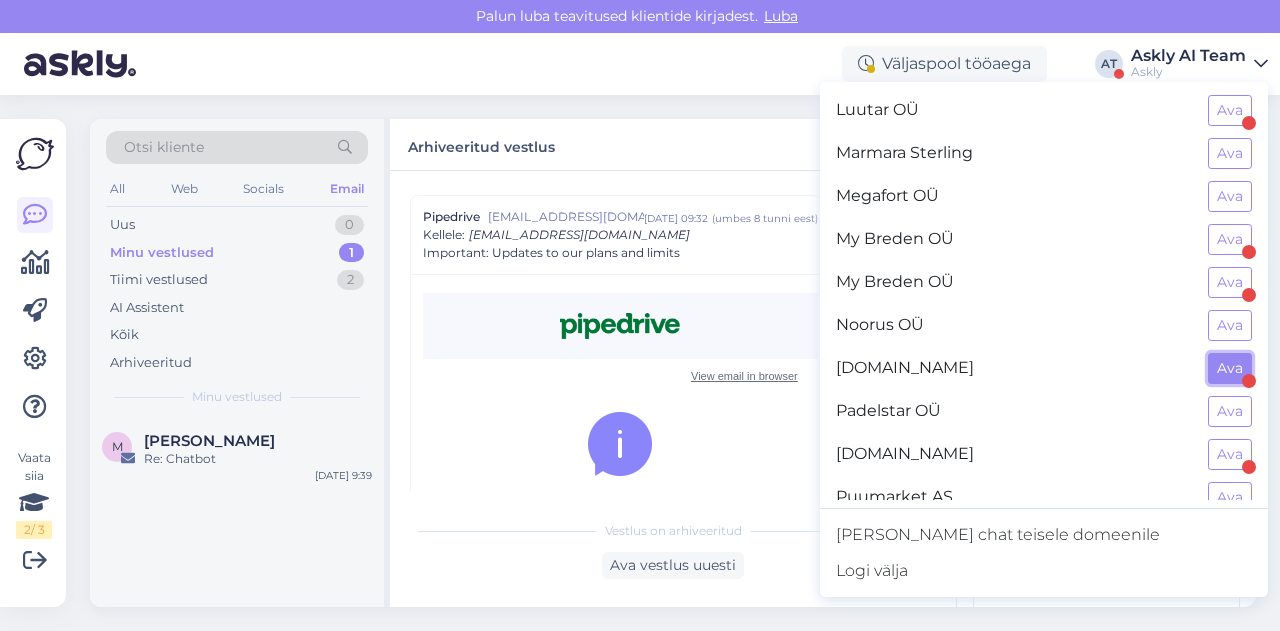 click on "Ava" at bounding box center [1230, 368] 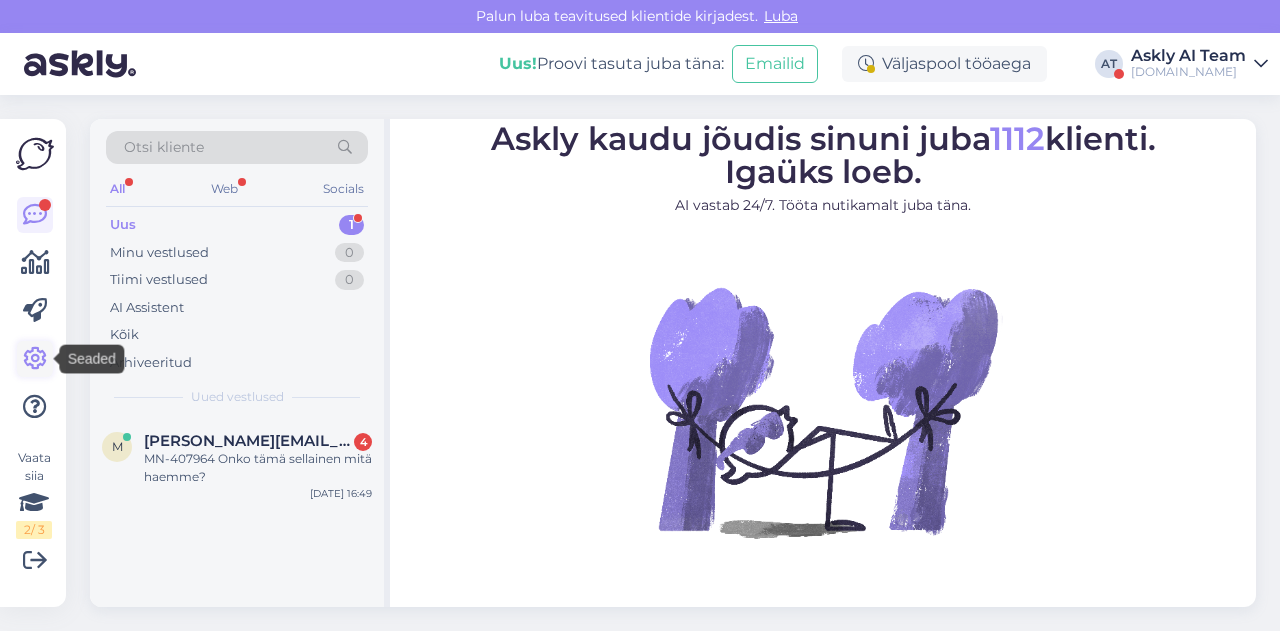 click at bounding box center (35, 359) 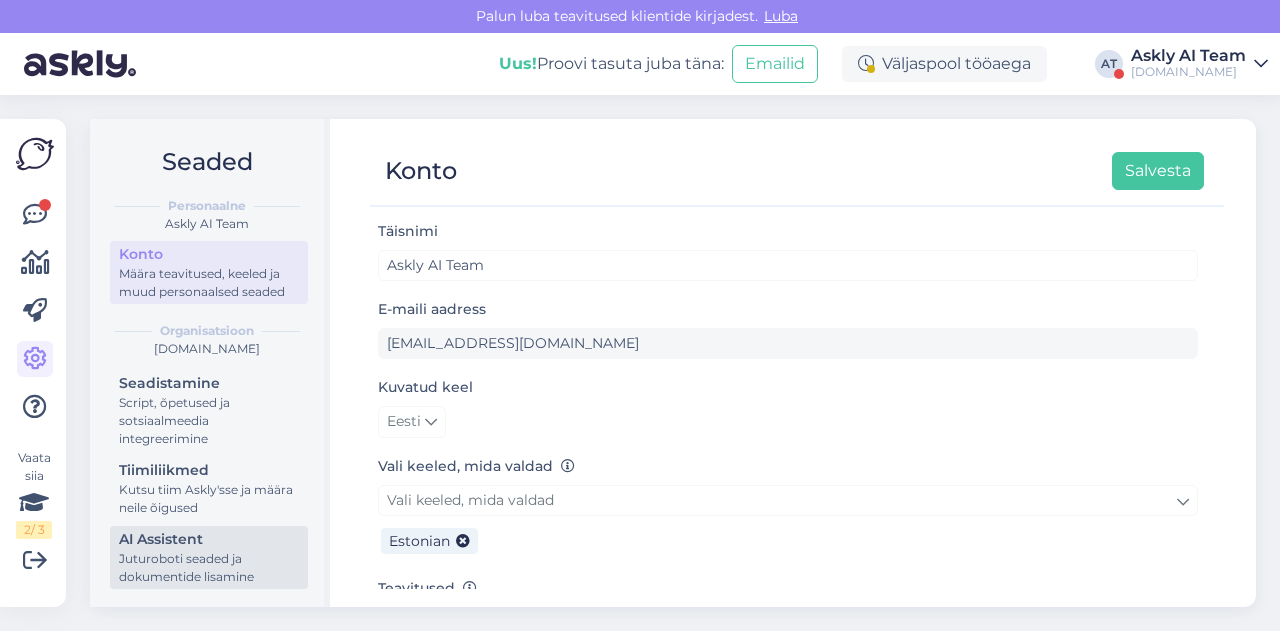 click on "AI Assistent [PERSON_NAME] seaded ja dokumentide lisamine" at bounding box center (209, 557) 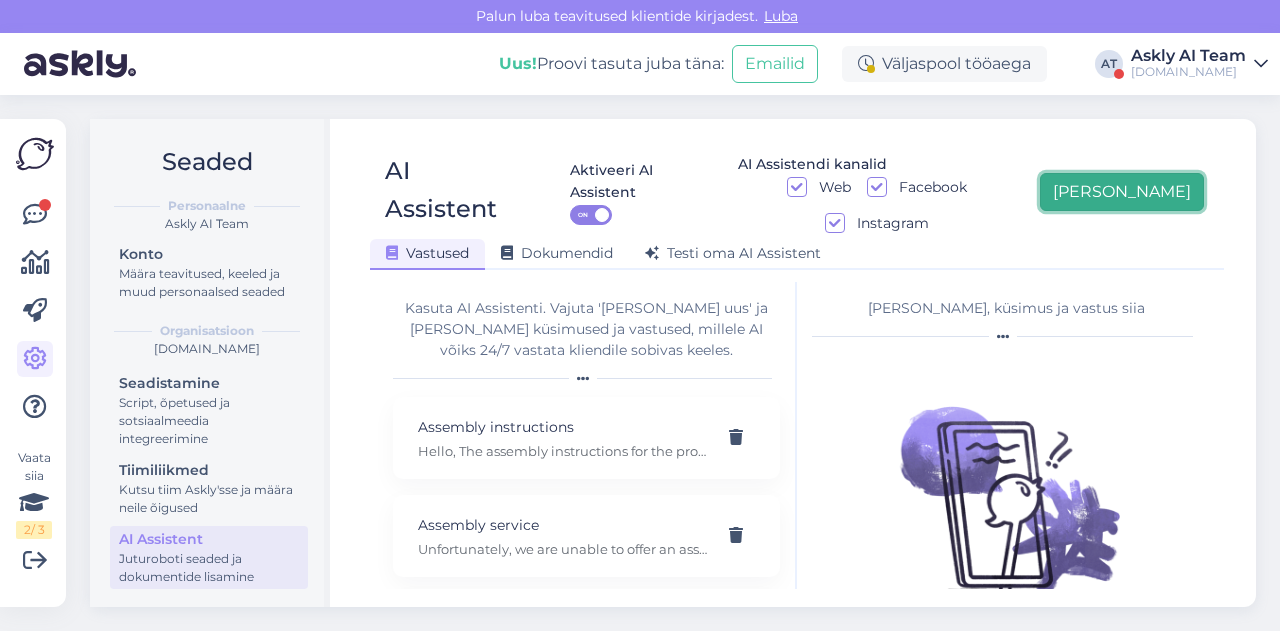 click on "[PERSON_NAME]" at bounding box center (1122, 192) 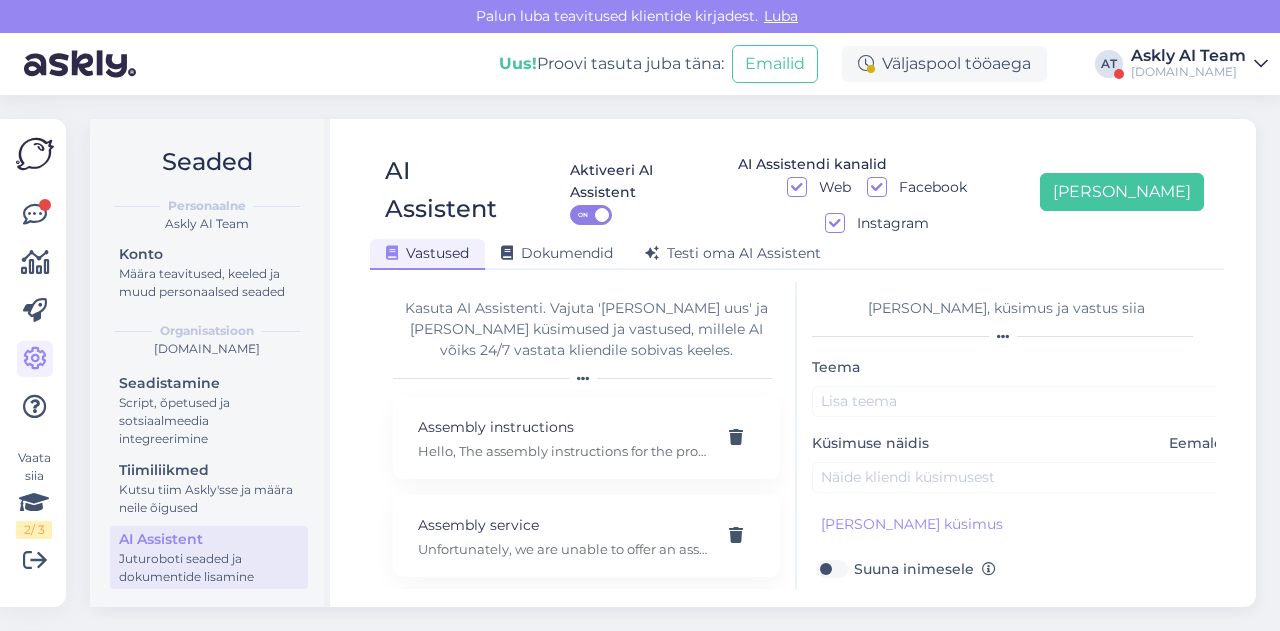 click on "Teema Küsimuse näidis Eemalda [PERSON_NAME] kliendi küsimus Suuna inimesele Vastus Salvesta" at bounding box center (1022, 566) 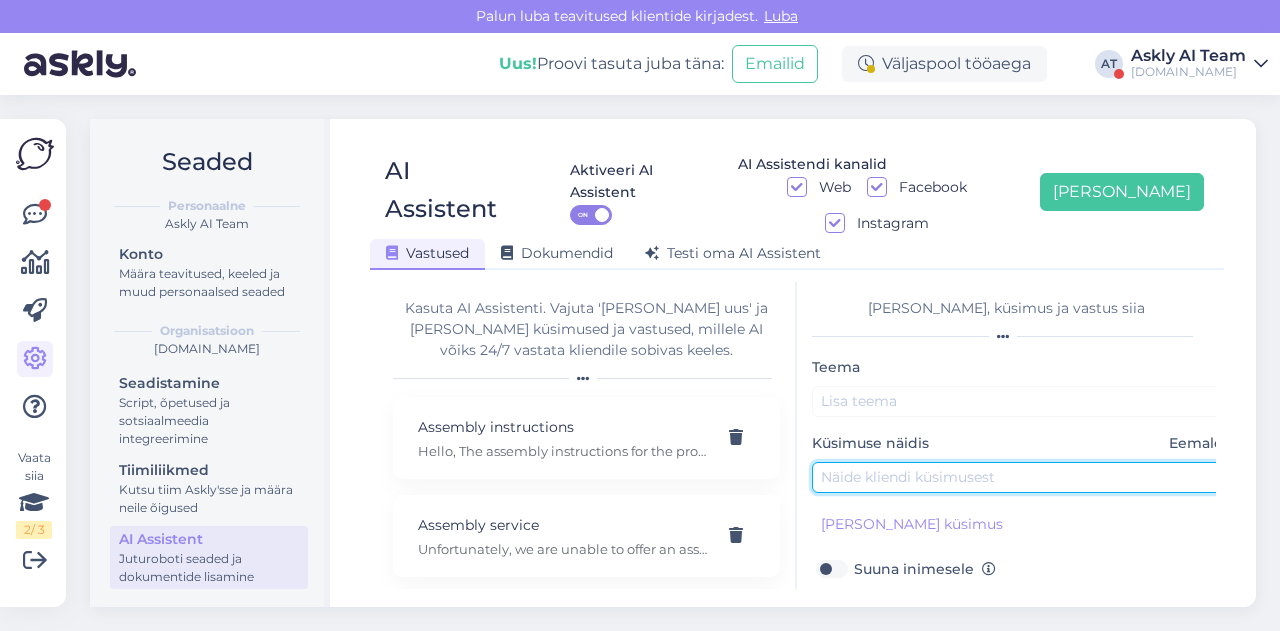 click at bounding box center [1022, 477] 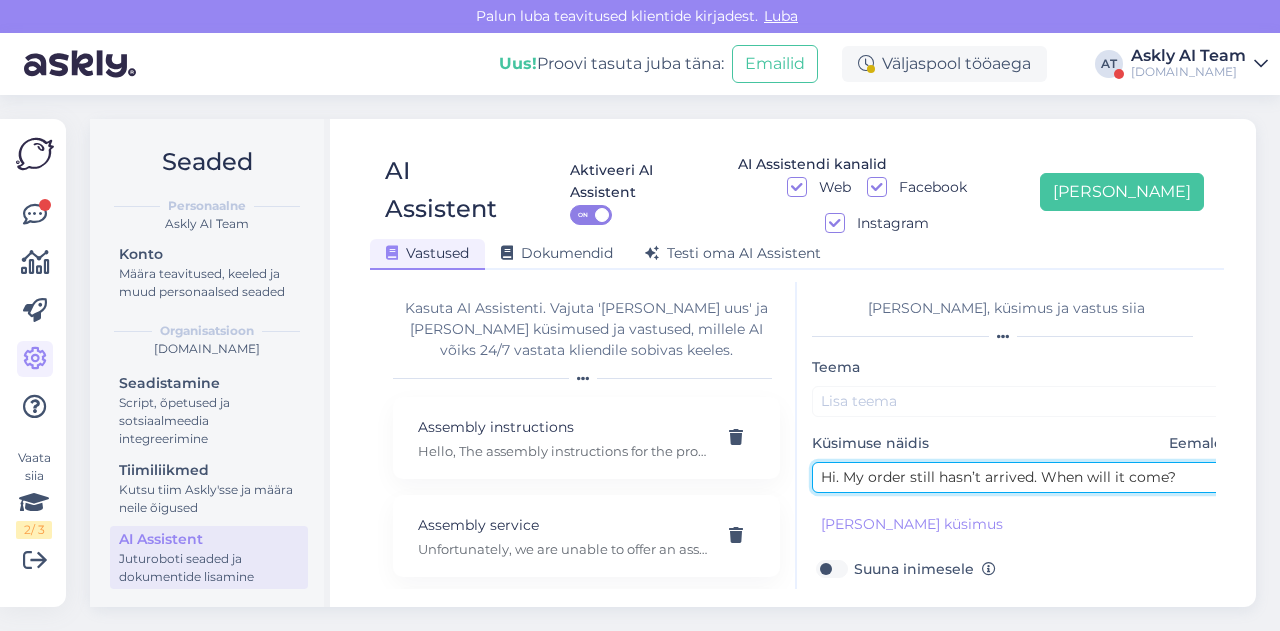 click on "Hi. My order still hasn’t arrived. When will it come?" at bounding box center [1022, 477] 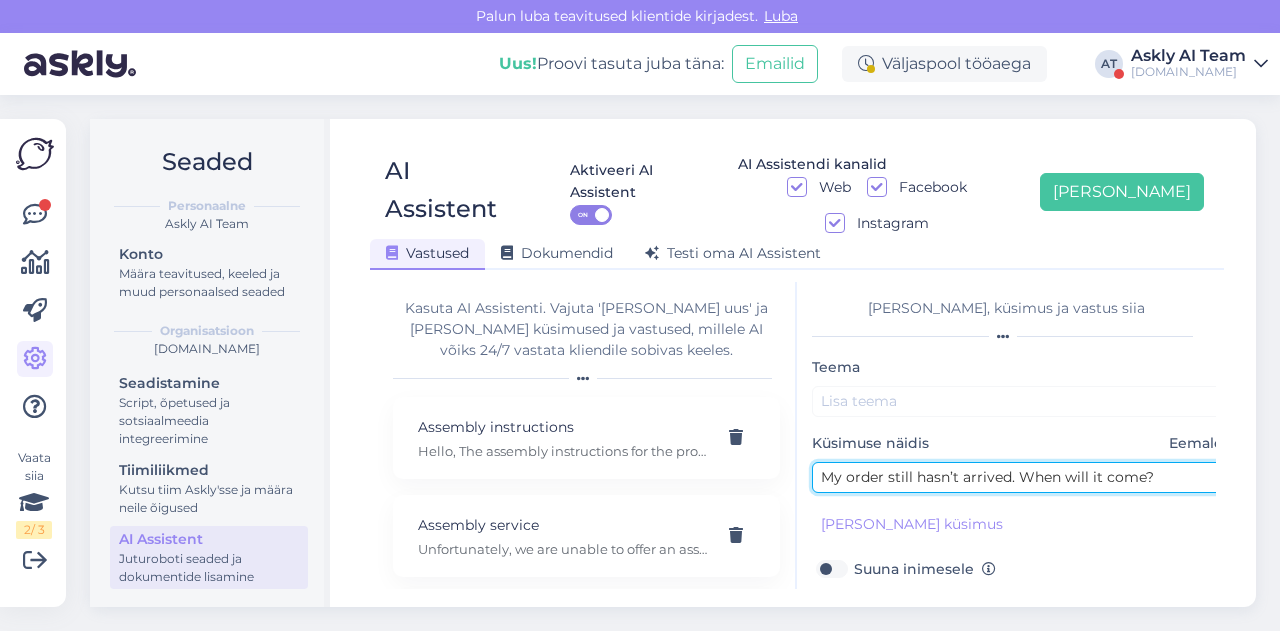 type on "My order still hasn’t arrived. When will it come?" 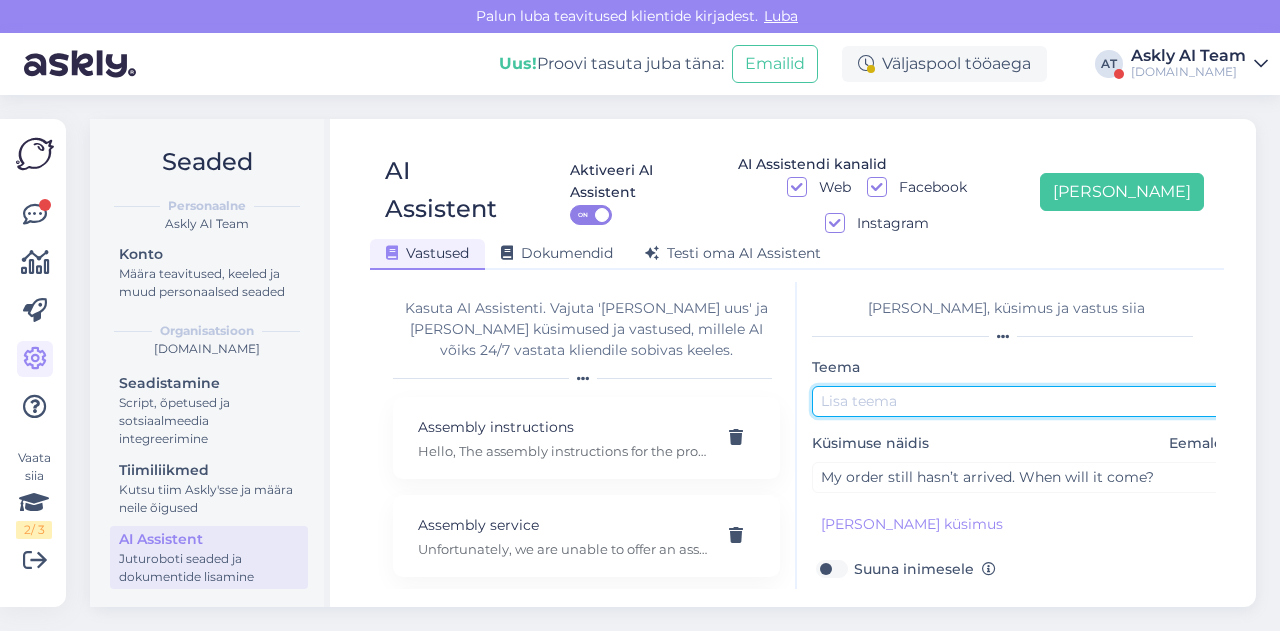 click at bounding box center [1022, 401] 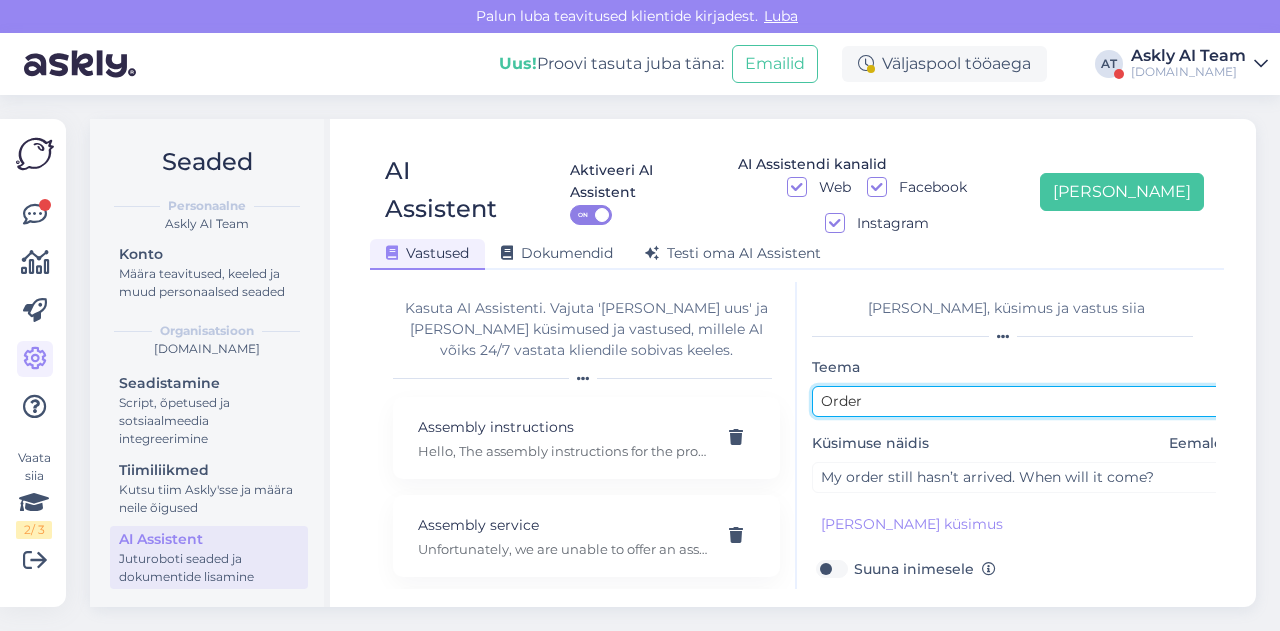 type on "Order" 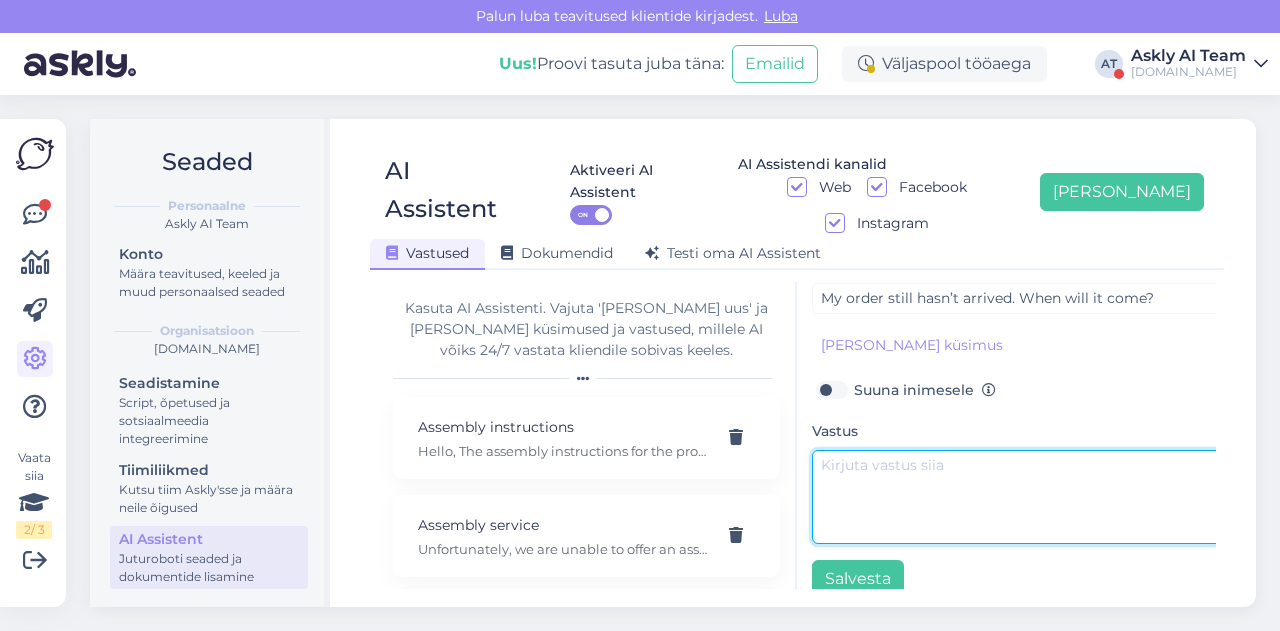click at bounding box center (1022, 497) 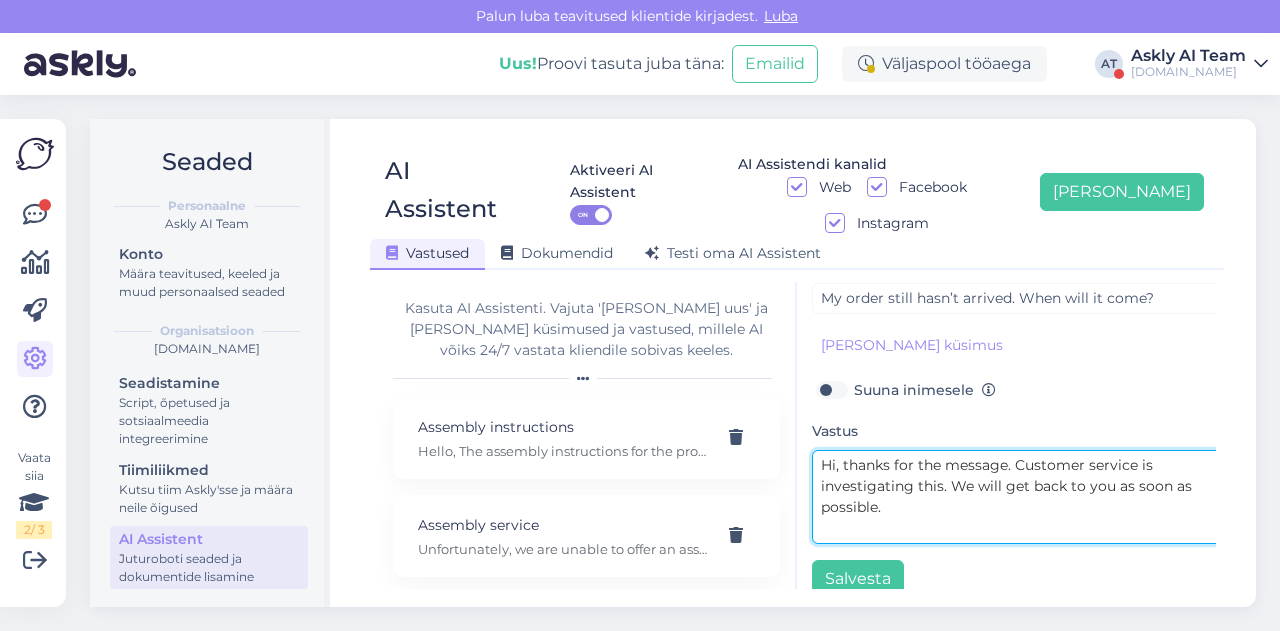 click on "Hi, thanks for the message. Customer service is investigating this. We will get back to you as soon as possible." at bounding box center (1022, 497) 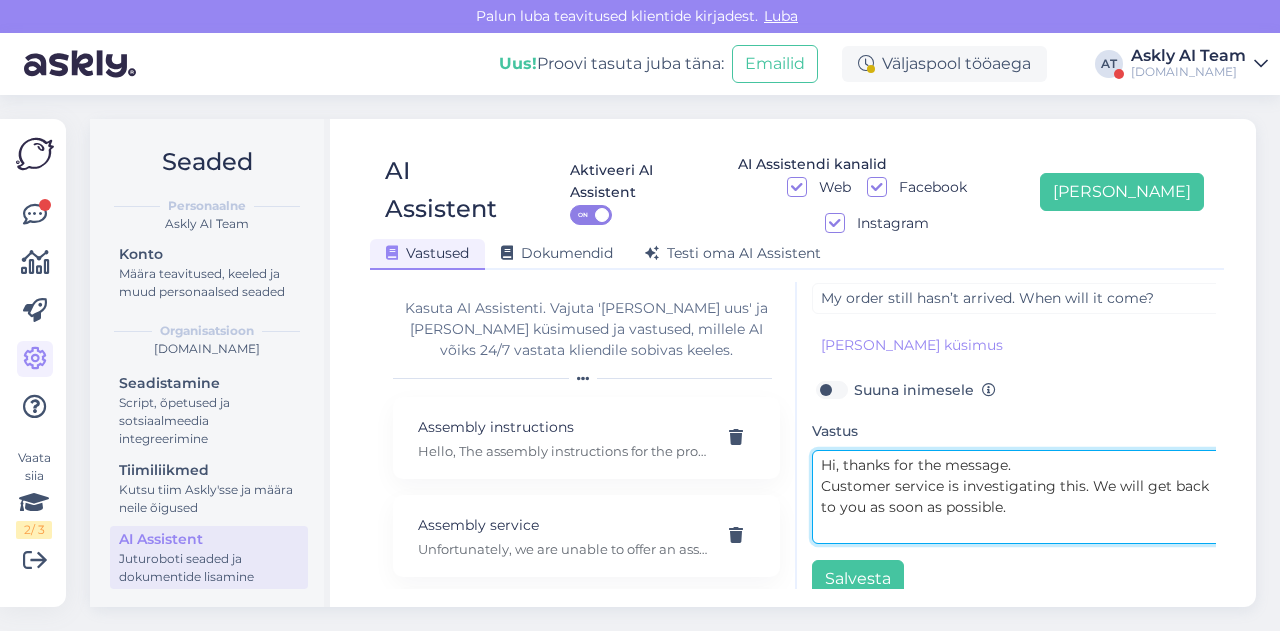 click on "Hi, thanks for the message.
Customer service is investigating this. We will get back to you as soon as possible." at bounding box center (1022, 497) 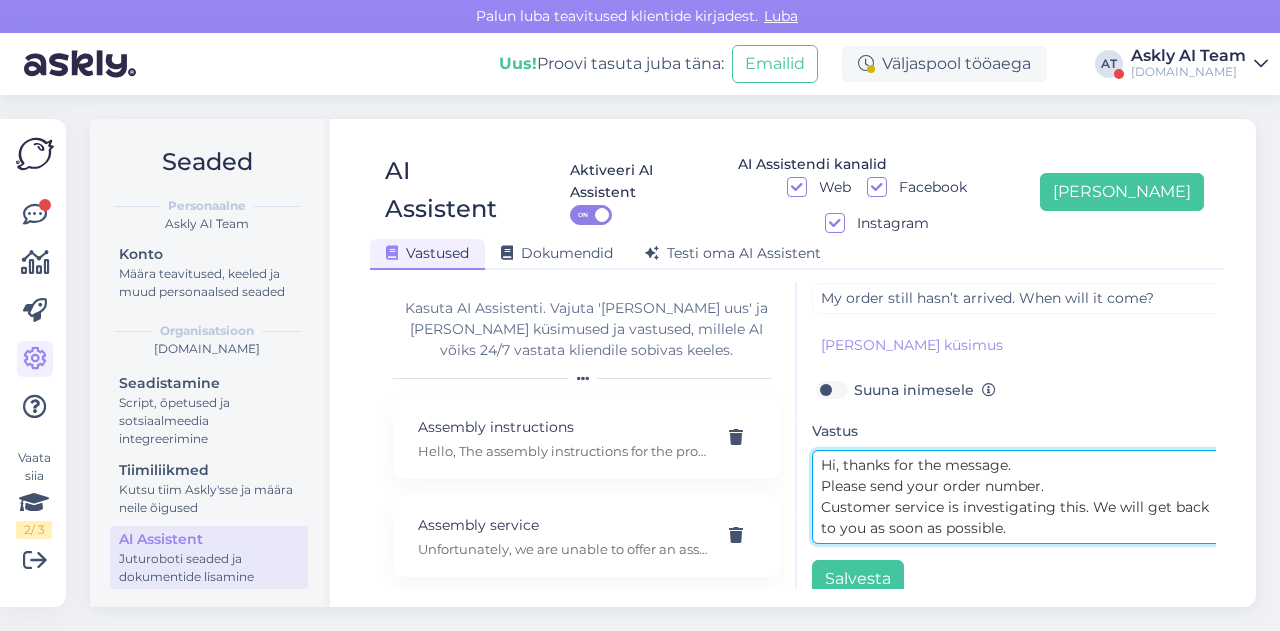 type on "Hi, thanks for the message.
Please send your order number.
Customer service is investigating this. We will get back to you as soon as possible." 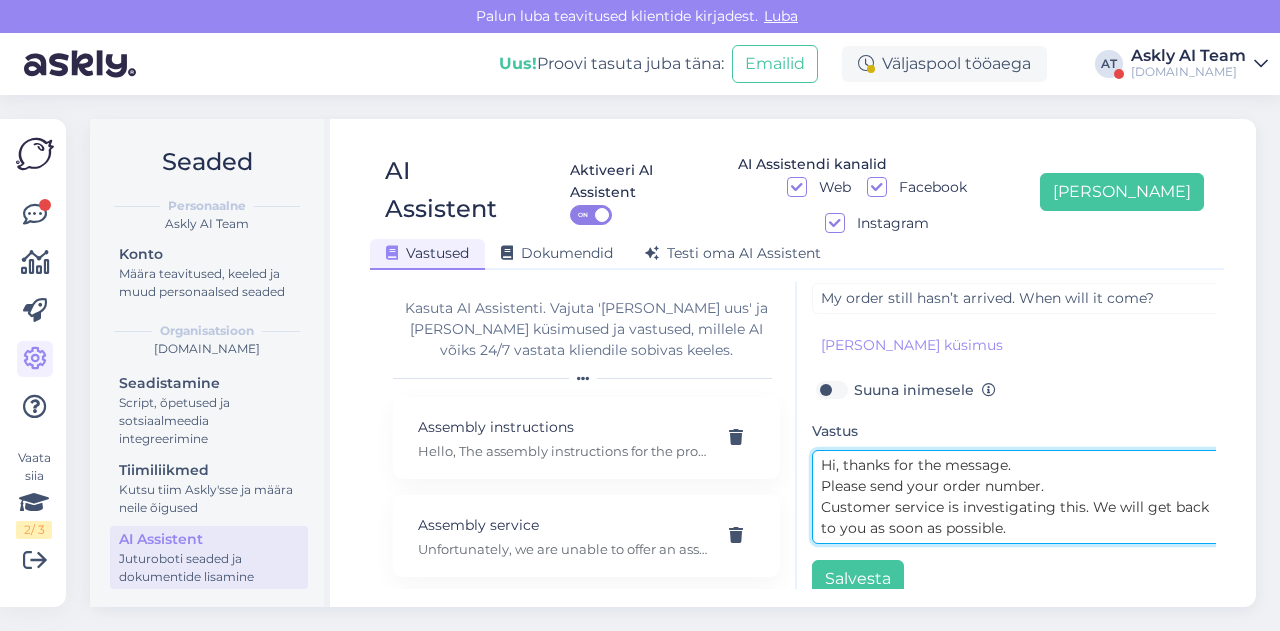 drag, startPoint x: 822, startPoint y: 444, endPoint x: 1078, endPoint y: 447, distance: 256.01758 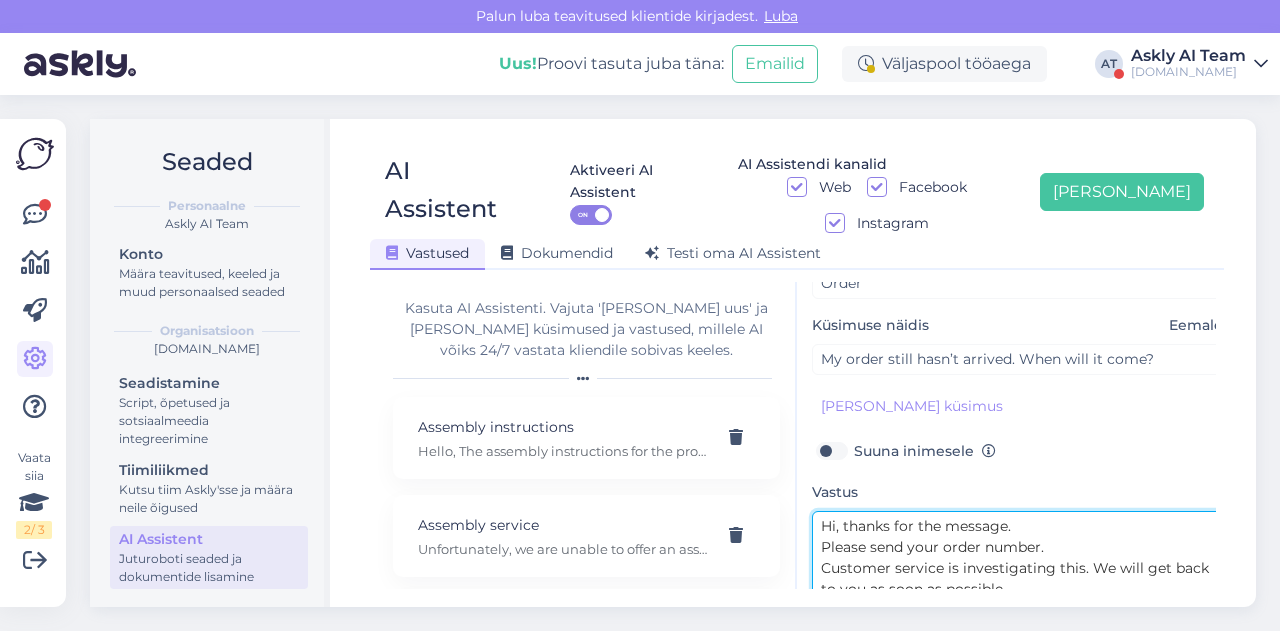 scroll, scrollTop: 179, scrollLeft: 0, axis: vertical 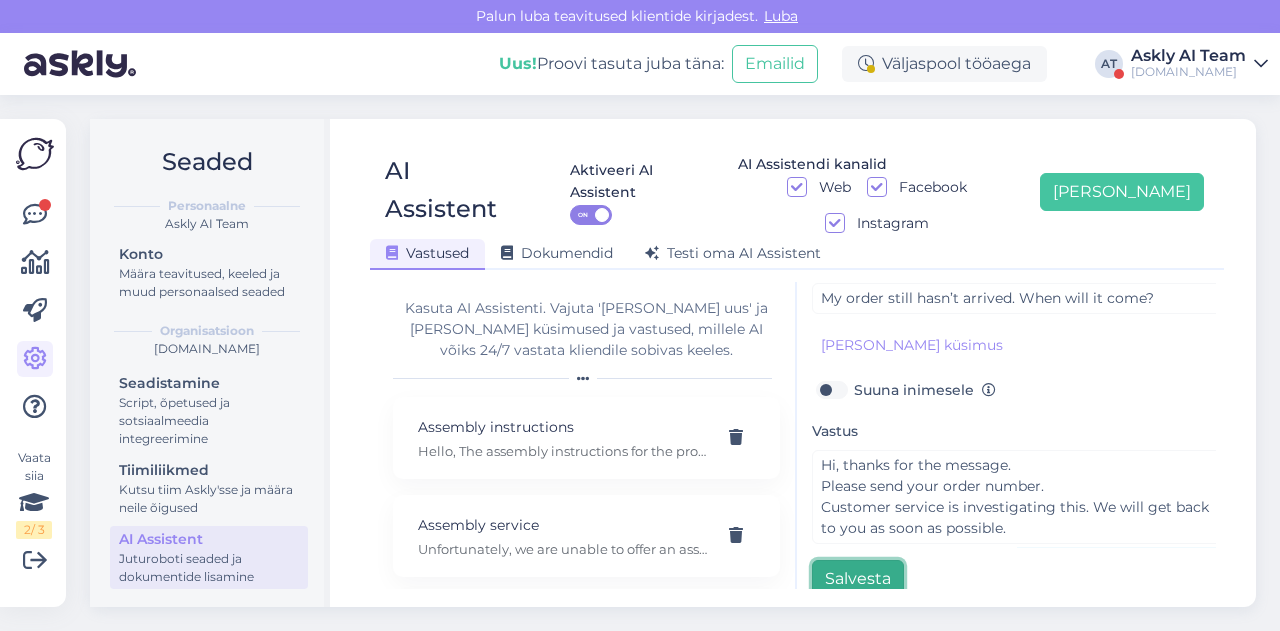 click on "Salvesta" at bounding box center (858, 579) 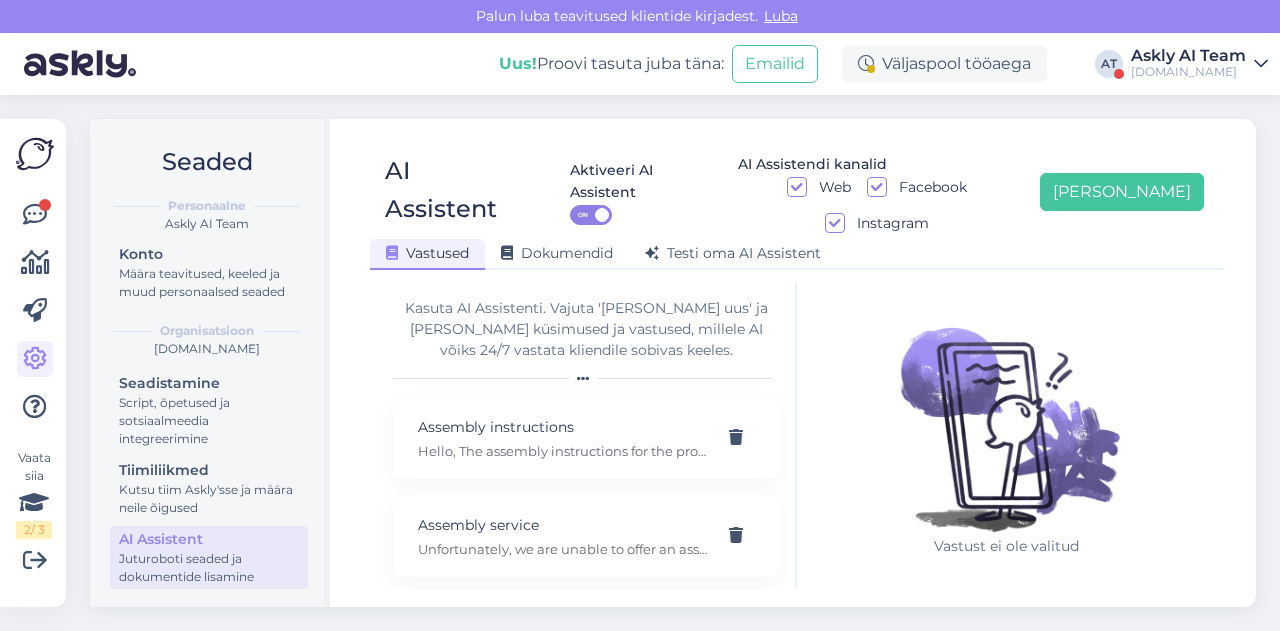 scroll, scrollTop: 0, scrollLeft: 0, axis: both 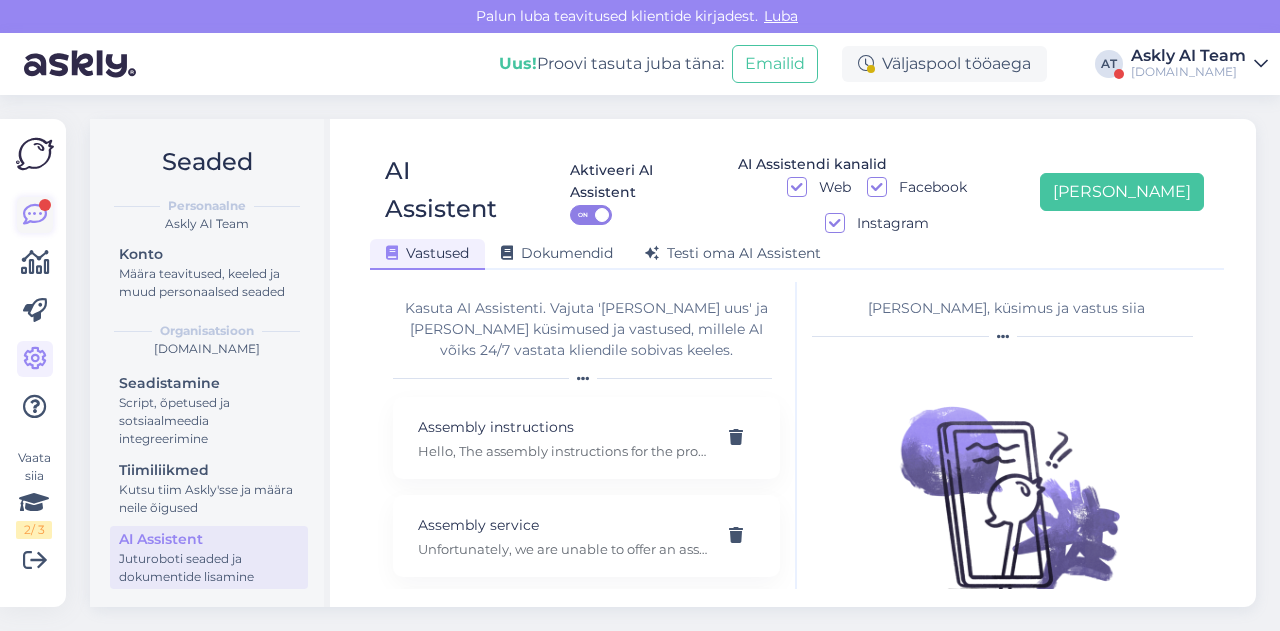 click at bounding box center [35, 215] 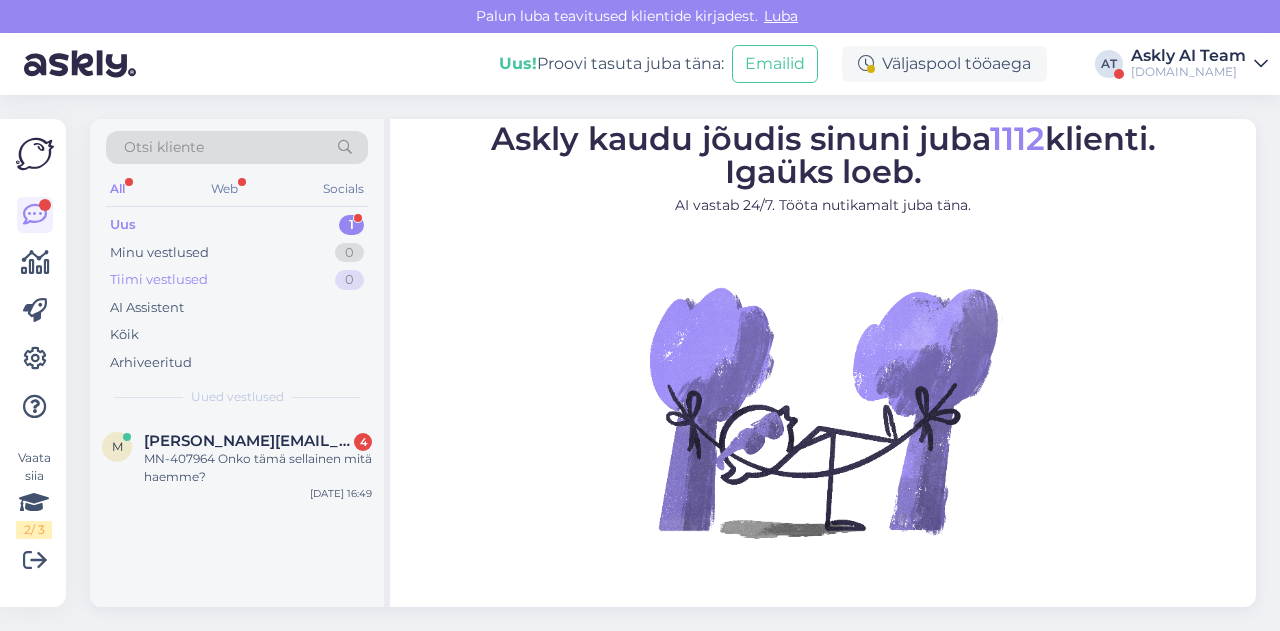 click on "Tiimi vestlused 0" at bounding box center (237, 280) 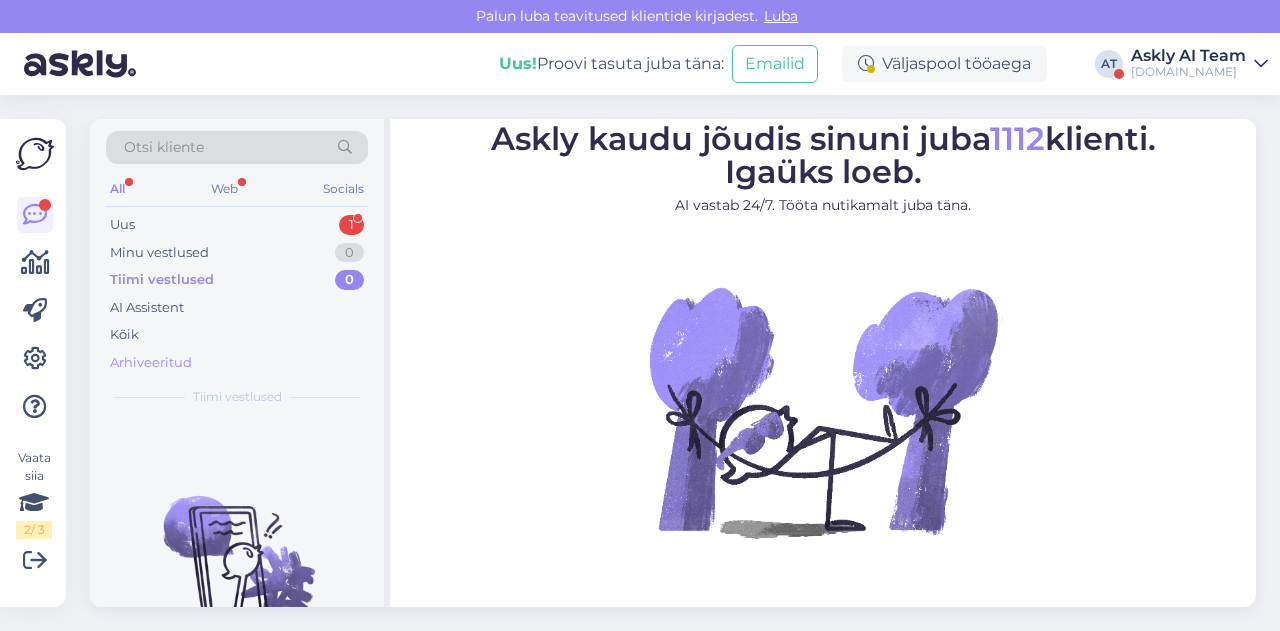 click on "Arhiveeritud" at bounding box center (151, 363) 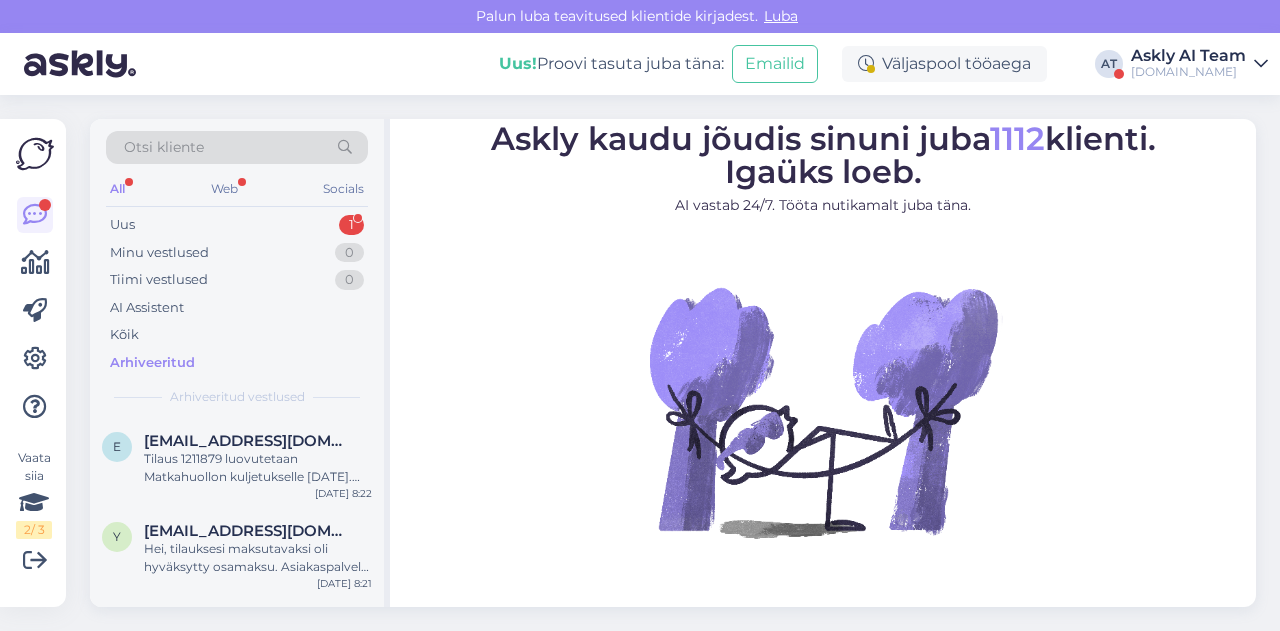 click on "Uus!  Proovi tasuta [PERSON_NAME]: Emailid Väljaspool tööaega AT Askly AI Team [DOMAIN_NAME]" at bounding box center (640, 64) 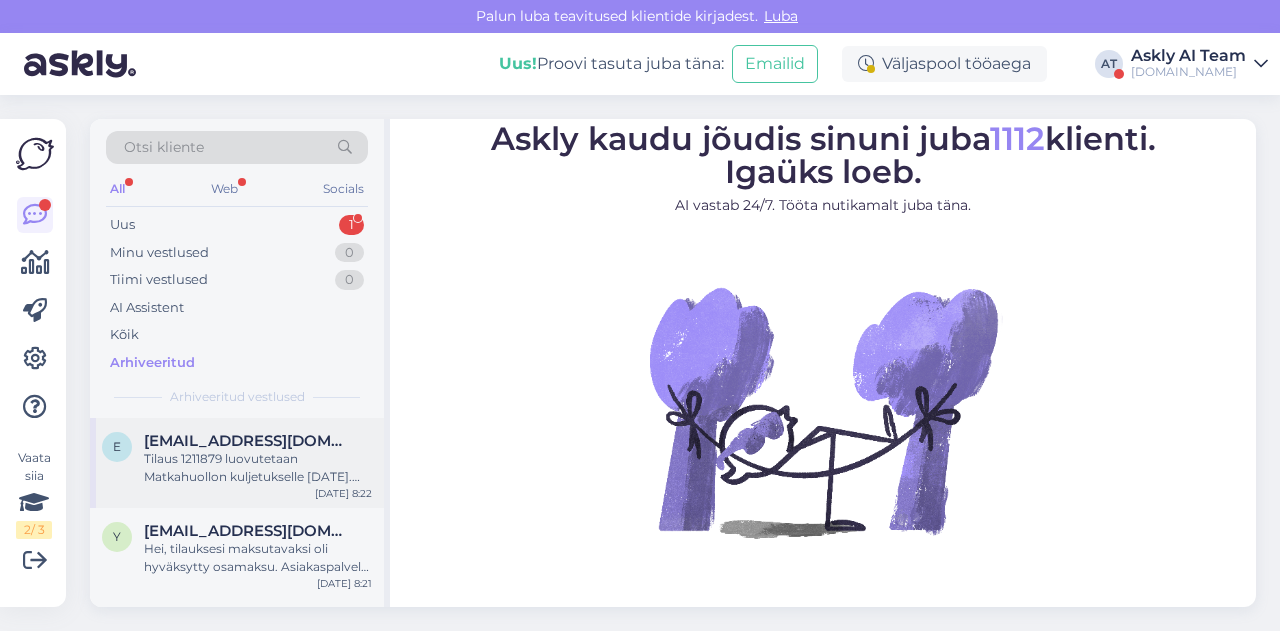 click on "Tilaus 1211879 luovutetaan Matkahuollon kuljetukselle [DATE]. Matkahuollon kuljetus lähettää sen jälkeen ennakkoilmoituksen lähetyksen liikkumisesta sähköpostiisi ja ottaa yhteyttä sopiakseen kanssasi tarkemman kotiinkuljetusajankohdan." at bounding box center [258, 468] 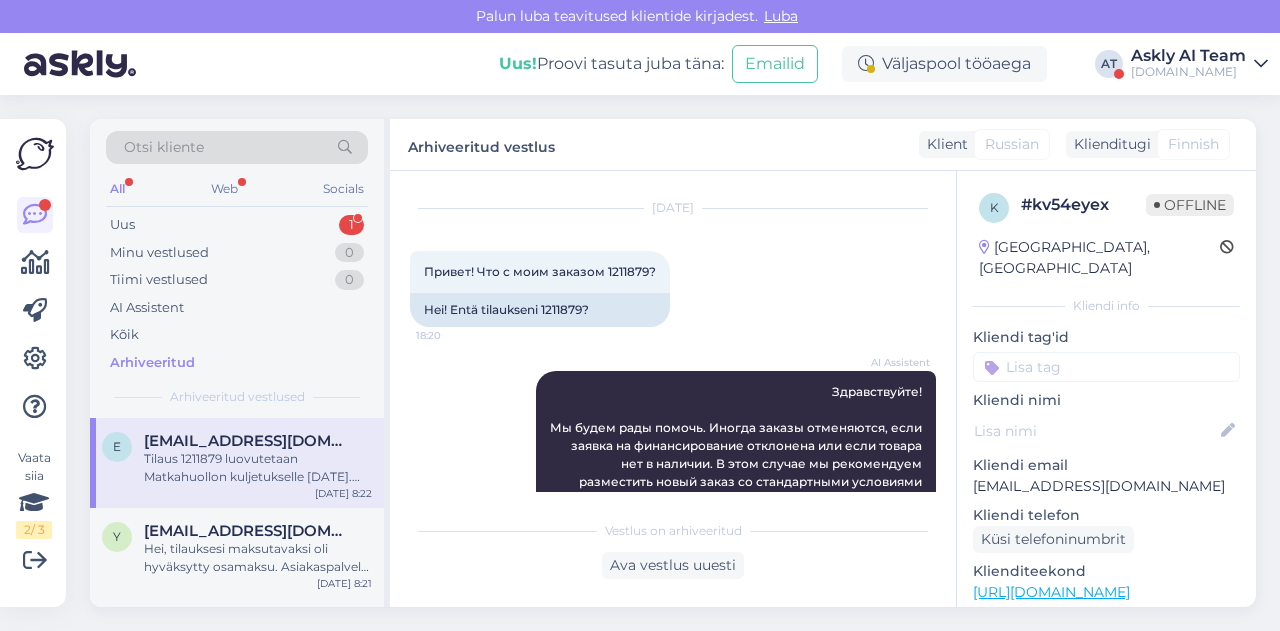 scroll, scrollTop: 110, scrollLeft: 0, axis: vertical 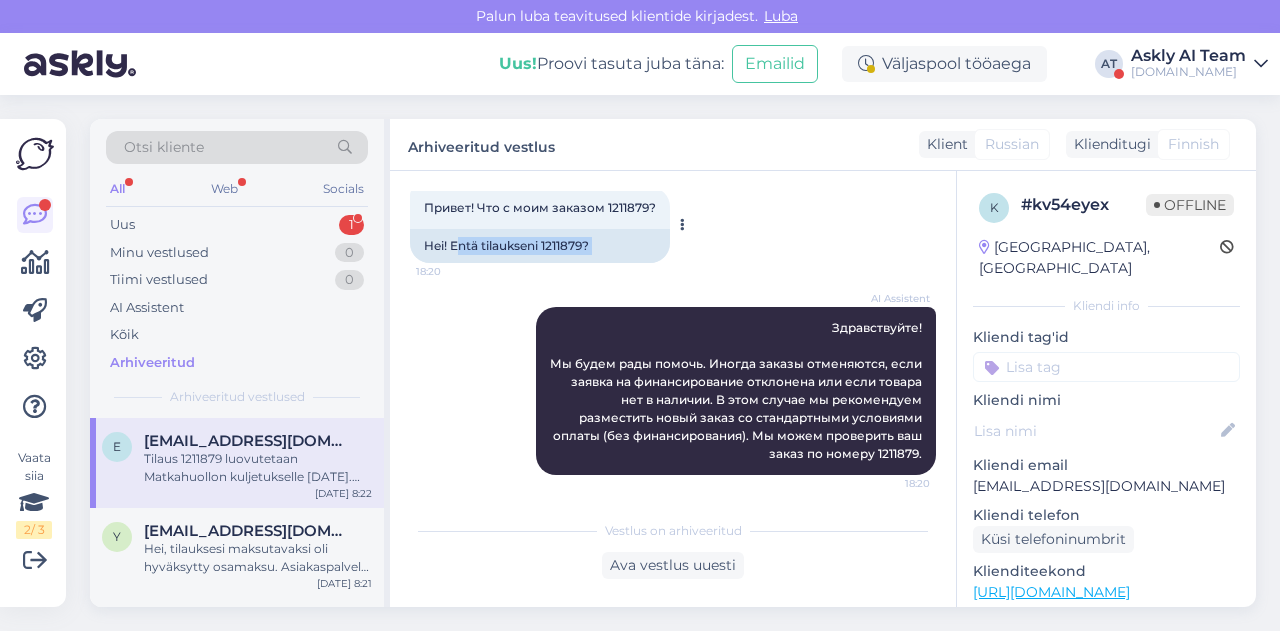 drag, startPoint x: 738, startPoint y: 330, endPoint x: 461, endPoint y: 246, distance: 289.4564 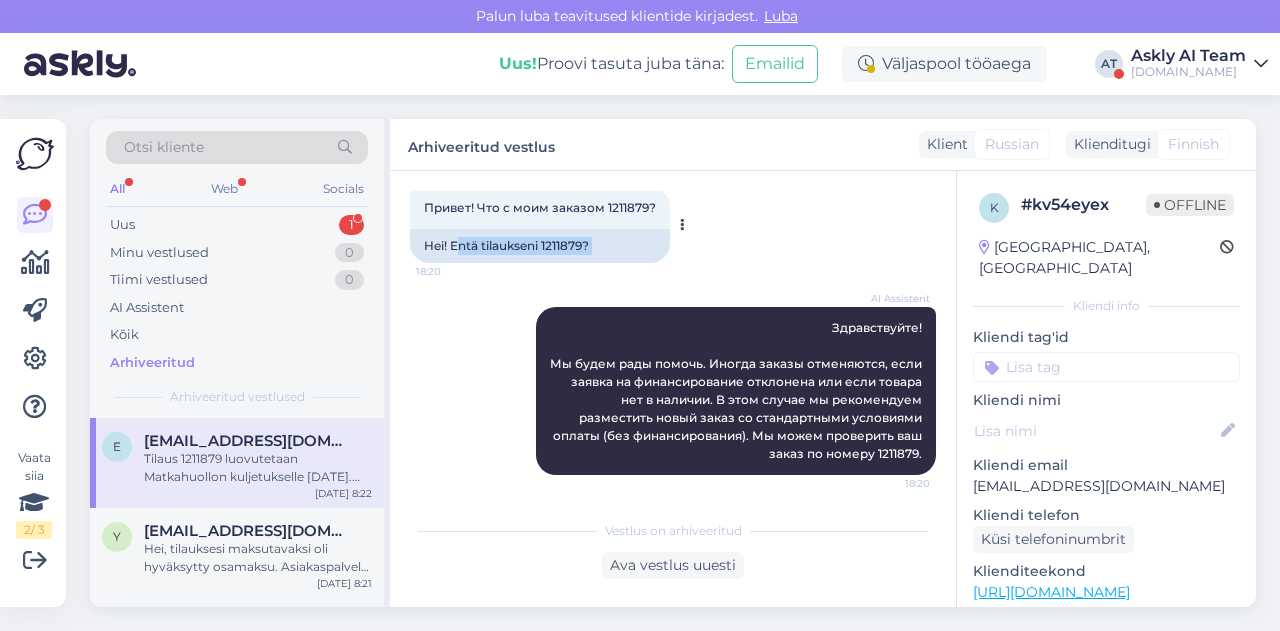 click on "Vestlus algas [DATE] Привет! Что с моим заказом 1211879? 18:20  Hei! Entä tilaukseni 1211879? AI Assistent Здравствуйте!
Мы будем рады помочь. Иногда заказы отменяются, если заявка на финансирование отклонена или если товара нет в наличии. В этом случае мы рекомендуем разместить новый заказ со стандартными условиями оплаты (без финансирования). Мы можем проверить ваш заказ по номеру 1211879. 18:20  [DATE] ON24 asiakaspalvelu Tilaus 1211879 luovutetaan Matkahuollon kuljetukselle [DATE]. Matkahuollon kuljetus lähettää sen jälkeen ennakkoilmoituksen lähetyksen liikkumisesta sähköpostiisi ja ottaa yhteyttä sopiakseen kanssasi tarkemman kotiinkuljetusajankohdan. 8:22" at bounding box center [682, 341] 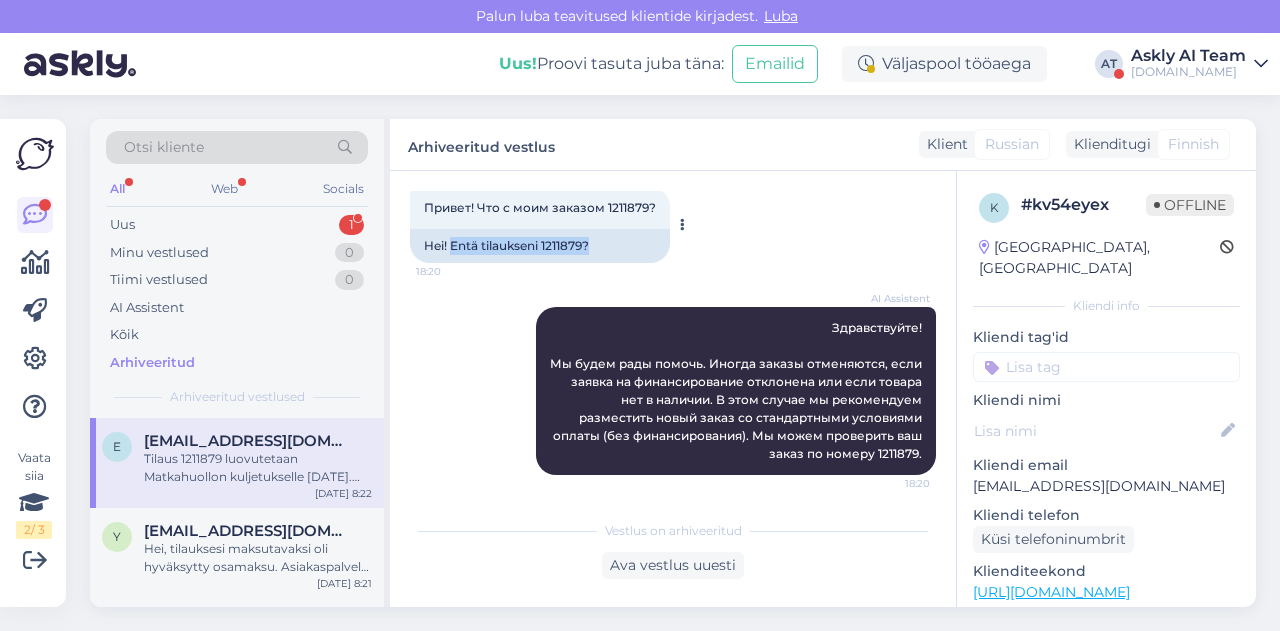 drag, startPoint x: 454, startPoint y: 245, endPoint x: 634, endPoint y: 231, distance: 180.54362 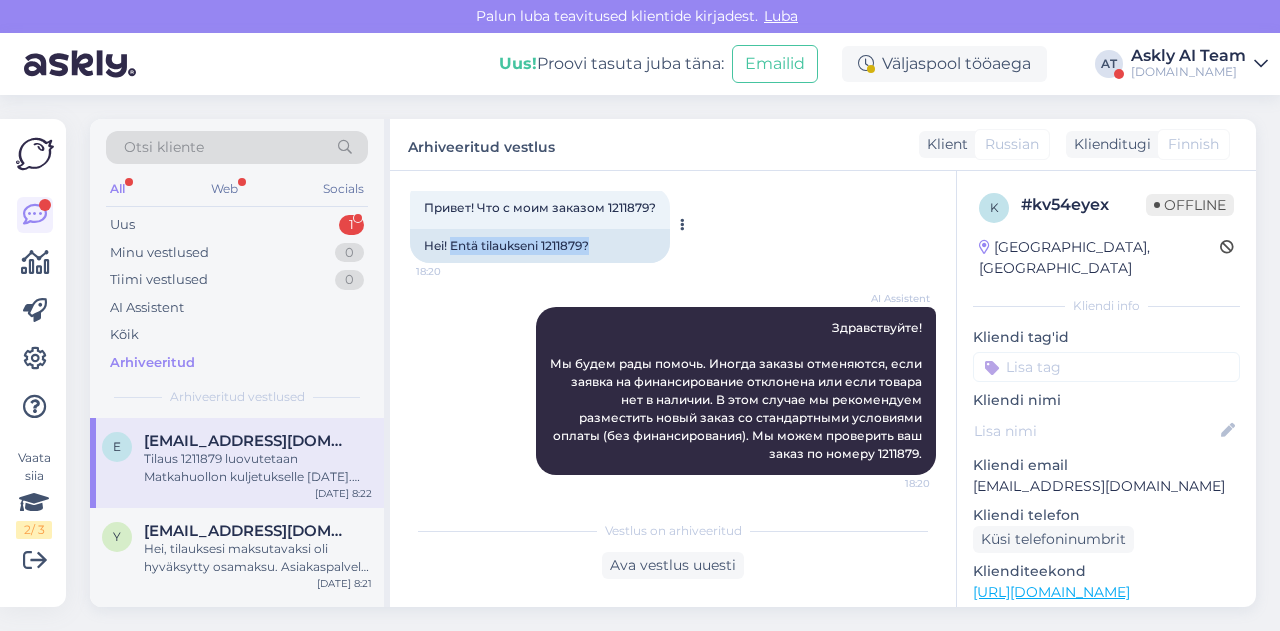 click on "Hei! Entä tilaukseni 1211879?" at bounding box center (540, 246) 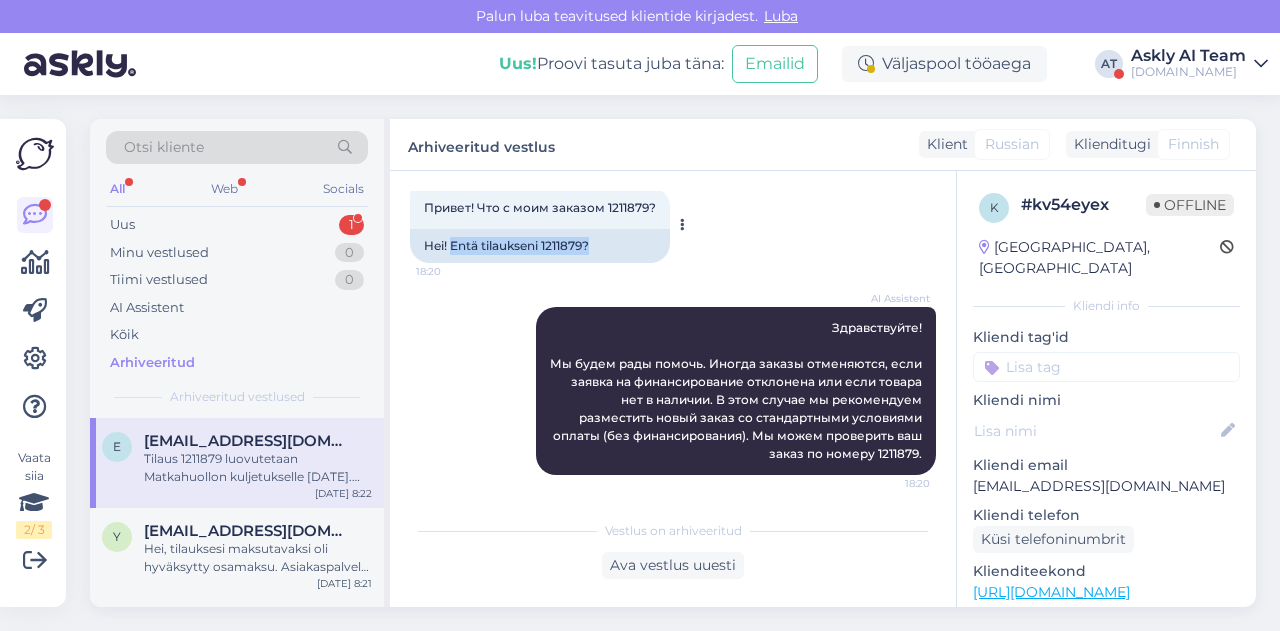 copy on "Entä tilaukseni 1211879?" 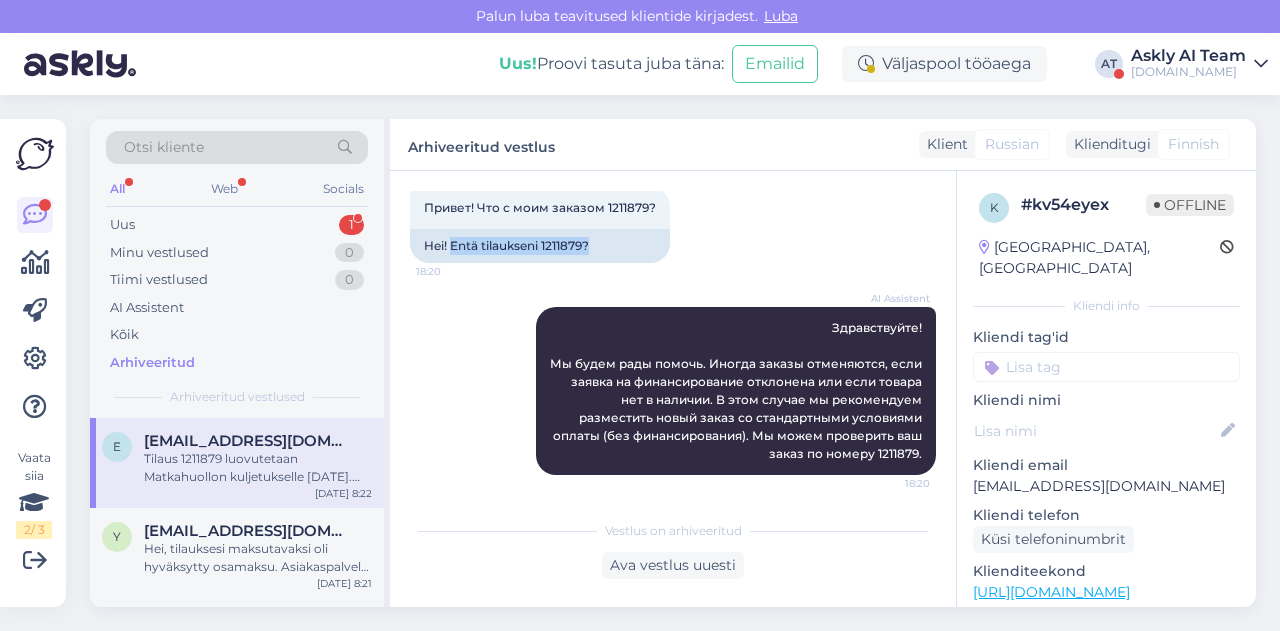 copy on "Entä tilaukseni 1211879?" 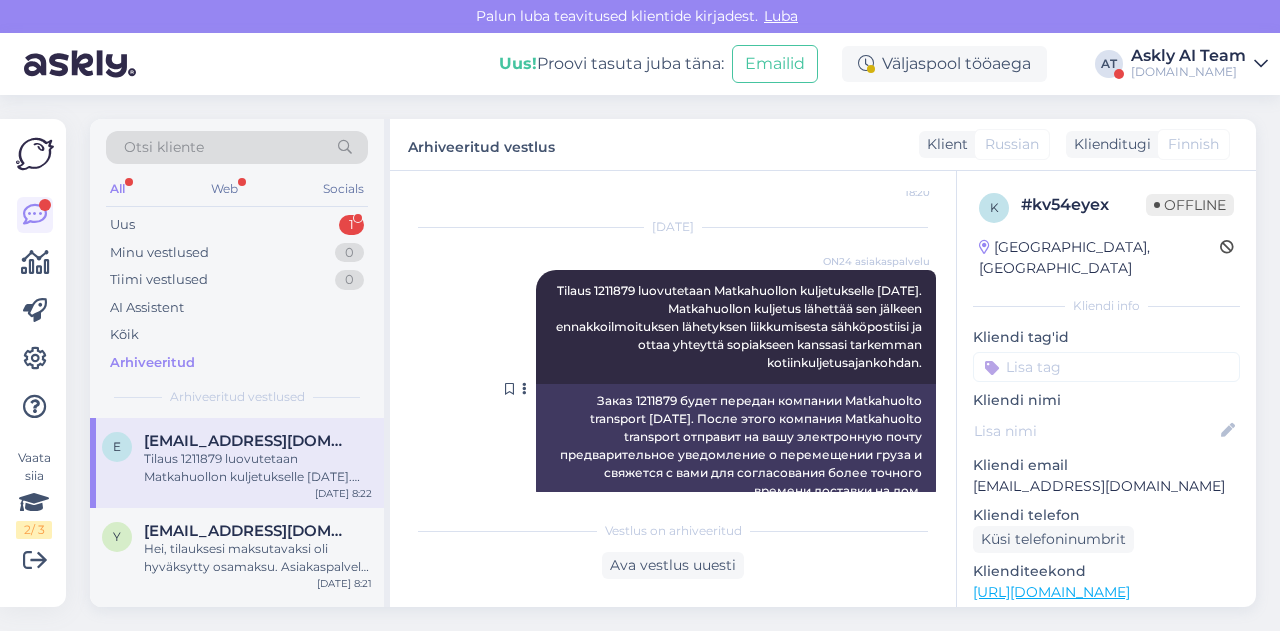 scroll, scrollTop: 437, scrollLeft: 0, axis: vertical 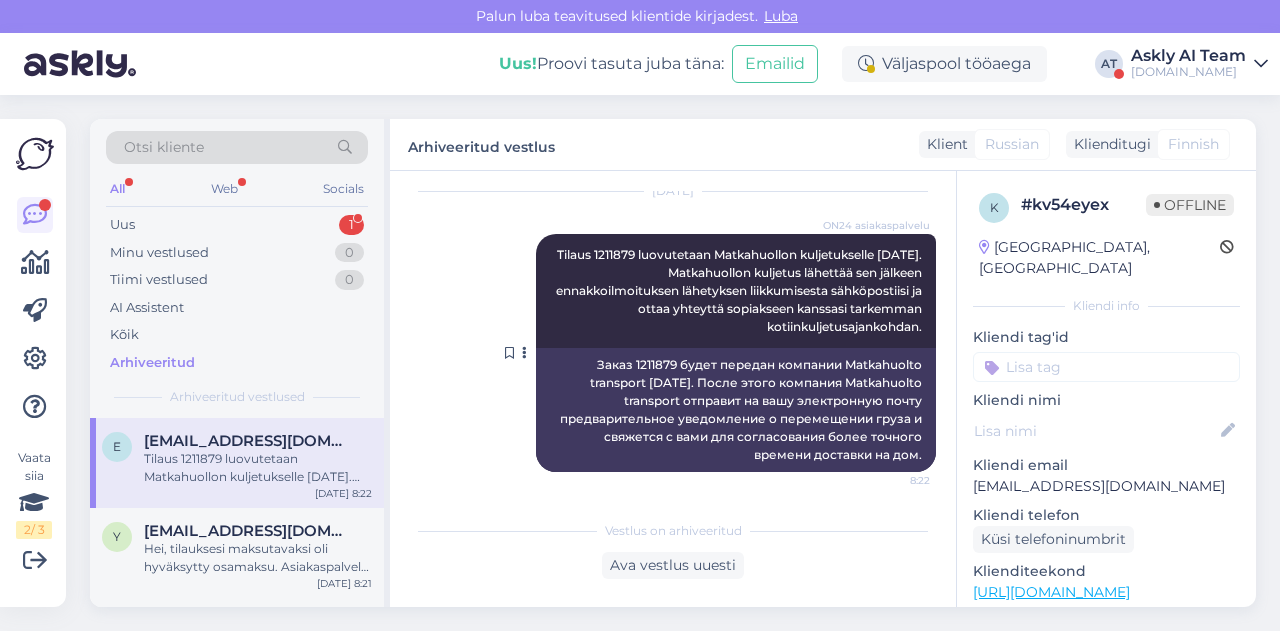 drag, startPoint x: 574, startPoint y: 253, endPoint x: 918, endPoint y: 333, distance: 353.17984 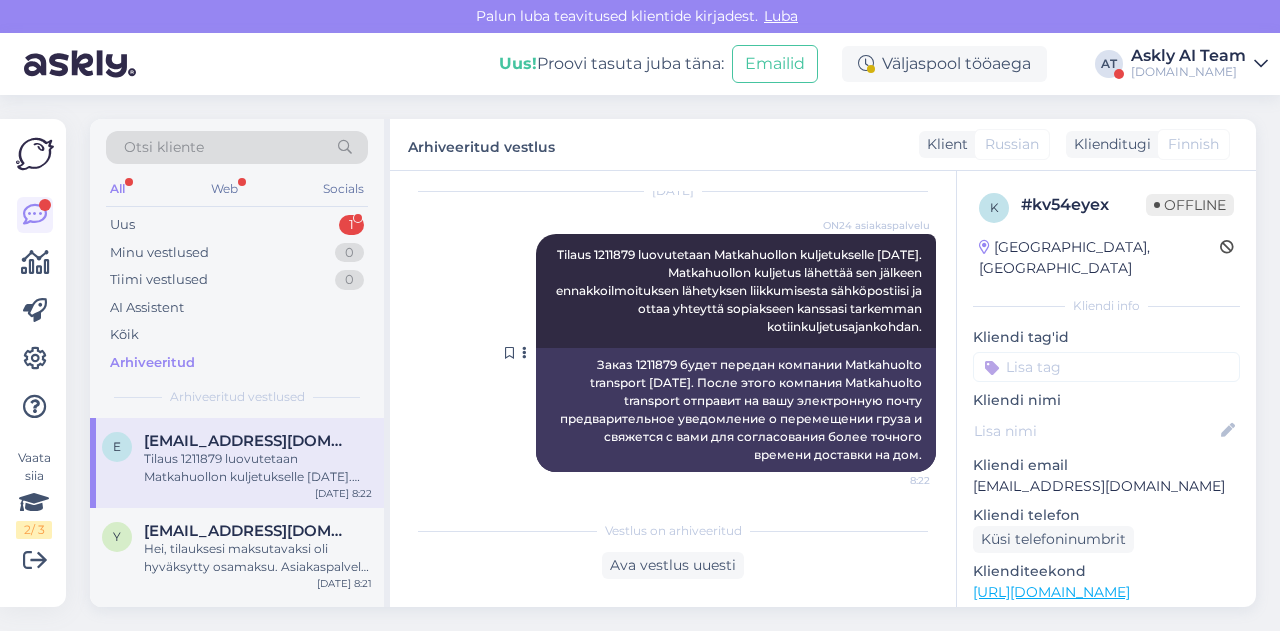 click on "ON24 asiakaspalvelu Tilaus 1211879 luovutetaan Matkahuollon kuljetukselle [DATE]. Matkahuollon kuljetus lähettää sen jälkeen ennakkoilmoituksen lähetyksen liikkumisesta sähköpostiisi ja ottaa yhteyttä sopiakseen kanssasi tarkemman kotiinkuljetusajankohdan. 8:22" at bounding box center (736, 291) 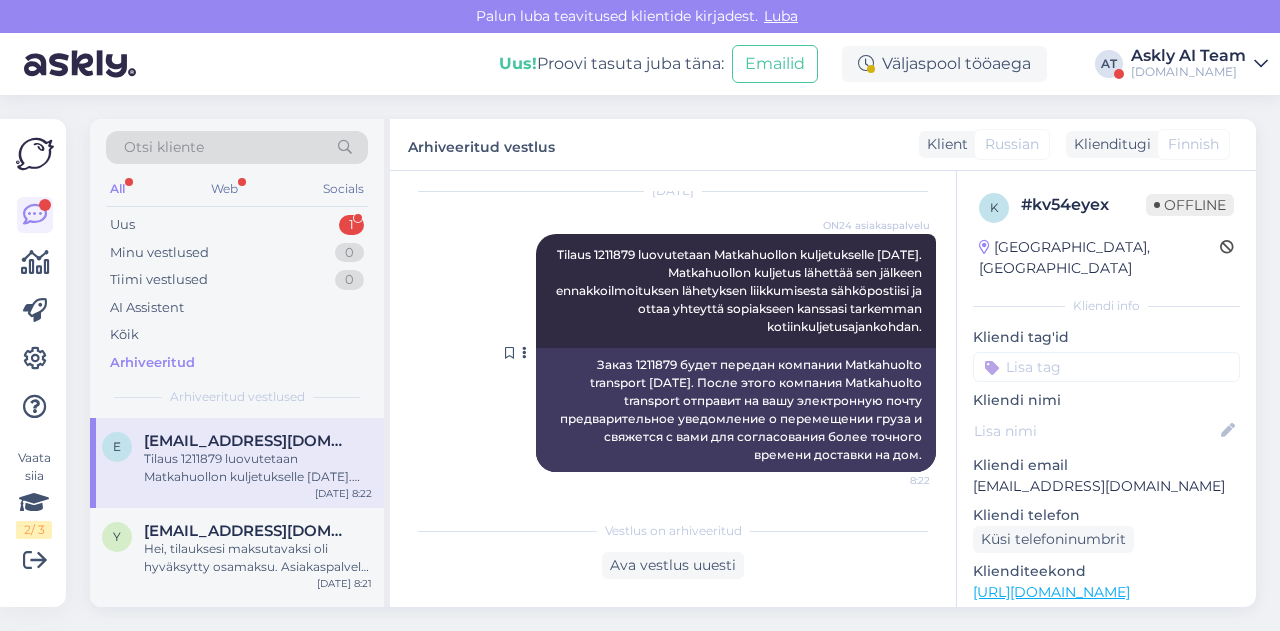 copy on "Tilaus 1211879 luovutetaan Matkahuollon kuljetukselle [DATE]. Matkahuollon kuljetus lähettää sen jälkeen ennakkoilmoituksen lähetyksen liikkumisesta sähköpostiisi ja ottaa yhteyttä sopiakseen kanssasi tarkemman kotiinkuljetusajankohdan." 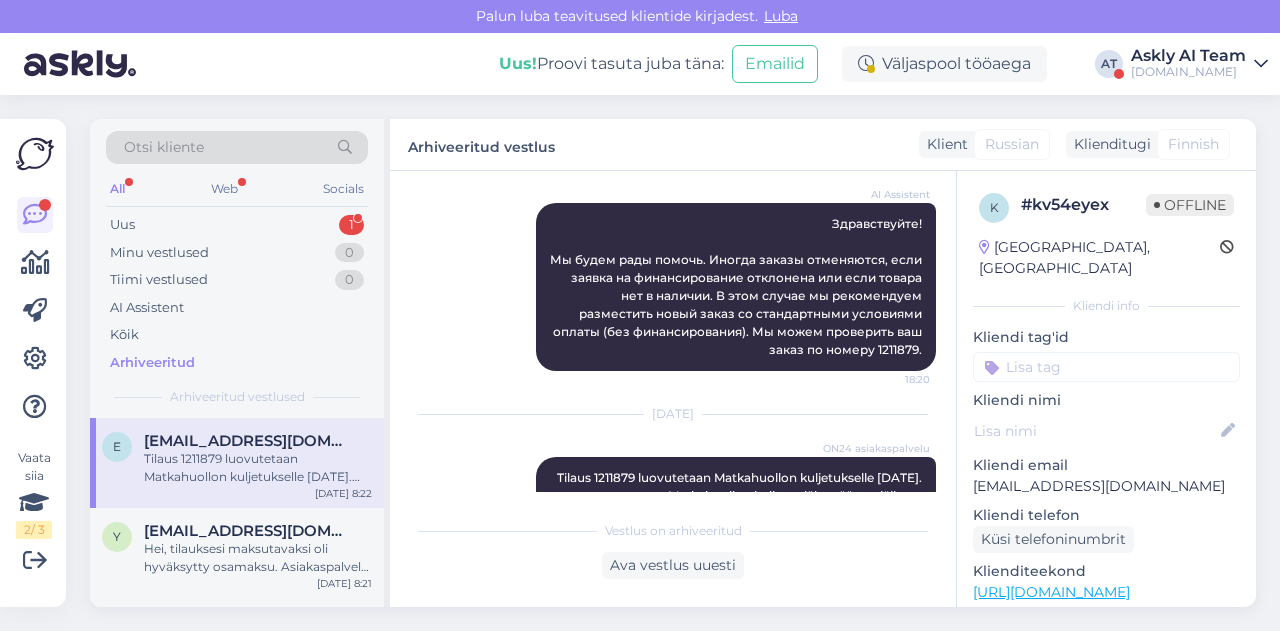 scroll, scrollTop: 177, scrollLeft: 0, axis: vertical 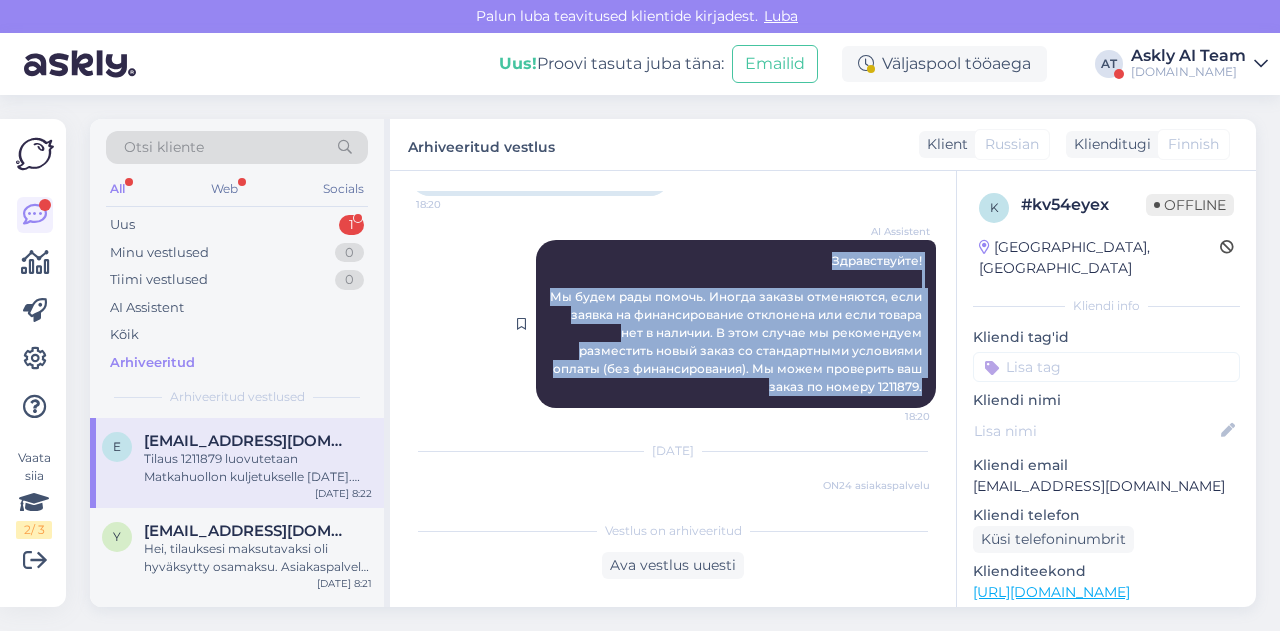 drag, startPoint x: 808, startPoint y: 248, endPoint x: 919, endPoint y: 391, distance: 181.02486 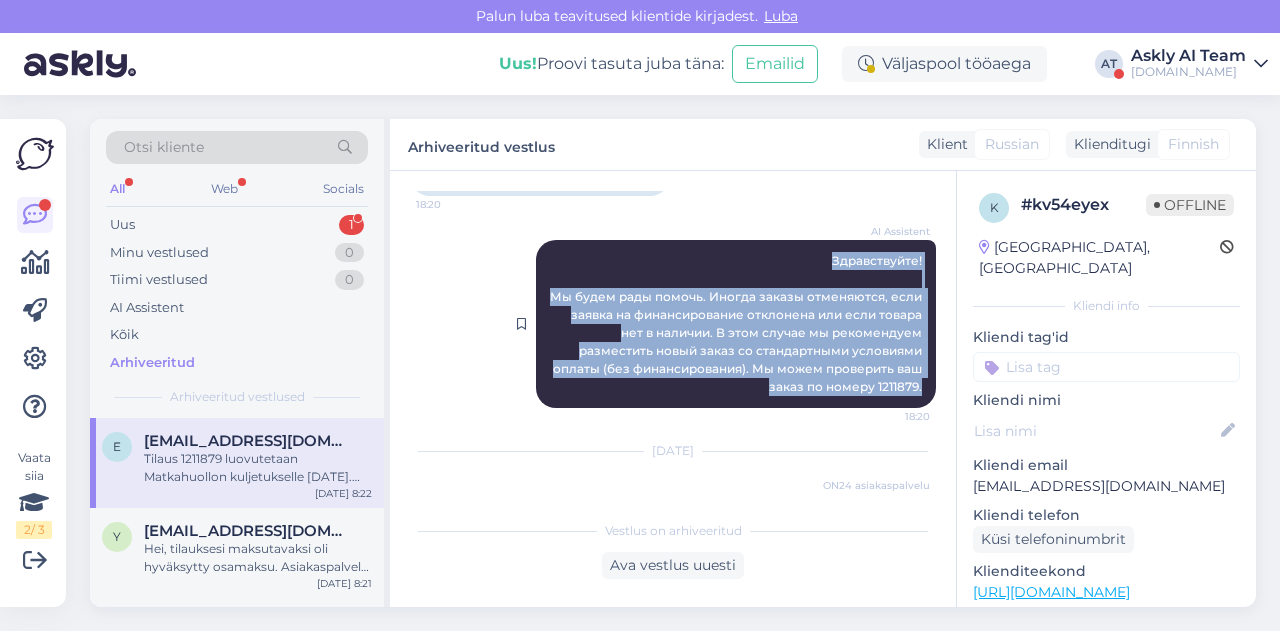 click on "AI Assistent Здравствуйте!
Мы будем рады помочь. Иногда заказы отменяются, если заявка на финансирование отклонена или если товара нет в наличии. В этом случае мы рекомендуем разместить новый заказ со стандартными условиями оплаты (без финансирования). Мы можем проверить ваш заказ по номеру 1211879. 18:20" at bounding box center (736, 324) 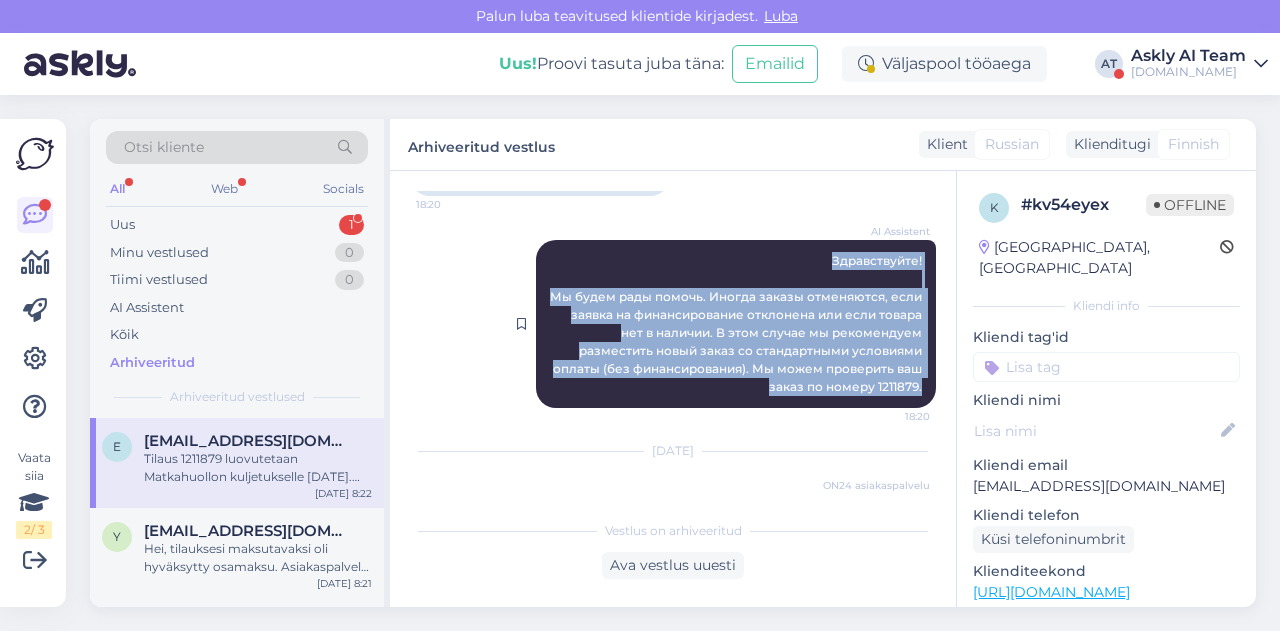 copy on "Здравствуйте!
Мы будем рады помочь. Иногда заказы отменяются, если заявка на финансирование отклонена или если товара нет в наличии. В этом случае мы рекомендуем разместить новый заказ со стандартными условиями оплаты (без финансирования). Мы можем проверить ваш заказ по номеру 1211879." 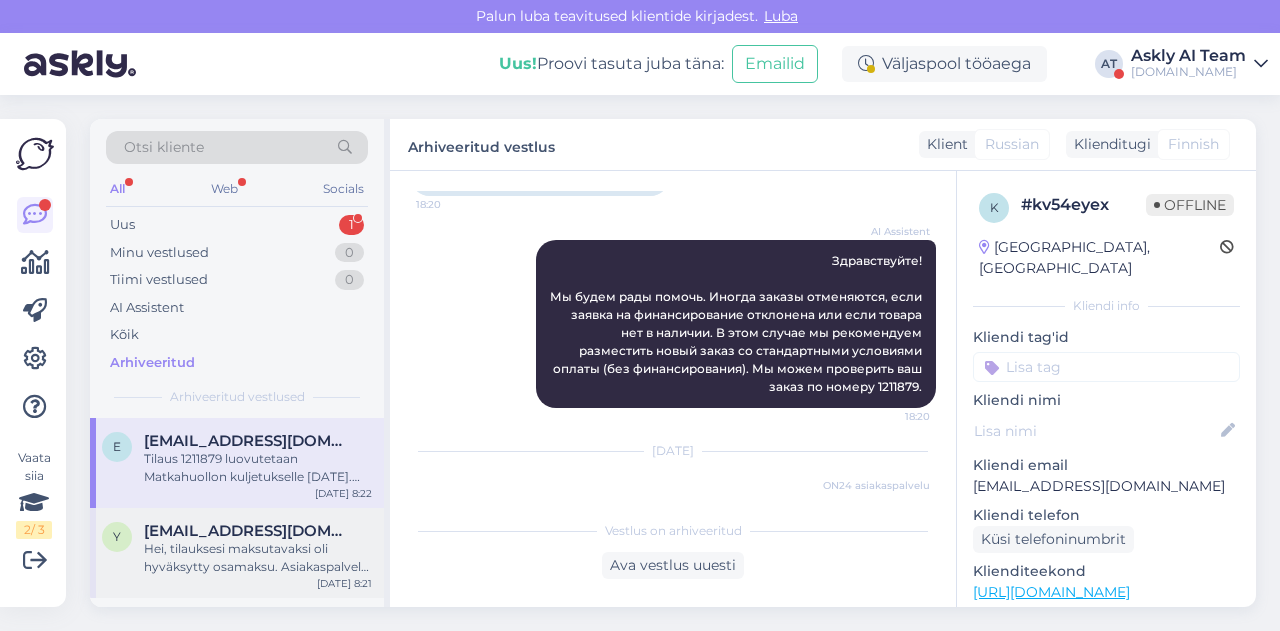 click on "Hei, tilauksesi maksutavaksi oli hyväksytty osamaksu. Asiakaspalvelu odottaa vastausta, miten haluat toimia tilauksen suhteen?" at bounding box center (258, 558) 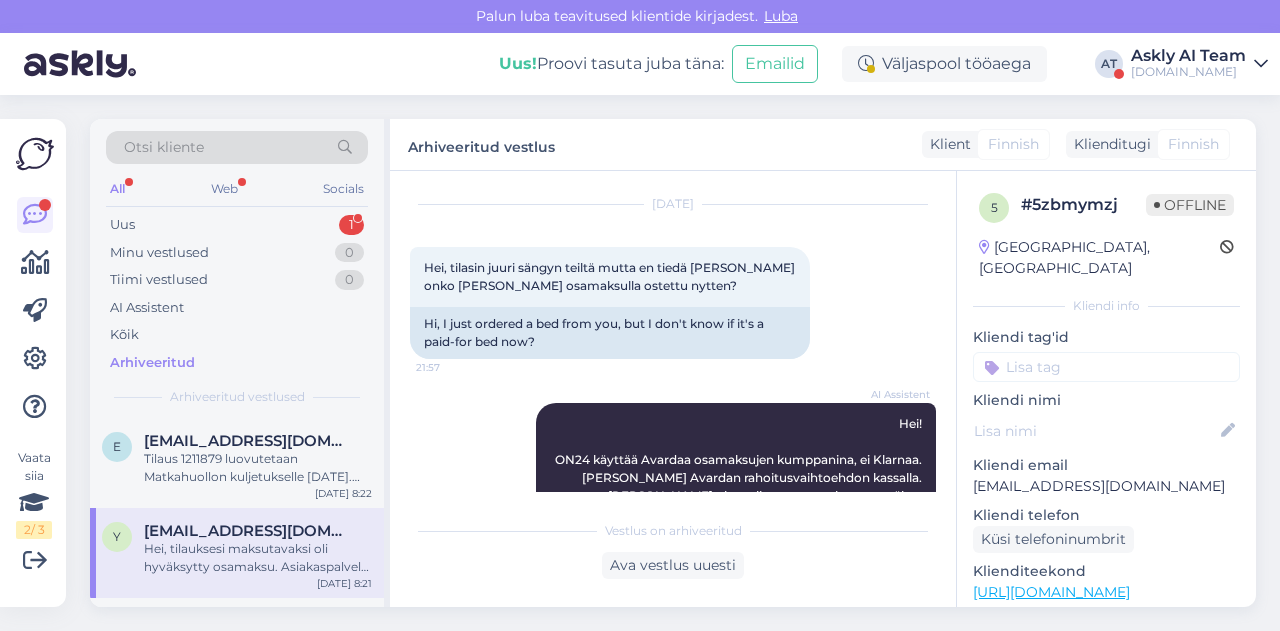 scroll, scrollTop: 50, scrollLeft: 0, axis: vertical 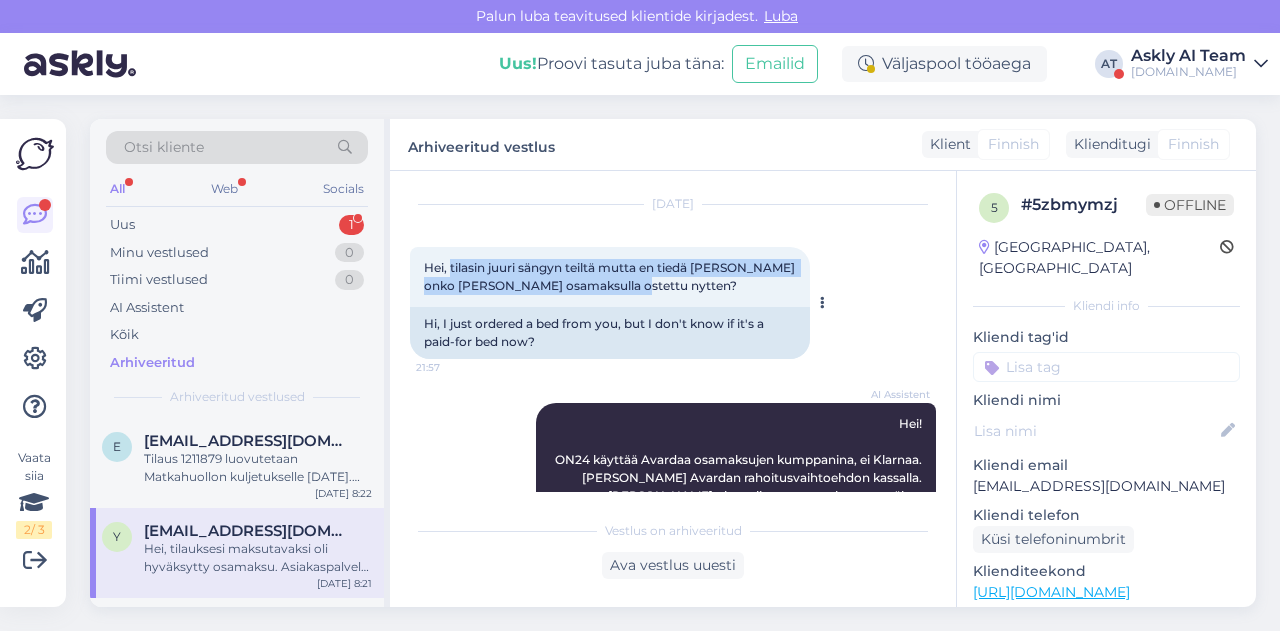 drag, startPoint x: 450, startPoint y: 264, endPoint x: 686, endPoint y: 289, distance: 237.32047 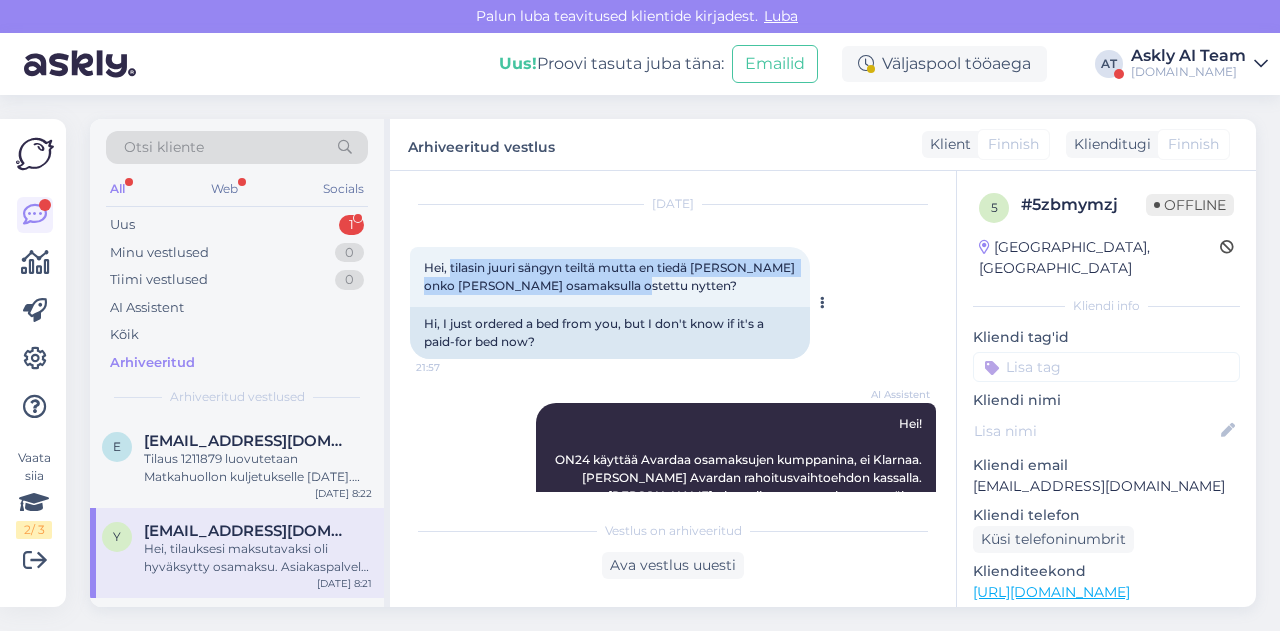 click on "Hei, tilasin juuri sängyn teiltä mutta en tiedä [PERSON_NAME] onko [PERSON_NAME] osamaksulla ostettu nytten? 21:57" at bounding box center (610, 277) 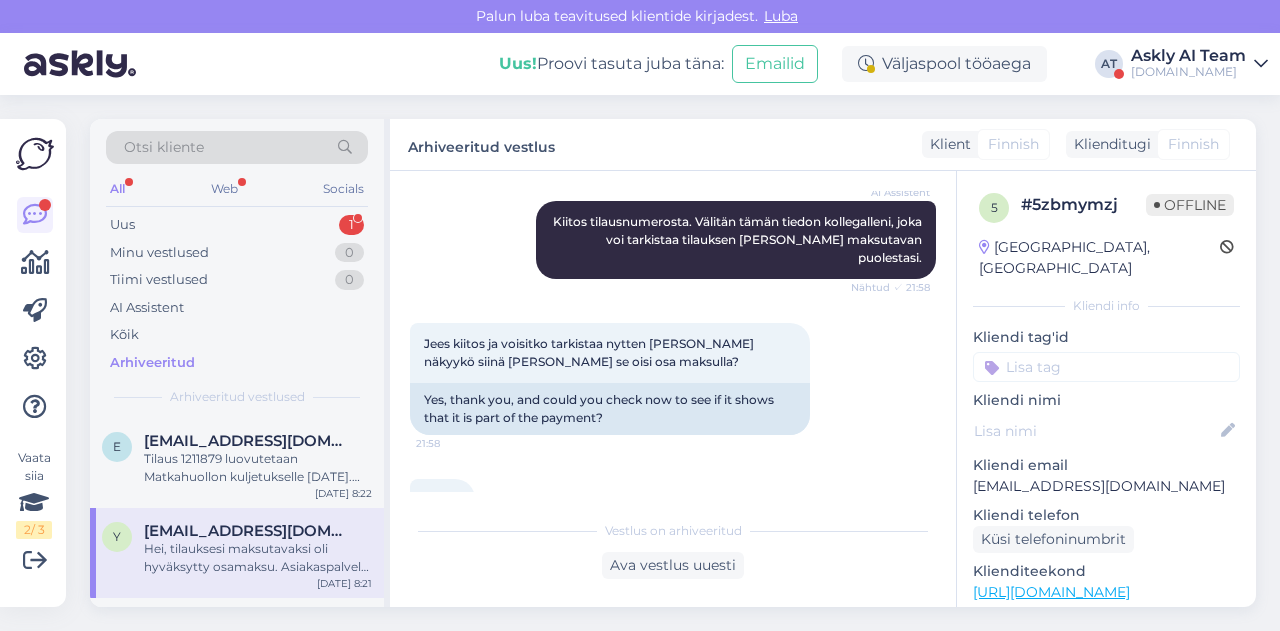 scroll, scrollTop: 898, scrollLeft: 0, axis: vertical 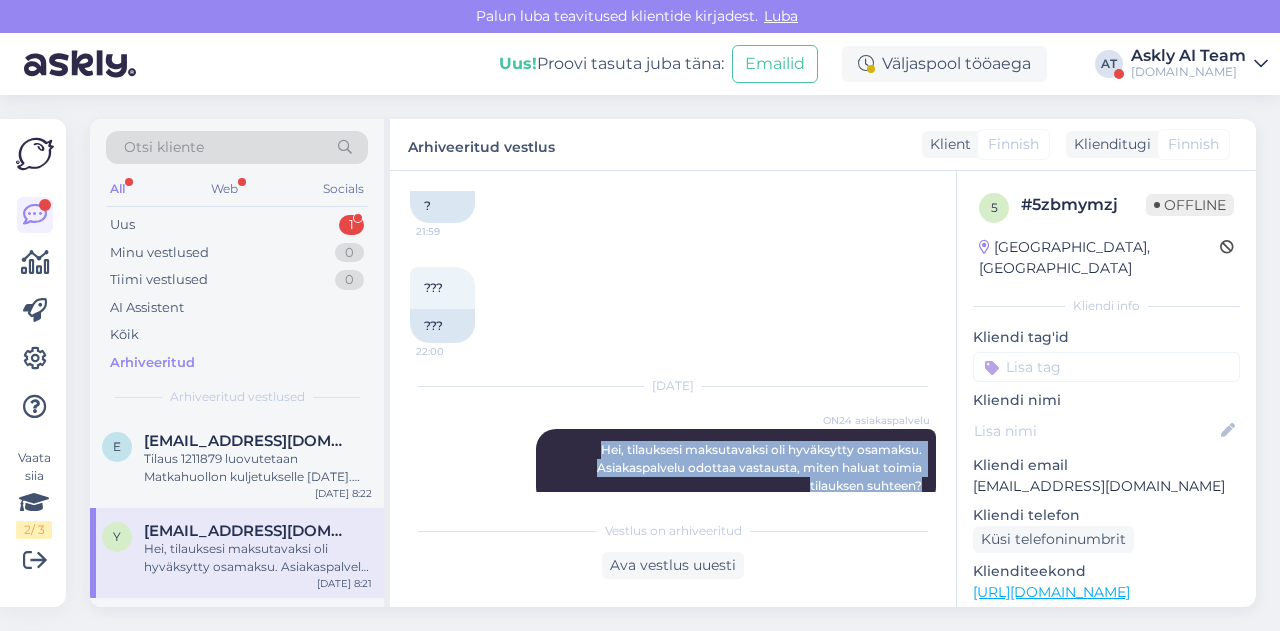 drag, startPoint x: 562, startPoint y: 407, endPoint x: 926, endPoint y: 445, distance: 365.97815 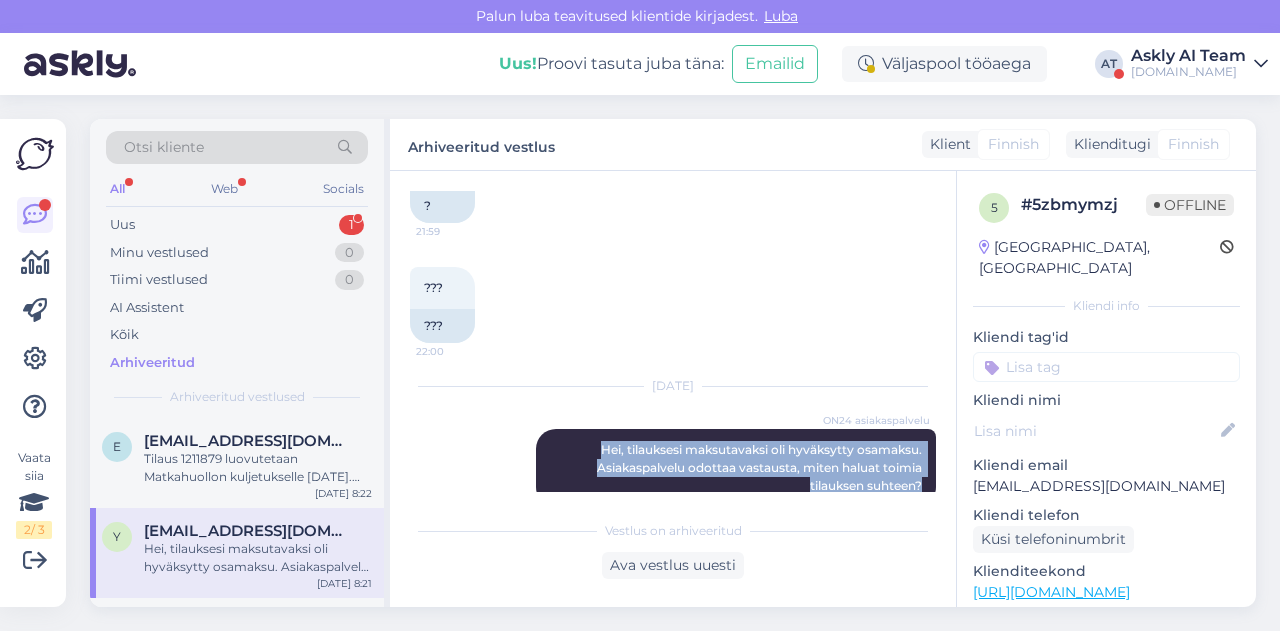 click on "Vestlus algas [DATE] Hei, tilasin juuri sängyn teiltä mutta en tiedä [PERSON_NAME] onko [PERSON_NAME] osamaksulla ostettu nytten? 21:57  Hi, I just ordered a bed from you, but I don't know if it's a paid-for bed now? AI Assistent [PERSON_NAME]!
ON24 käyttää Avardaa osamaksujen kumppanina, ei Klarnaa. [PERSON_NAME] Avardan rahoitusvaihtoehdon kassalla. [PERSON_NAME] olet valinnut osamaksun, se näkyy tilausvahvistuksessasi. [PERSON_NAME] sinulla on tilausnumero, voimme tarkistaa asian puolestasi. Nähtud ✓ 21:57  Tilaus numero on 1213785 21:58  The order number is 1213785 AI Assistent [PERSON_NAME] tilausnumerosta. Välitän tämän tiedon kollegalleni, joka voi tarkistaa tilauksen [PERSON_NAME] maksutavan puolestasi. Nähtud ✓ 21:58  Jees kiitos ja voisitko tarkistaa nytten [PERSON_NAME] näkyykö siinä [PERSON_NAME] se oisi osa maksulla? 21:58  Yes, thank you, and could you check now to see if it shows that it is part of the payment? ? 21:59  ? ??? 22:00  ??? [DATE] ON24 asiakaspalvelu 8:21" at bounding box center (682, 341) 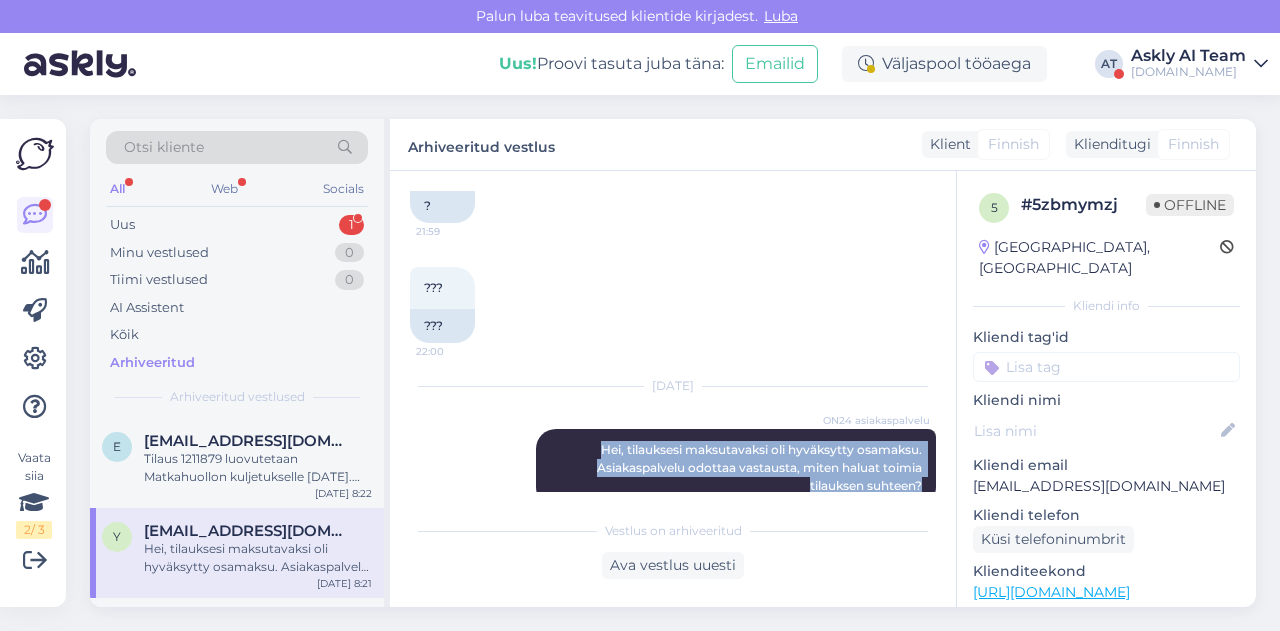 scroll, scrollTop: 60, scrollLeft: 0, axis: vertical 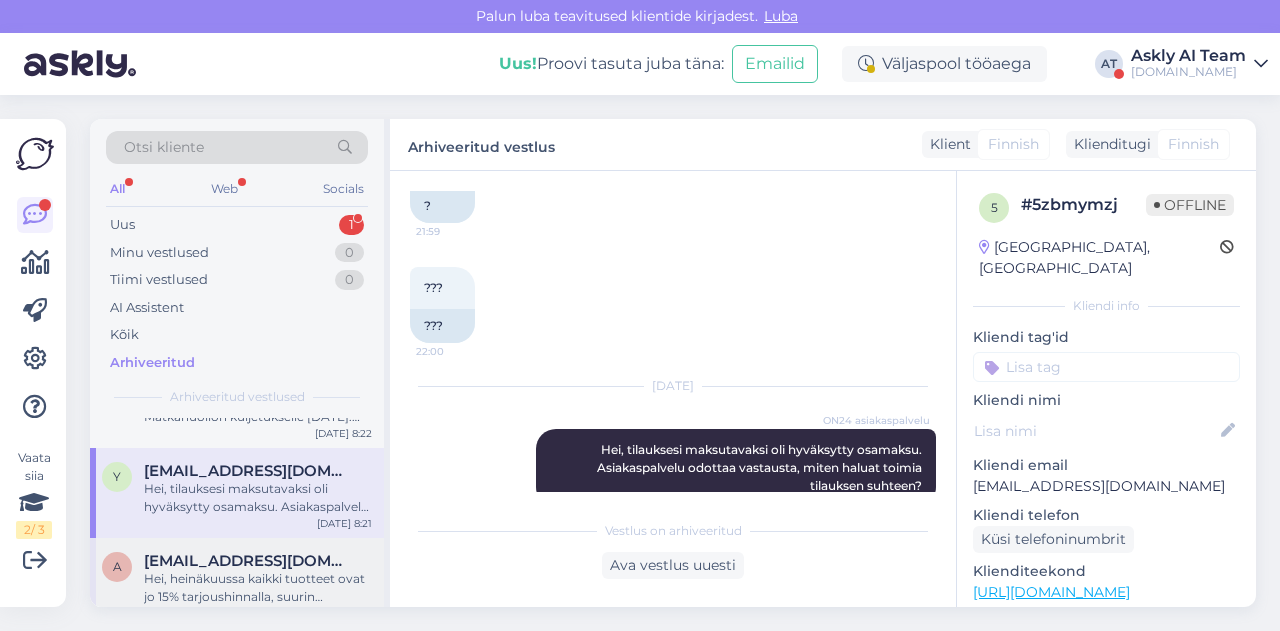 click on "[EMAIL_ADDRESS][DOMAIN_NAME]" at bounding box center (248, 561) 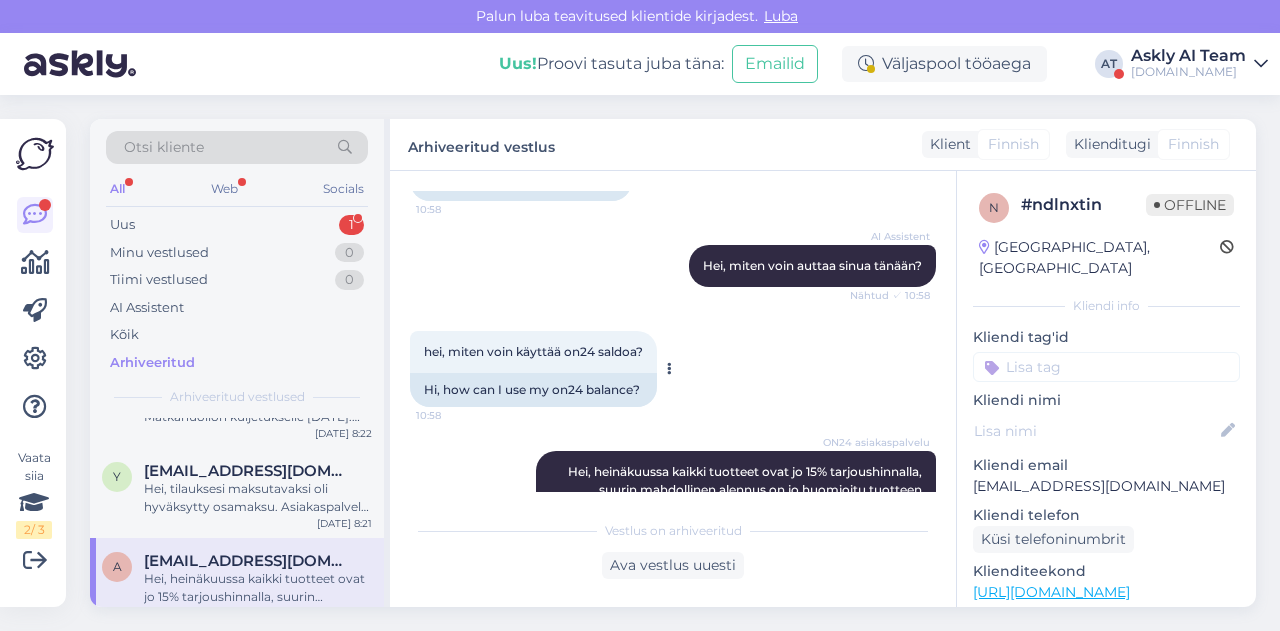 scroll, scrollTop: 676, scrollLeft: 0, axis: vertical 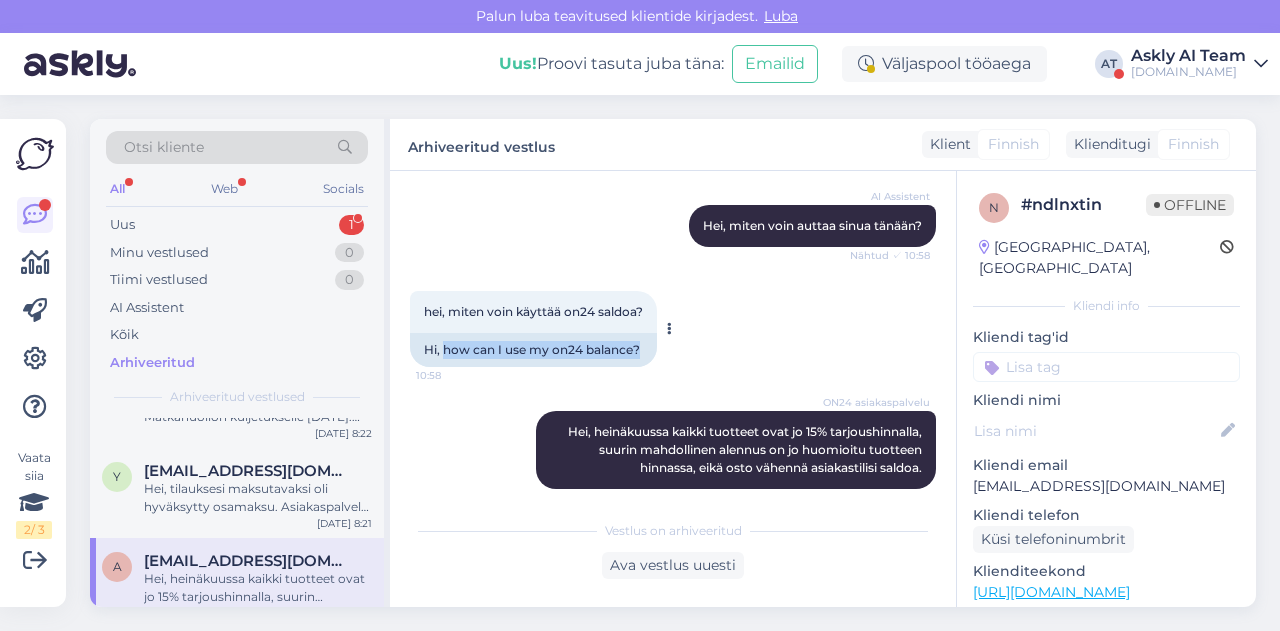 drag, startPoint x: 443, startPoint y: 329, endPoint x: 649, endPoint y: 341, distance: 206.34921 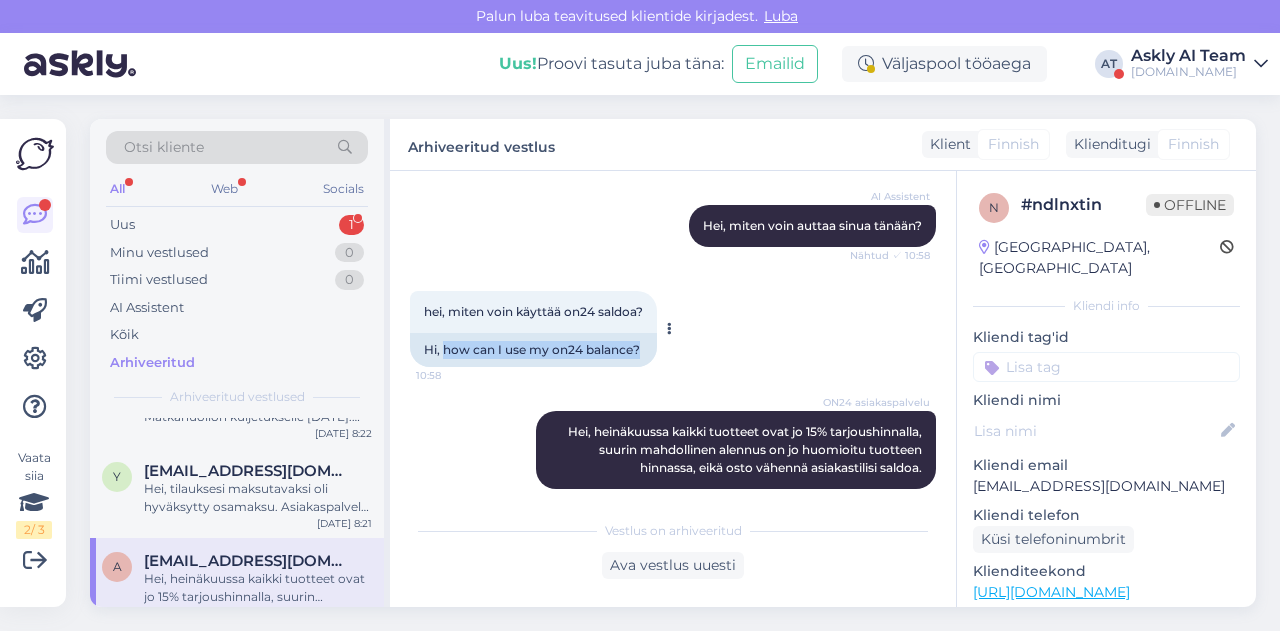click on "Hi, how can I use my on24 balance?" at bounding box center [533, 350] 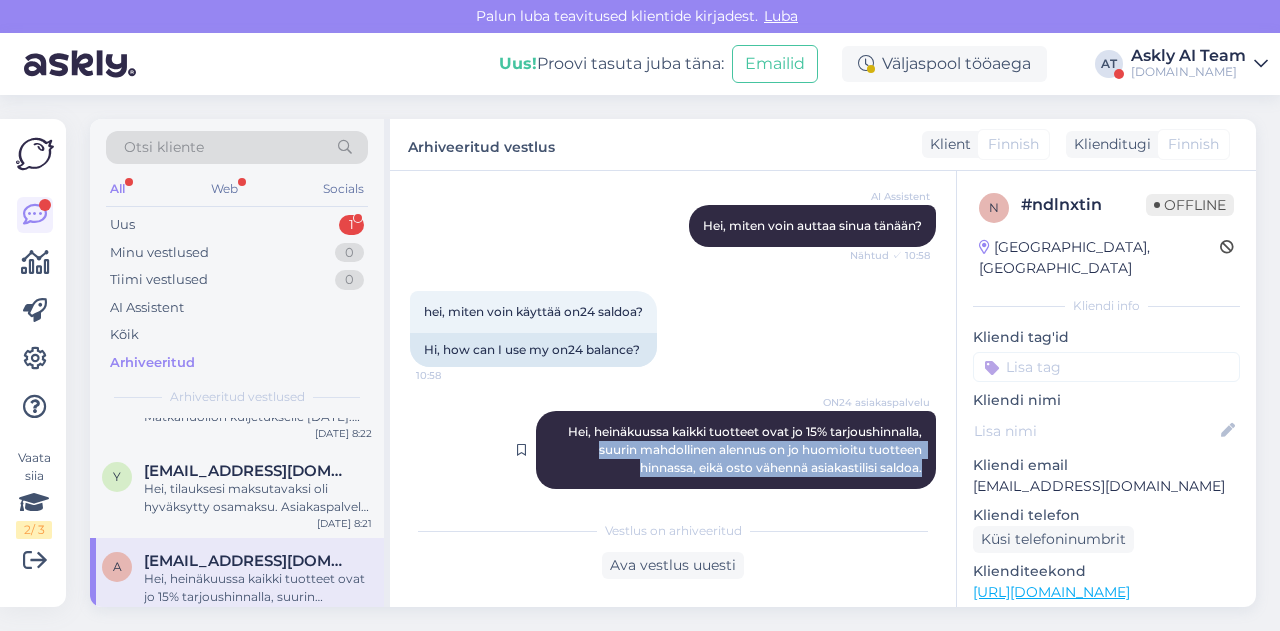 drag, startPoint x: 535, startPoint y: 423, endPoint x: 917, endPoint y: 450, distance: 382.953 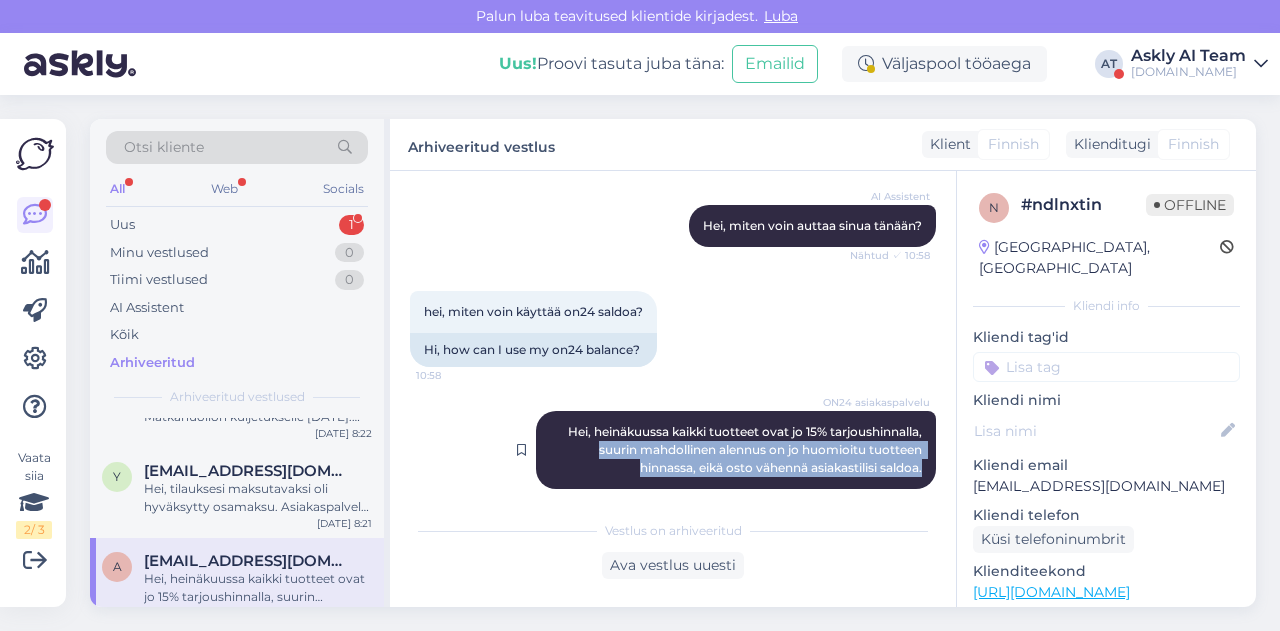 click on "ON24 asiakaspalvelu Hei, heinäkuussa kaikki tuotteet ovat jo 15% tarjoushinnalla, suurin mahdollinen alennus on jo huomioitu tuotteen hinnassa, eikä osto vähennä asiakastilisi saldoa. Nähtud ✓ 11:22" at bounding box center (736, 450) 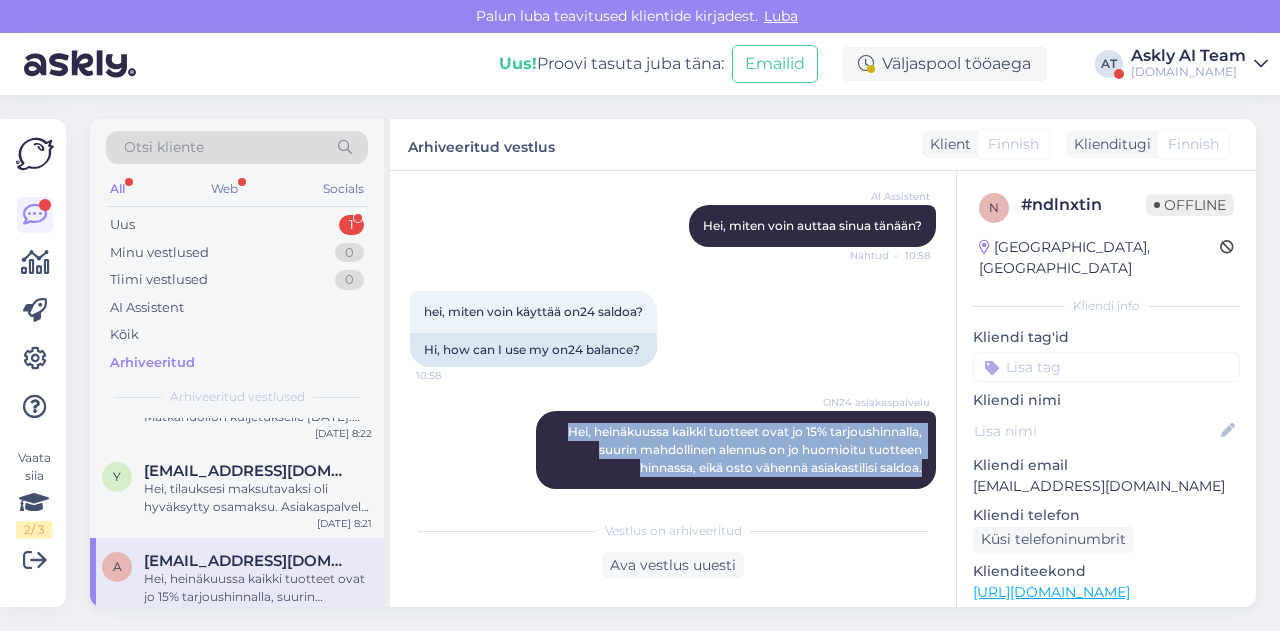 drag, startPoint x: 548, startPoint y: 411, endPoint x: 927, endPoint y: 450, distance: 381.0013 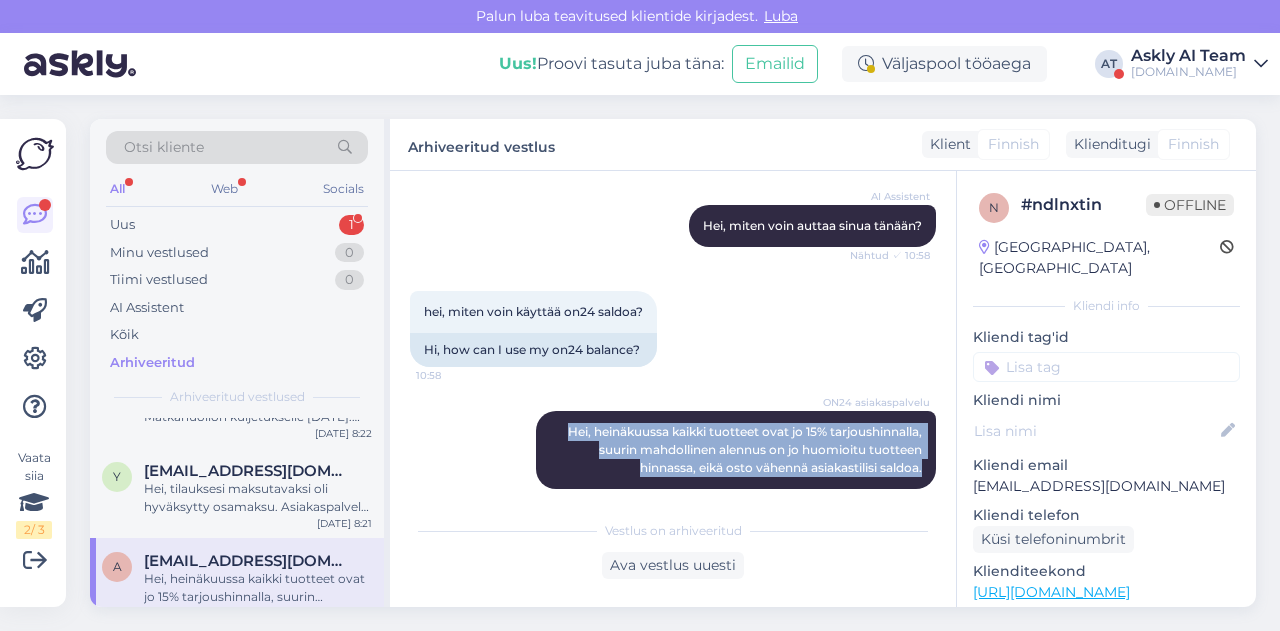 click on "Vestlus algas [DATE] hei, miten voin käyttää on24tilin saldoa? 10:13  Hi, how can I use my on24 account balance? AI Assistent [PERSON_NAME]!
ON24 Money -saldollasi saat alennusta ON24 Koti Sisustusliikkeen hinnoista. Tuotetiedoissa näkyy sinulle alin asiakashinta vihreällä. Tilausta tehdessäsi kirjaudu ensin sisään sähköpostiosoitteellasi – järjestelmä soveltaa ON24-asiakasalennuksesi tilaukseen automaattisesti. [PERSON_NAME] tuote on jo alennuksessa, suurin mahdollinen alennus sisältyy hintaan, eikä sinun tarvitse käyttää kerääntyneitä kauppakrediittejäsi alennuksen saamiseksi. Huomaathan, [PERSON_NAME] koko kertynyttä saldoa ei voi käyttää tilauksen maksamiseen. Tervetuloa ostoksille!  [URL][DOMAIN_NAME] Nähtud ✓ 10:13  [DATE] asiakaspalvelija 10:58  customer service representative AI Assistent [PERSON_NAME], miten voin auttaa sinua tänään? Nähtud ✓ 10:58  hei, miten voin käyttää on24 saldoa? 10:58  Hi, how can I use my on24 balance? ON24 asiakaspalvelu Nähtud ✓ 11:22" at bounding box center [682, 341] 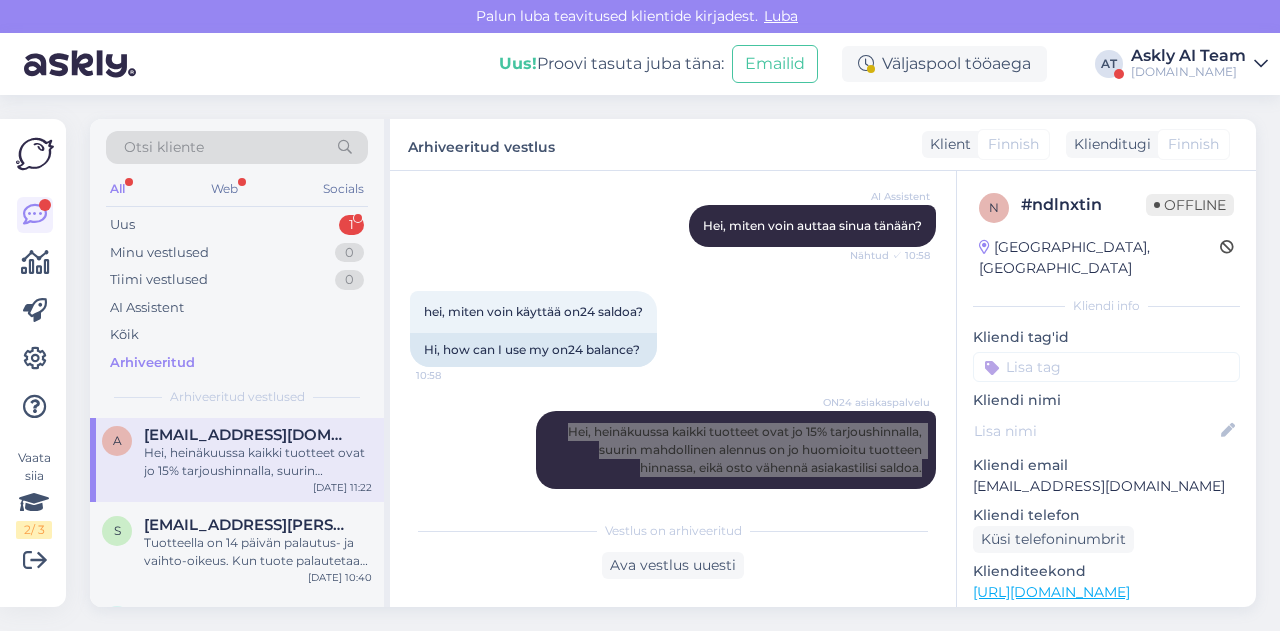scroll, scrollTop: 193, scrollLeft: 0, axis: vertical 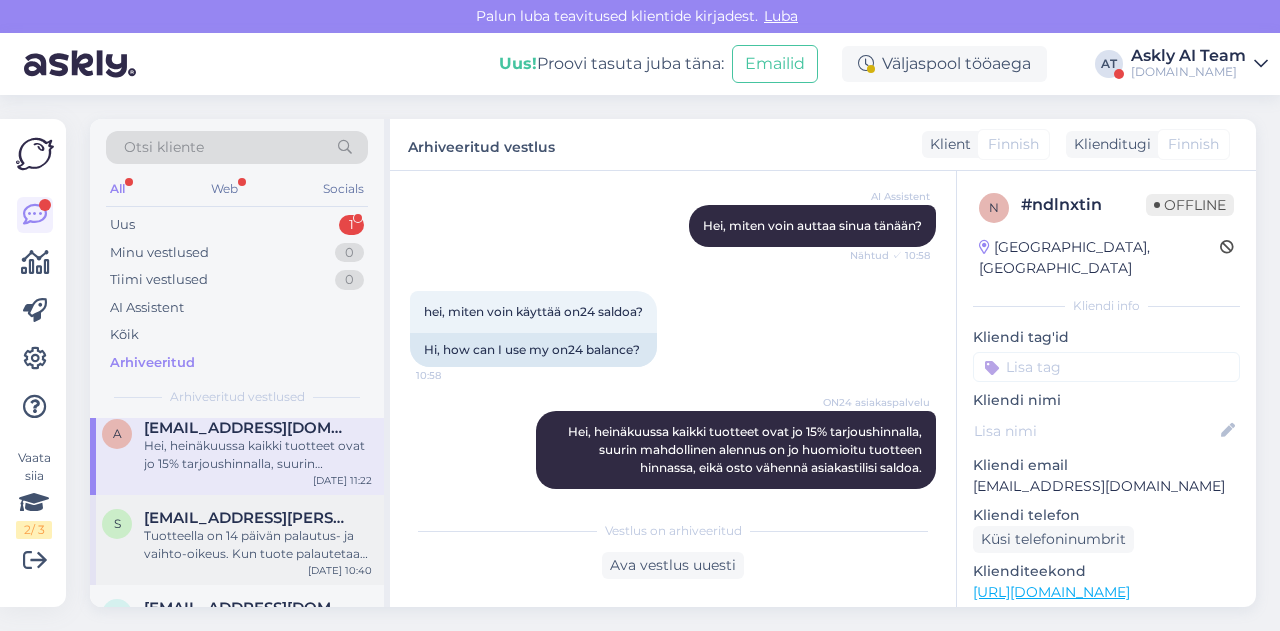 click on "Tuotteella on 14 päivän palautus- ja vaihto-oikeus. Kun tuote palautetaan käyttämättönä, kasaamattomana ja alkuperäispakkauksessaan palautetaan tilauksen summa 100% takaisin,  myös toimituskulut. Palautuksesta tulee aina ilmoittaa etukäteen [EMAIL_ADDRESS][DOMAIN_NAME]." at bounding box center [258, 545] 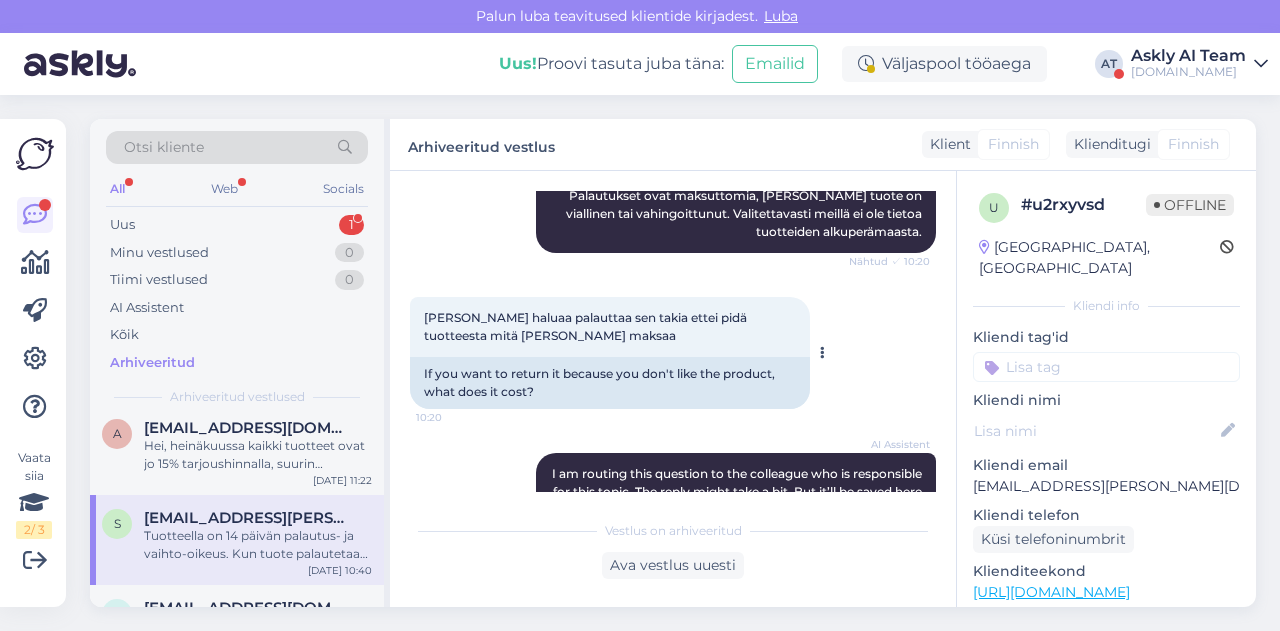 scroll, scrollTop: 322, scrollLeft: 0, axis: vertical 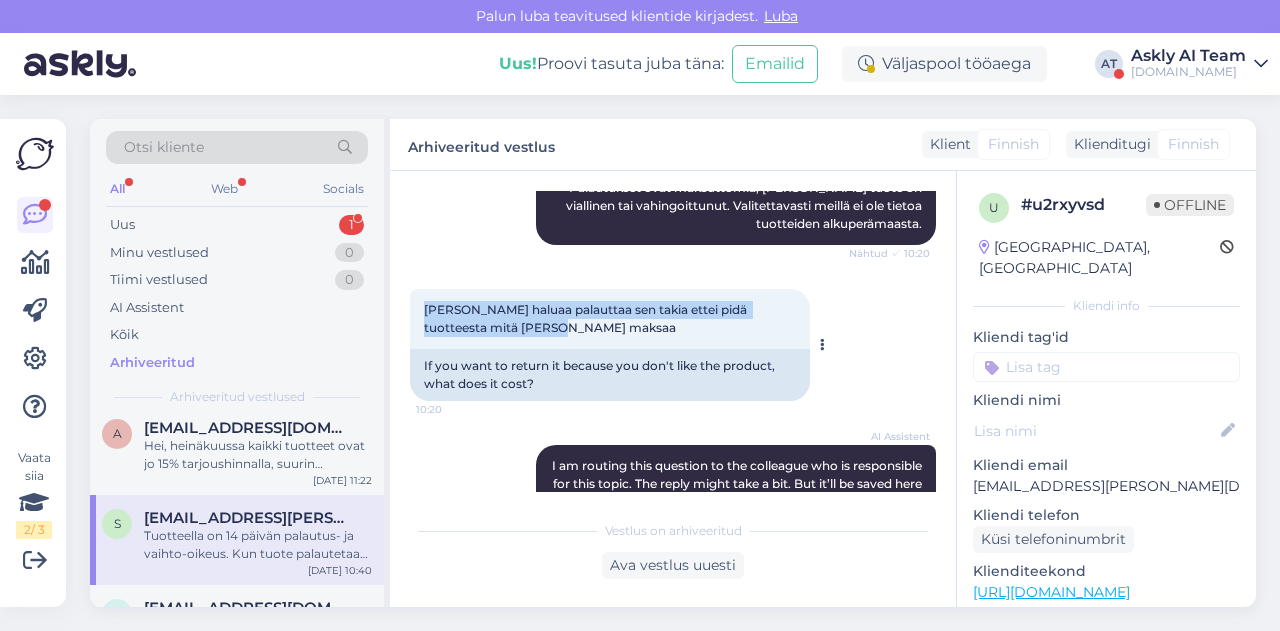 drag, startPoint x: 408, startPoint y: 305, endPoint x: 548, endPoint y: 330, distance: 142.21463 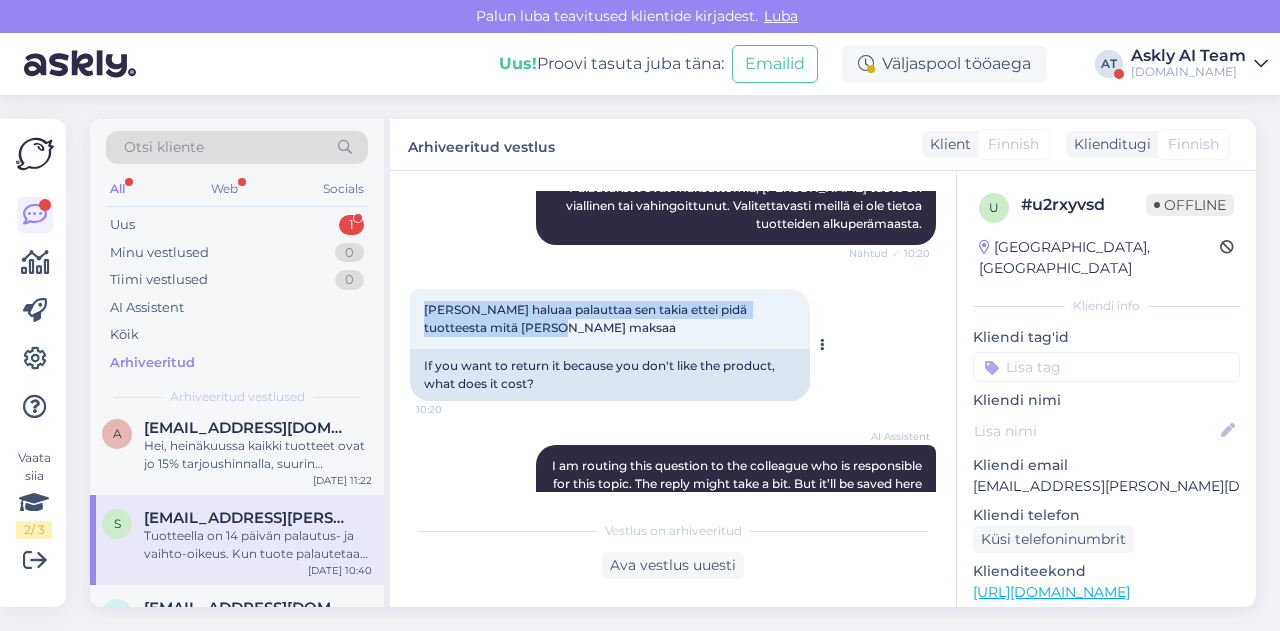 click on "Vestlus algas [DATE] Hei, mistä maasta tuotteet tulevat ? Maksaako palautus jotain ? 10:19  Hi, what country do the products come from? Does returning them cost anything? AI Assistent [PERSON_NAME]!
Palautukset ovat maksuttomia, [PERSON_NAME] tuote on viallinen tai vahingoittunut. Valitettavasti meillä ei ole tietoa tuotteiden alkuperämaasta. Nähtud ✓ 10:20  [PERSON_NAME] haluaa palauttaa sen takia ettei pidä tuotteesta mitä [PERSON_NAME] maksaa 10:20  If you want to return it because you don't like the product, what does it cost? AI Assistent I am routing this question to the colleague who is responsible for this topic. The reply might take a bit. But it’ll be saved here for you to read later. 10:20  Lähetän tämän kysymyksen kollegalle, joka on tästä aiheesta vastuussa. Vastaus voi kestää hetken. [PERSON_NAME] se tallennetaan tänne, [PERSON_NAME] lukea sen myöhemmin. ON24 asiakaspalvelu [EMAIL_ADDRESS][DOMAIN_NAME] .  10:40    Vestlus on arhiveeritud Ava vestlus uuesti" at bounding box center (673, 389) 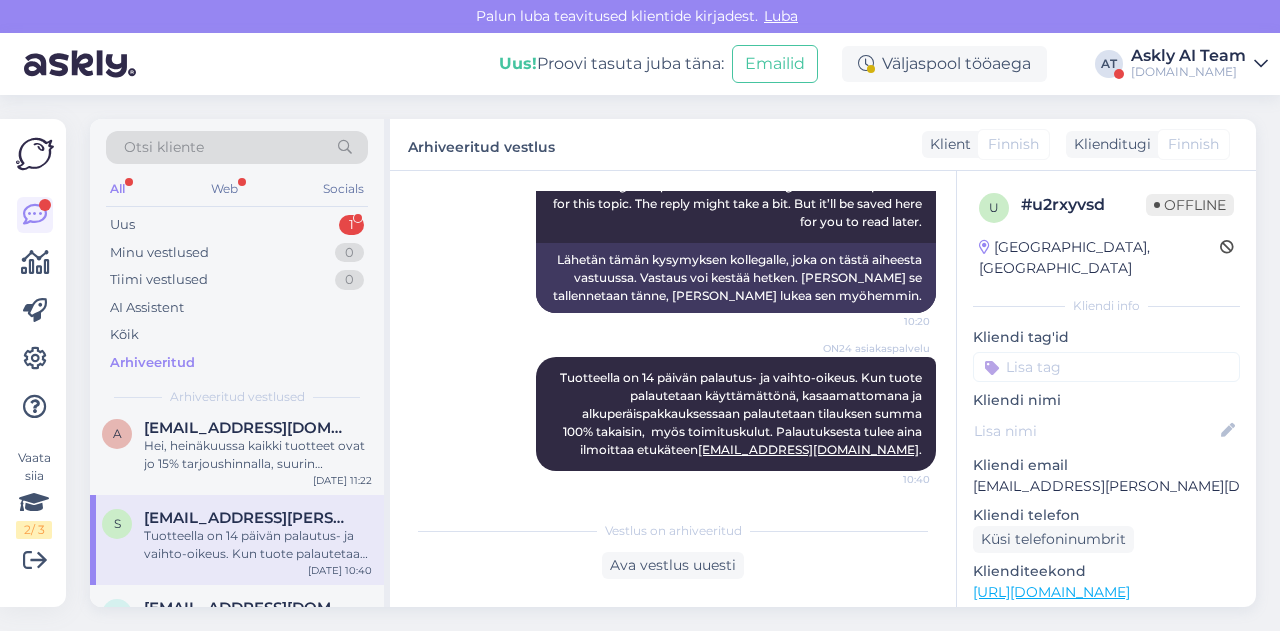 scroll, scrollTop: 602, scrollLeft: 0, axis: vertical 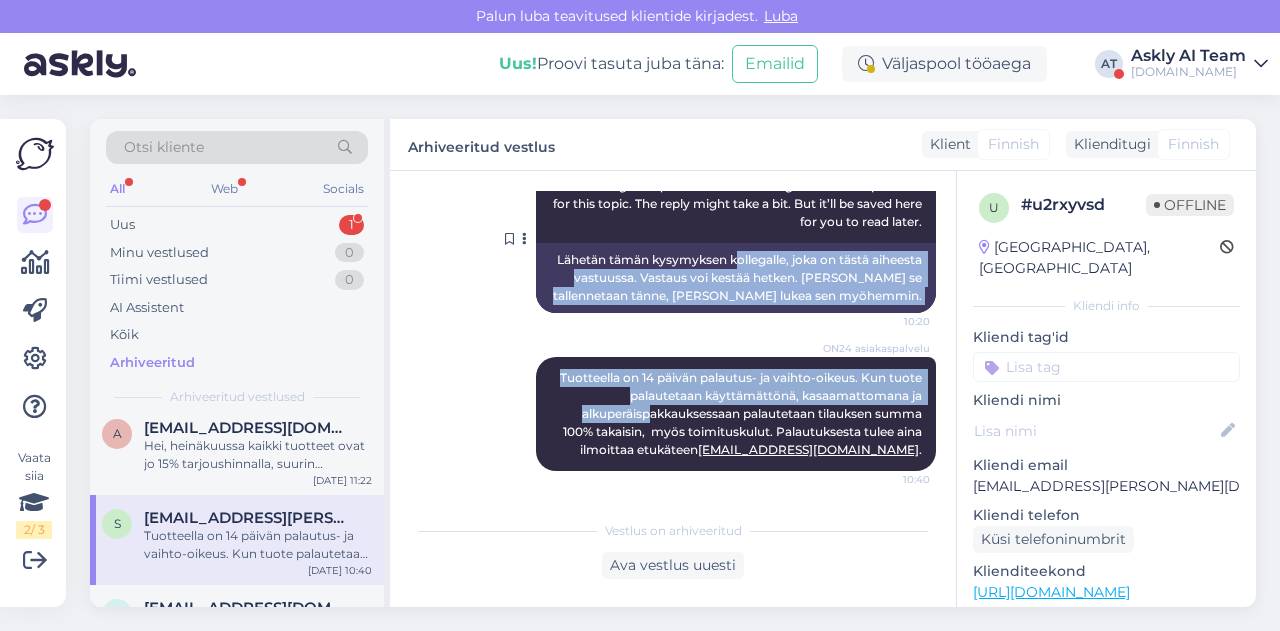 drag, startPoint x: 629, startPoint y: 420, endPoint x: 742, endPoint y: 220, distance: 229.71504 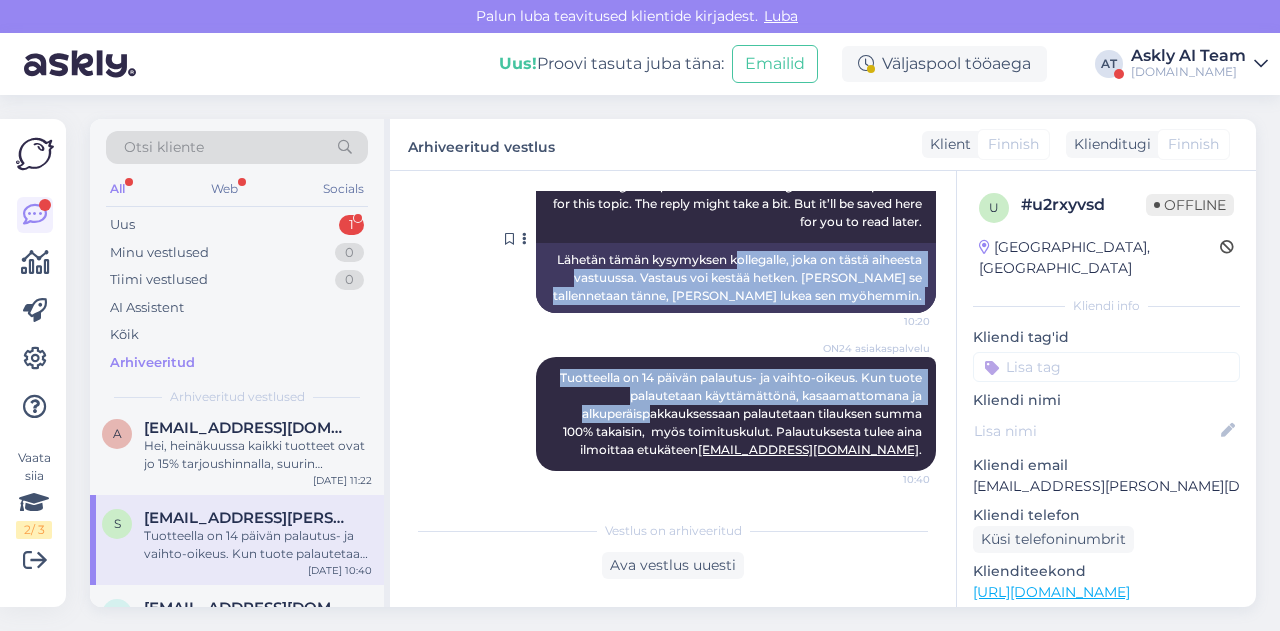 click on "Vestlus algas [DATE] Hei, mistä maasta tuotteet tulevat ? Maksaako palautus jotain ? 10:19  Hi, what country do the products come from? Does returning them cost anything? AI Assistent [PERSON_NAME]!
Palautukset ovat maksuttomia, [PERSON_NAME] tuote on viallinen tai vahingoittunut. Valitettavasti meillä ei ole tietoa tuotteiden alkuperämaasta. Nähtud ✓ 10:20  [PERSON_NAME] haluaa palauttaa sen takia ettei pidä tuotteesta mitä [PERSON_NAME] maksaa 10:20  If you want to return it because you don't like the product, what does it cost? AI Assistent I am routing this question to the colleague who is responsible for this topic. The reply might take a bit. But it’ll be saved here for you to read later. 10:20  Lähetän tämän kysymyksen kollegalle, joka on tästä aiheesta vastuussa. Vastaus voi kestää hetken. [PERSON_NAME] se tallennetaan tänne, [PERSON_NAME] lukea sen myöhemmin. ON24 asiakaspalvelu [EMAIL_ADDRESS][DOMAIN_NAME] .  10:40" at bounding box center (682, 341) 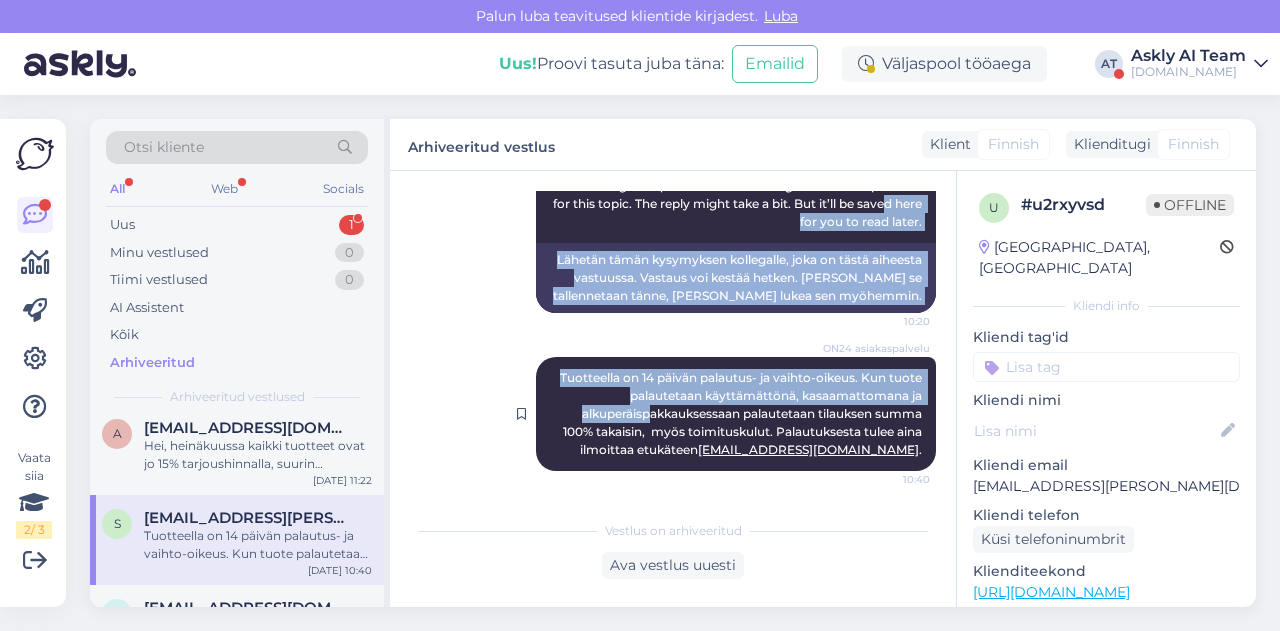 click on "ON24 asiakaspalvelu Tuotteella on 14 päivän palautus- ja vaihto-oikeus. Kun tuote palautetaan käyttämättönä, kasaamattomana ja alkuperäispakkauksessaan palautetaan tilauksen summa 100% takaisin,  myös toimituskulut. Palautuksesta tulee aina ilmoittaa etukäteen  [EMAIL_ADDRESS][DOMAIN_NAME] .  10:40" at bounding box center (736, 414) 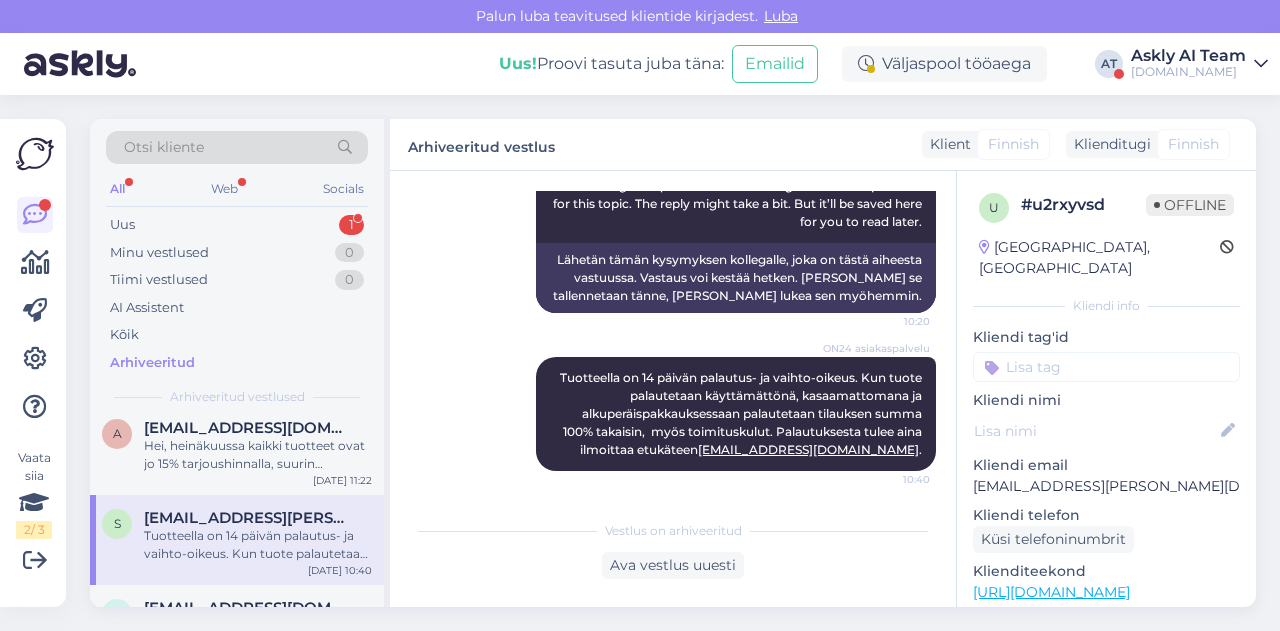 drag, startPoint x: 532, startPoint y: 369, endPoint x: 920, endPoint y: 460, distance: 398.52853 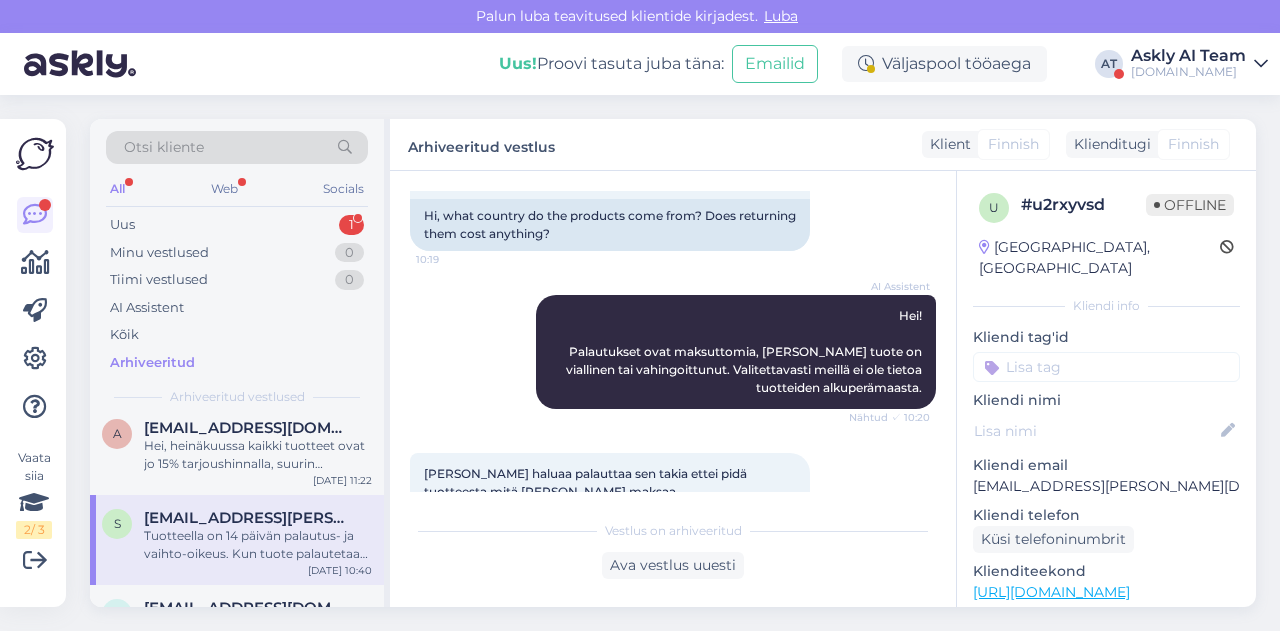 scroll, scrollTop: 136, scrollLeft: 0, axis: vertical 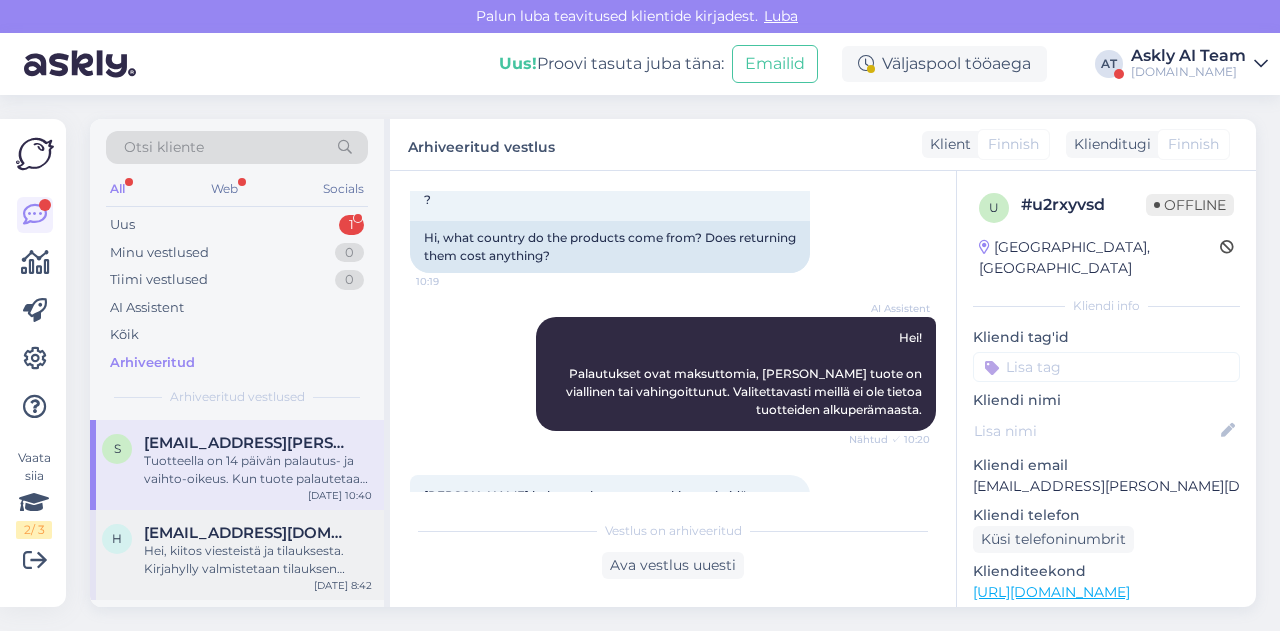 click on "[EMAIL_ADDRESS][DOMAIN_NAME]" at bounding box center (248, 533) 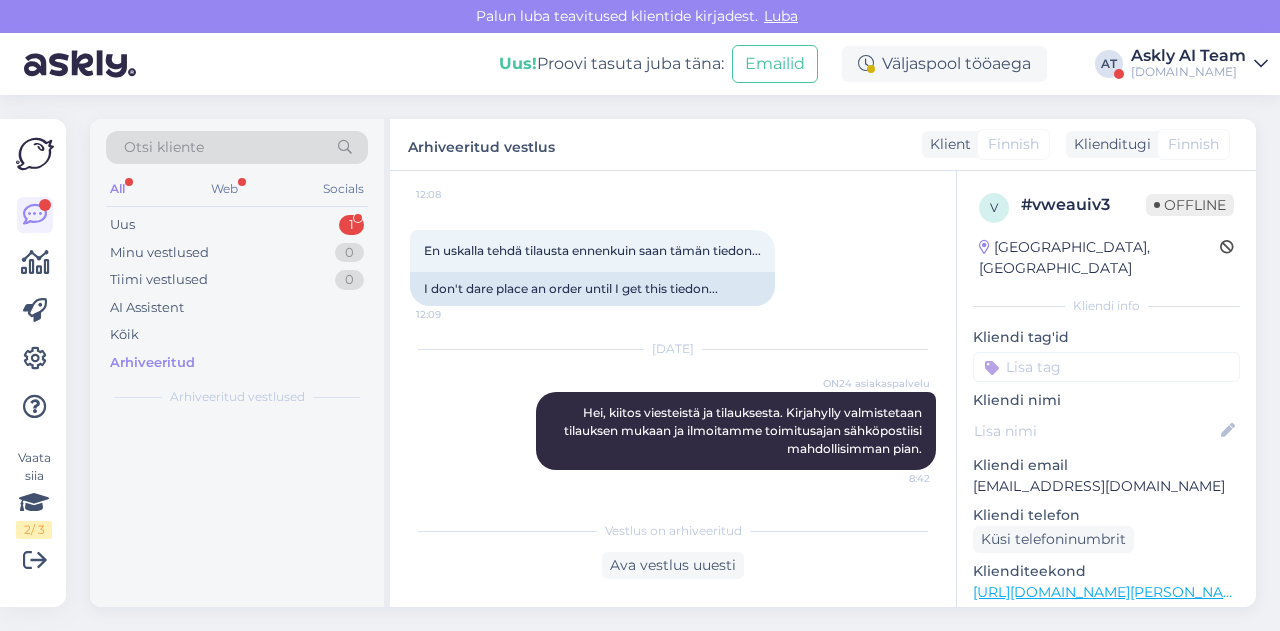 scroll, scrollTop: 0, scrollLeft: 0, axis: both 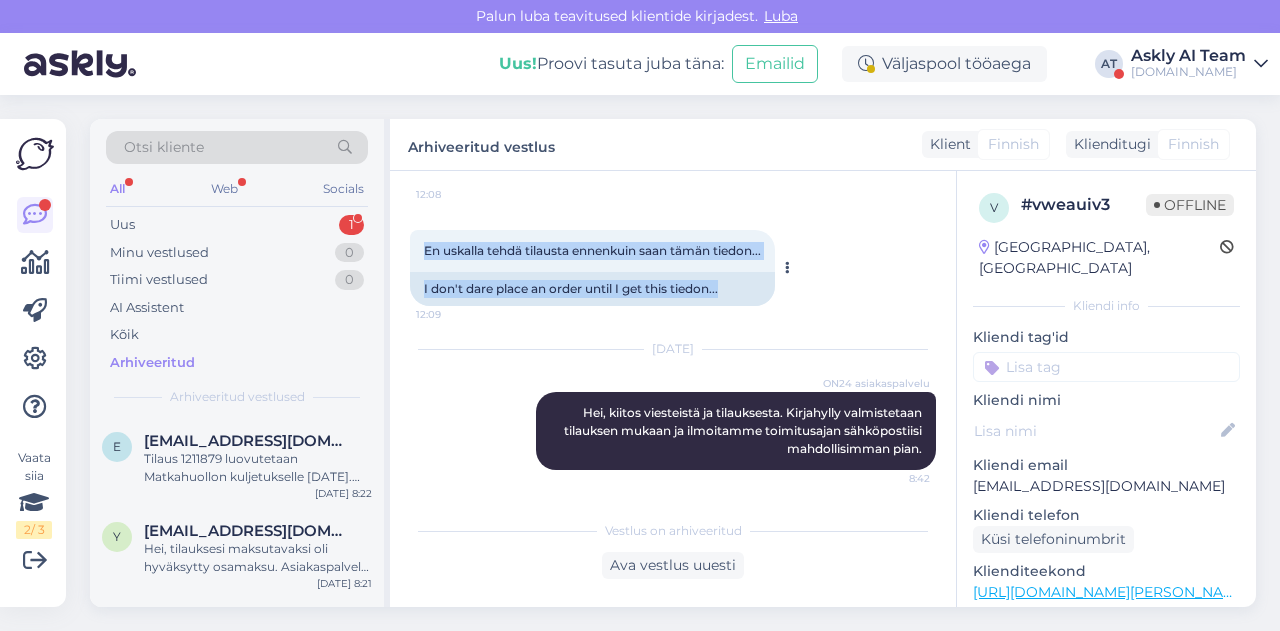 drag, startPoint x: 460, startPoint y: 277, endPoint x: 794, endPoint y: 287, distance: 334.14966 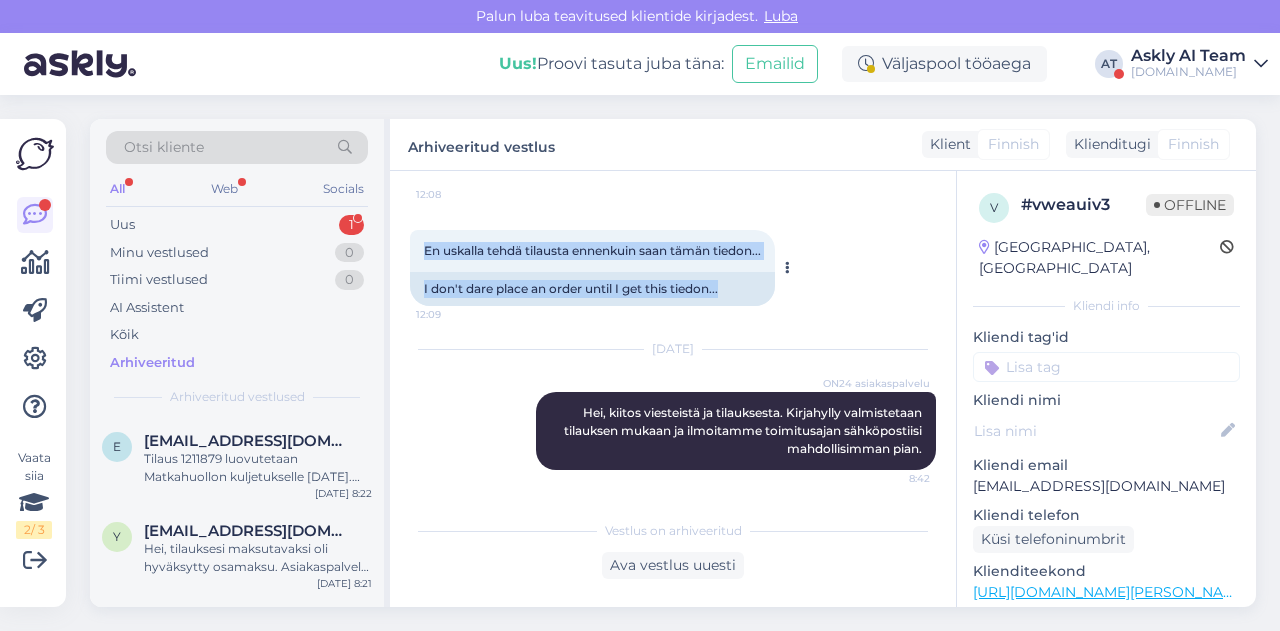 click on "En uskalla tehdä tilausta ennenkuin saan tämän tiedon... 12:09  I don't dare place an order until I get this tiedon..." at bounding box center (592, 268) 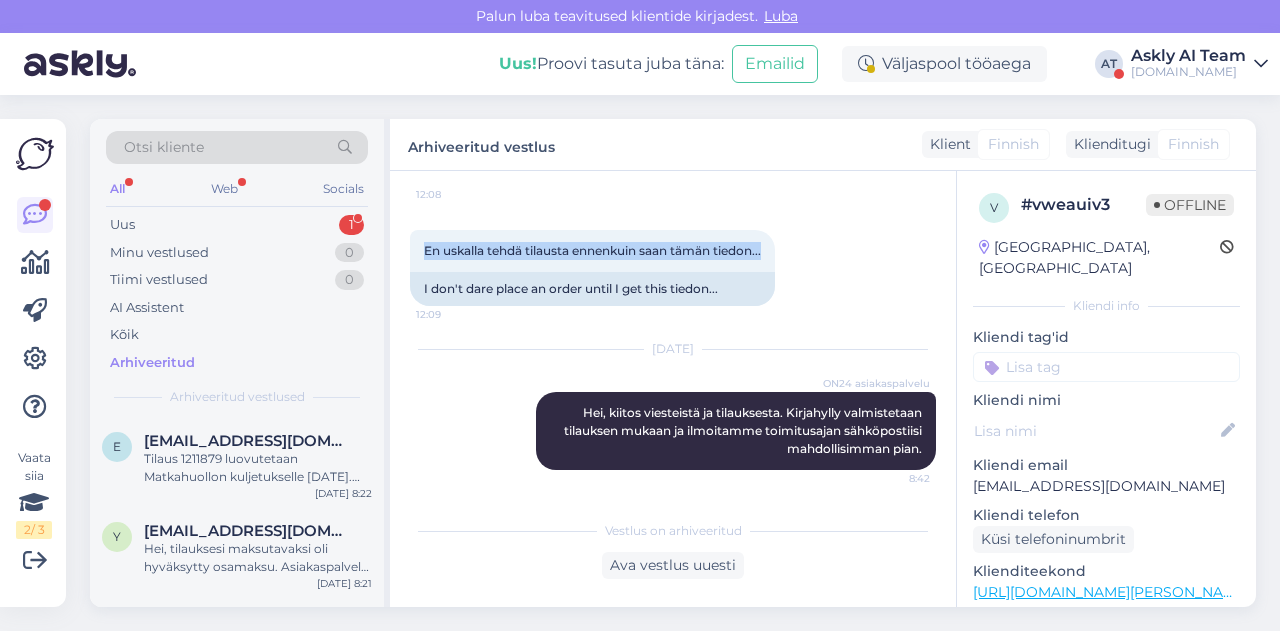 drag, startPoint x: 419, startPoint y: 270, endPoint x: 818, endPoint y: 260, distance: 399.1253 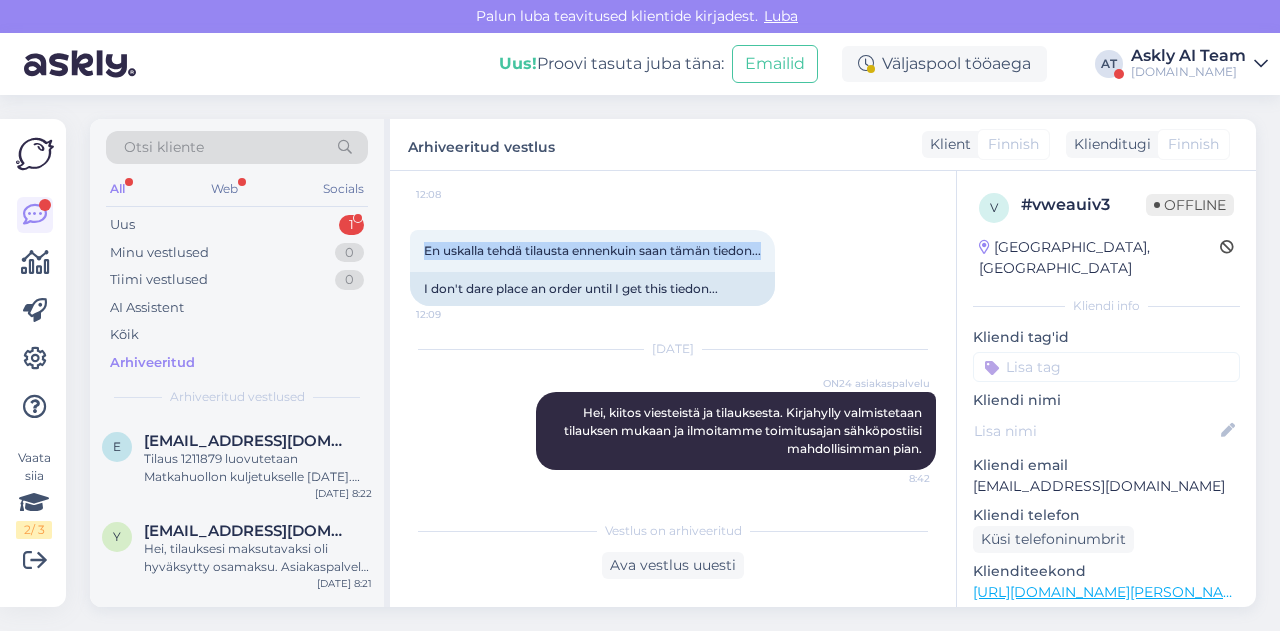 click on "En uskalla tehdä tilausta ennenkuin saan tämän tiedon... 12:09  I don't dare place an order until I get this tiedon..." at bounding box center (673, 268) 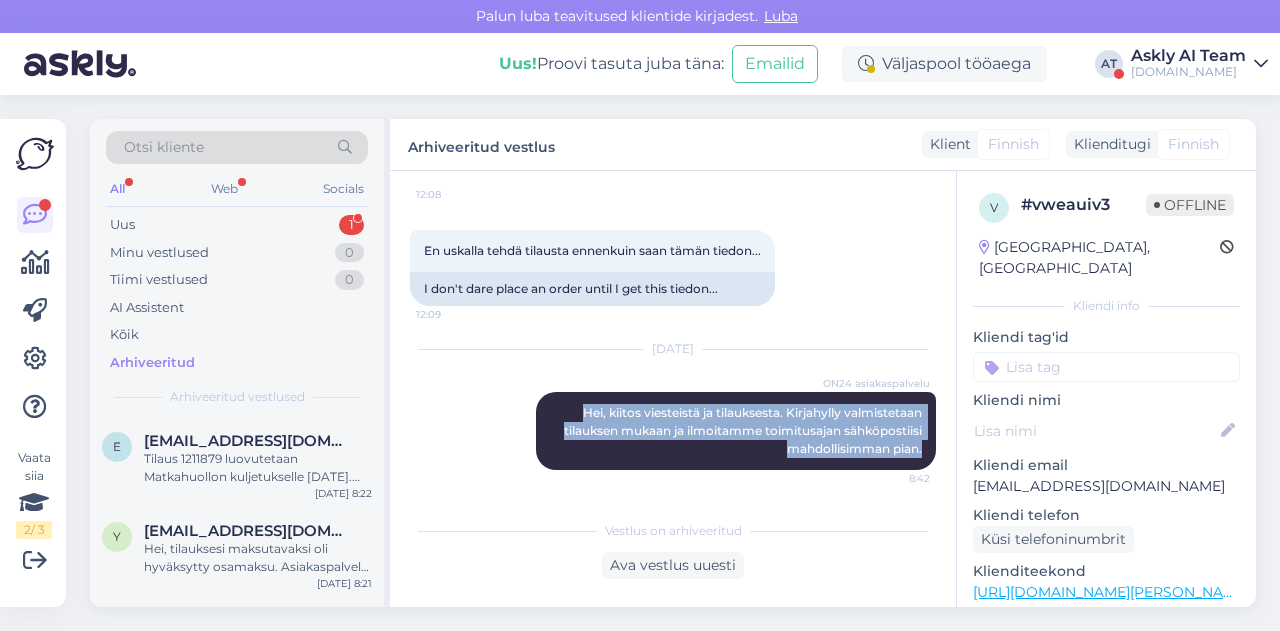 drag, startPoint x: 556, startPoint y: 427, endPoint x: 930, endPoint y: 472, distance: 376.69748 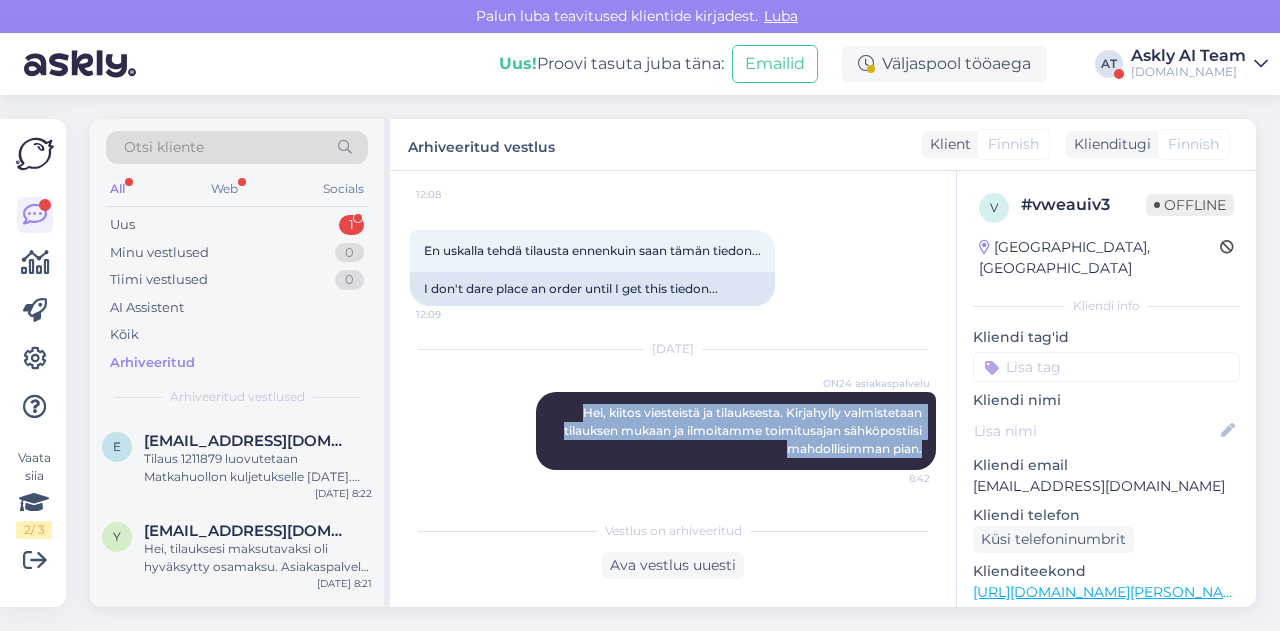 click on "Vestlus algas [DATE] mikä on tämän tuotteen toimitusaika???Kirjahylly [PERSON_NAME] 25 cm TE-486707 -  [DOMAIN_NAME]  Sisustustavaratalo  [URL][DOMAIN_NAME] 12:03  What is the delivery time for this product???Bookshelf [PERSON_NAME] 25 cm TE-486707 -  [DOMAIN_NAME]  Interior Department Store  [URL][DOMAIN_NAME] AI Assistent [PERSON_NAME]!
Toimitusaika vaihtelee tuotteen mukaan, yleensä 2–10 arkipäivää. Arvioidut toimitusajat näkyvät aina kassalla. Varastossa olevat tuotteet ovat saatavilla nopeaan toimitukseen. [PERSON_NAME] tuote on "tilaustuote", toimitusaika voi olla pidempi, ja tämä ilmoitetaan ostoskorin tiedoissa. Nähtud ✓ 12:03  mikä on tämän tuotteen toimitusaika???Kirjahylly [PERSON_NAME] 25 cm TE-486707 -
[DOMAIN_NAME]
Sisustustavaratalo
[URL][DOMAIN_NAME]
Nähty ✓ 12:03 12:03  What is the delivery time for this product???Bookshelf [PERSON_NAME] 25 cm TE-486707 -
[DOMAIN_NAME]
Interior Department Store
[URL][DOMAIN_NAME]
Viewed ✓ 12:03 haloo???" at bounding box center [682, 341] 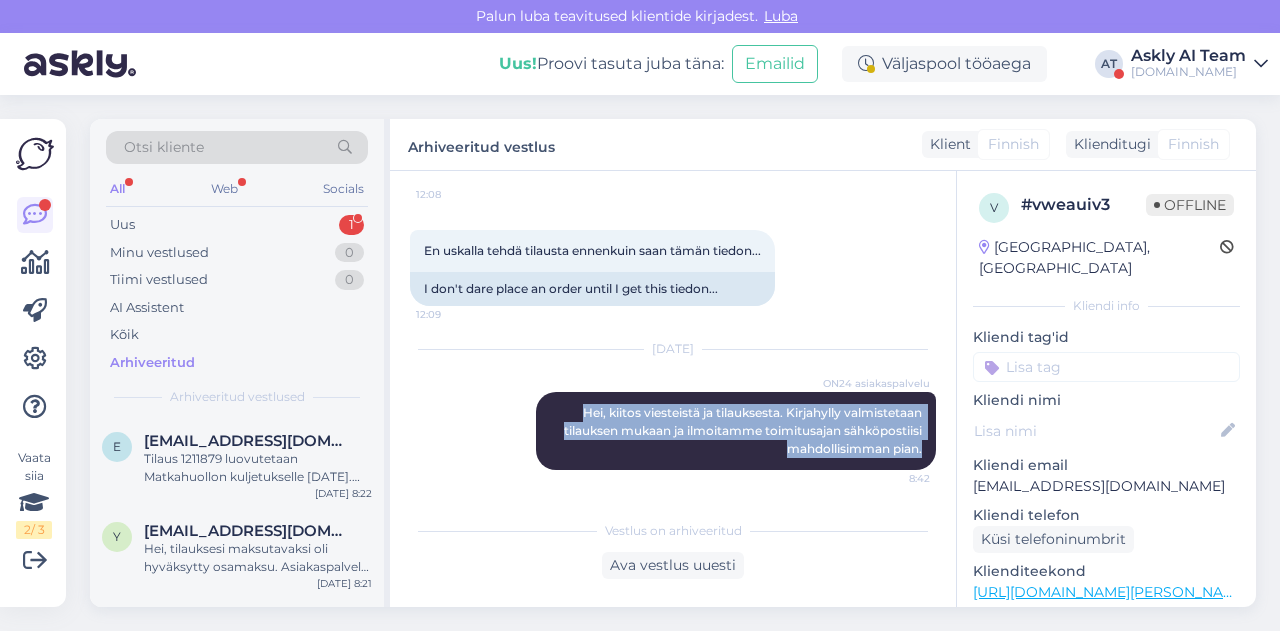 scroll, scrollTop: 872, scrollLeft: 0, axis: vertical 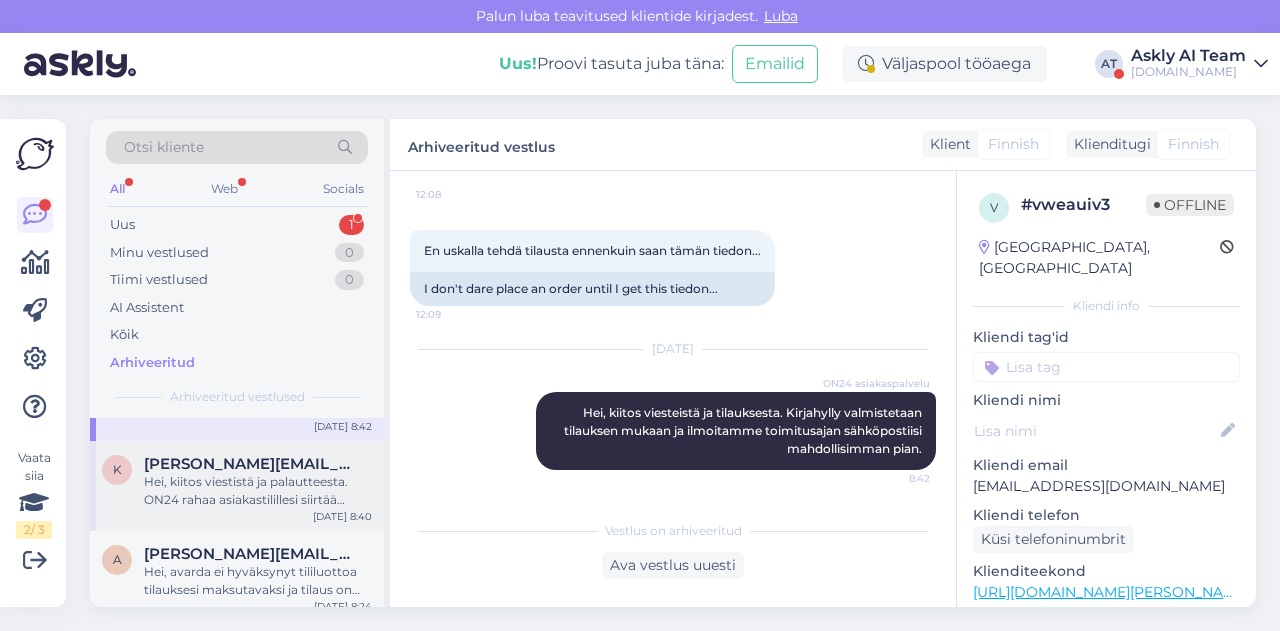 click on "Hei, kiitos viestistä ja palautteesta. ON24 rahaa asiakastilillesi siirtää ON24 Sisustustavaratalo [PERSON_NAME] on alennusrahasta. Heinäkuussa kaikki tuotteet ovat 15% alennuksella, [PERSON_NAME] vähennä asiakastilin saldoa. Mukavaa heinäkuun jatkoa!" at bounding box center (258, 491) 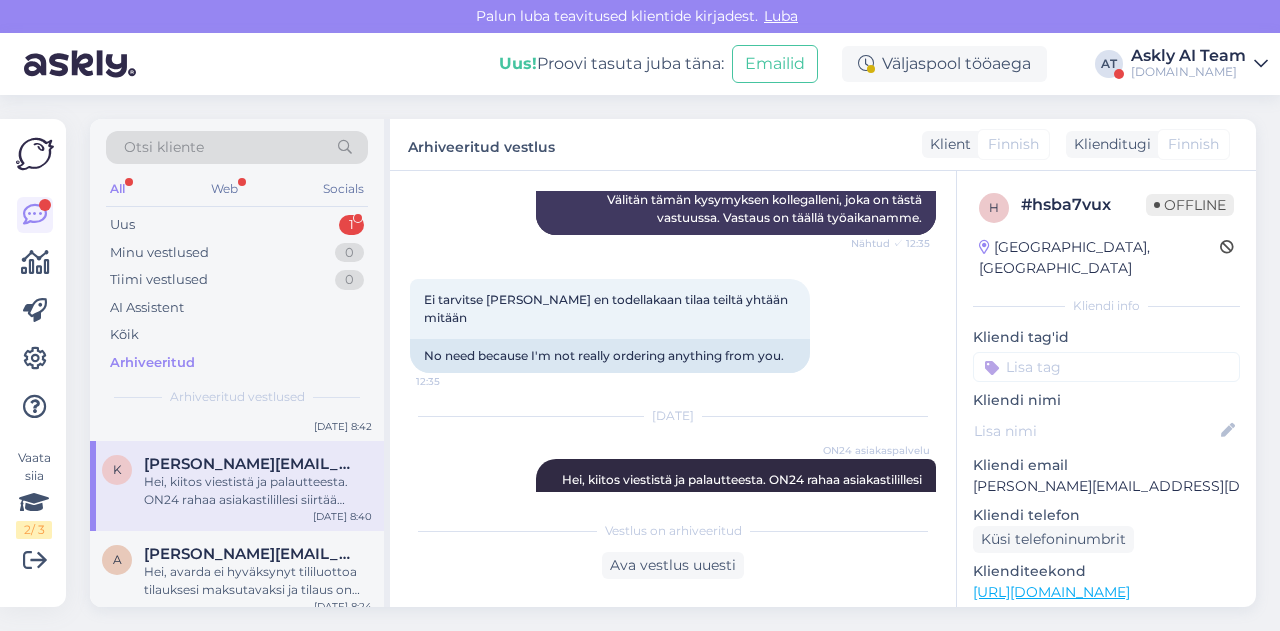 scroll, scrollTop: 1320, scrollLeft: 0, axis: vertical 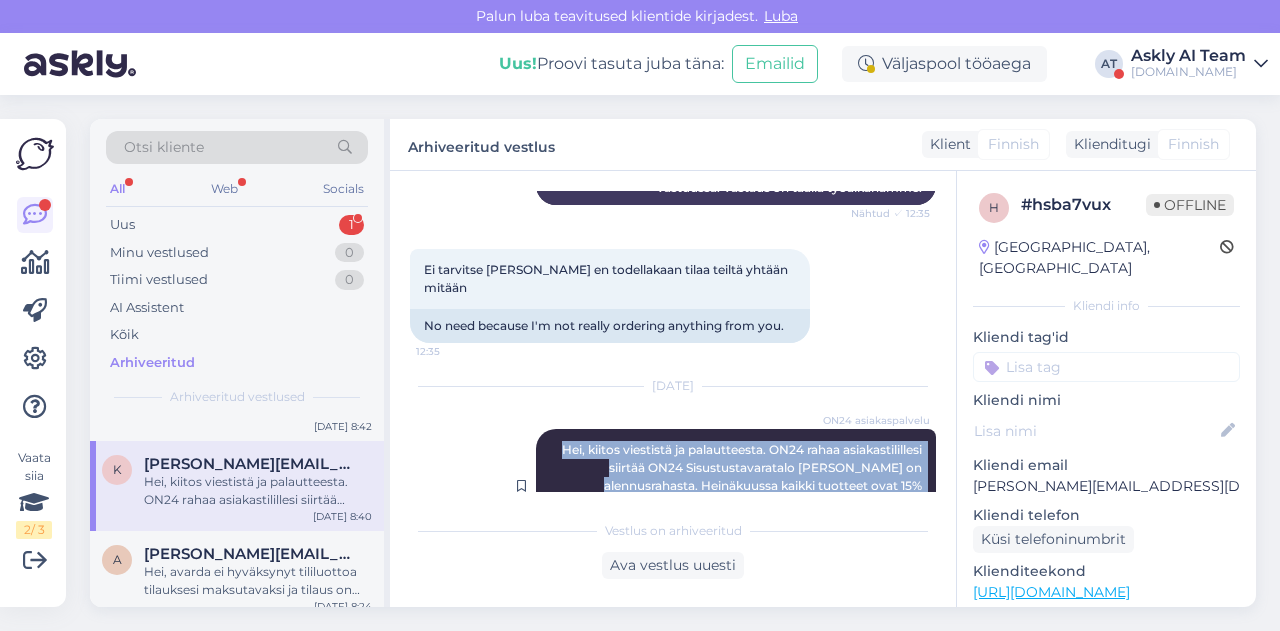 drag, startPoint x: 536, startPoint y: 389, endPoint x: 915, endPoint y: 461, distance: 385.77844 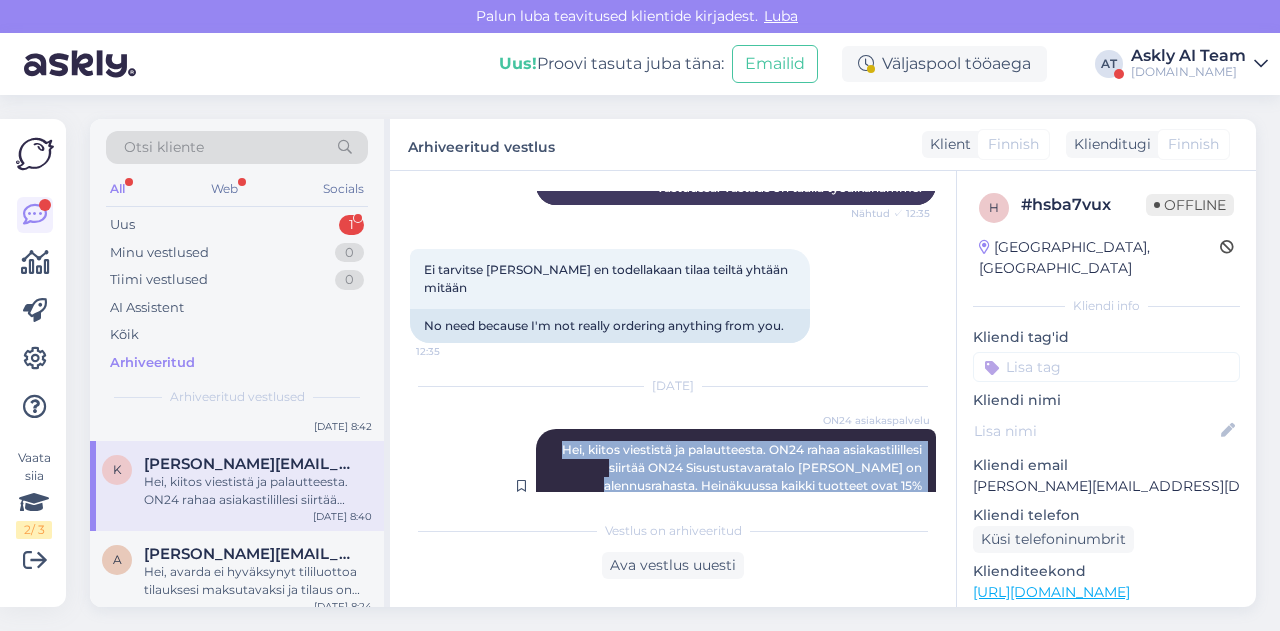 click on "ON24 asiakaspalvelu Hei, kiitos viestistä ja palautteesta. ON24 rahaa asiakastilillesi siirtää ON24 Sisustustavaratalo [PERSON_NAME] on alennusrahasta. Heinäkuussa kaikki tuotteet ovat 15% alennuksella, [PERSON_NAME] vähennä asiakastilin saldoa. Mukavaa heinäkuun jatkoa! 8:40" at bounding box center (736, 486) 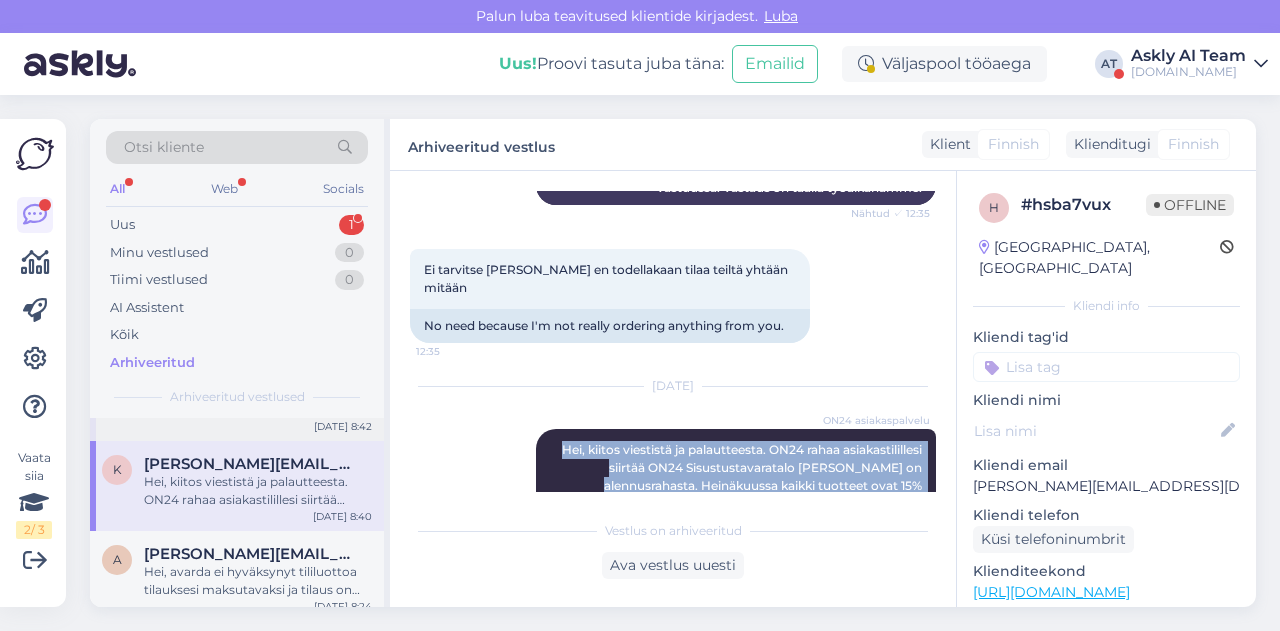 scroll, scrollTop: 459, scrollLeft: 0, axis: vertical 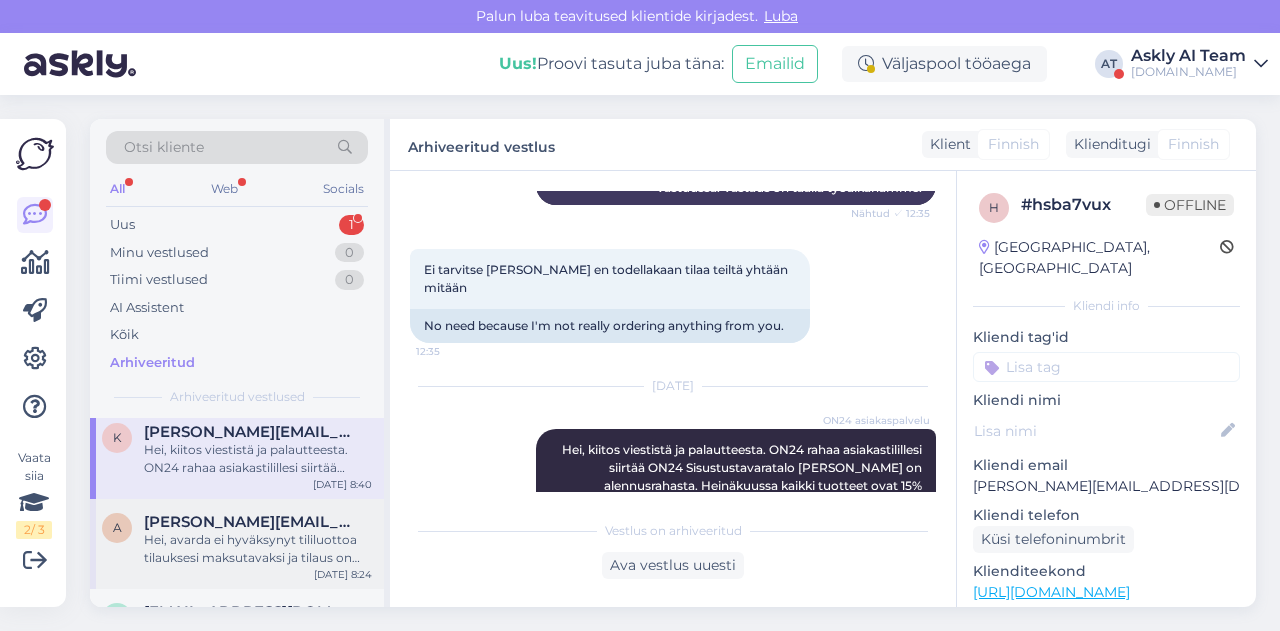 click on "[PERSON_NAME][EMAIL_ADDRESS][DOMAIN_NAME]" at bounding box center [248, 522] 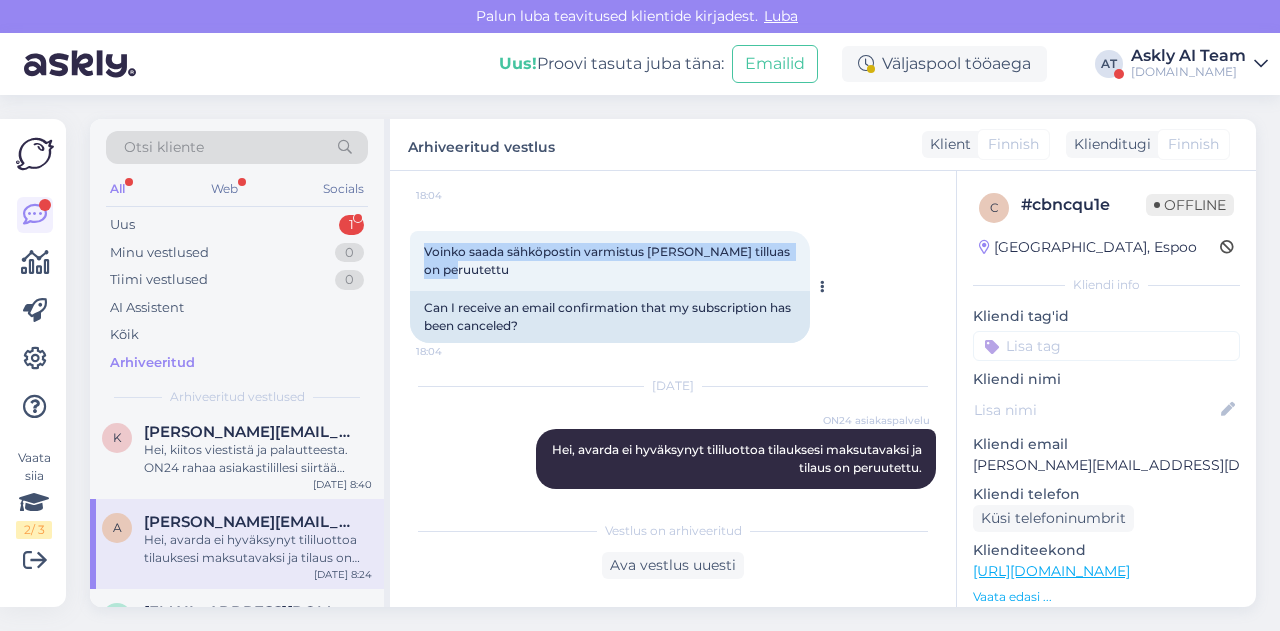 drag, startPoint x: 416, startPoint y: 233, endPoint x: 530, endPoint y: 259, distance: 116.92733 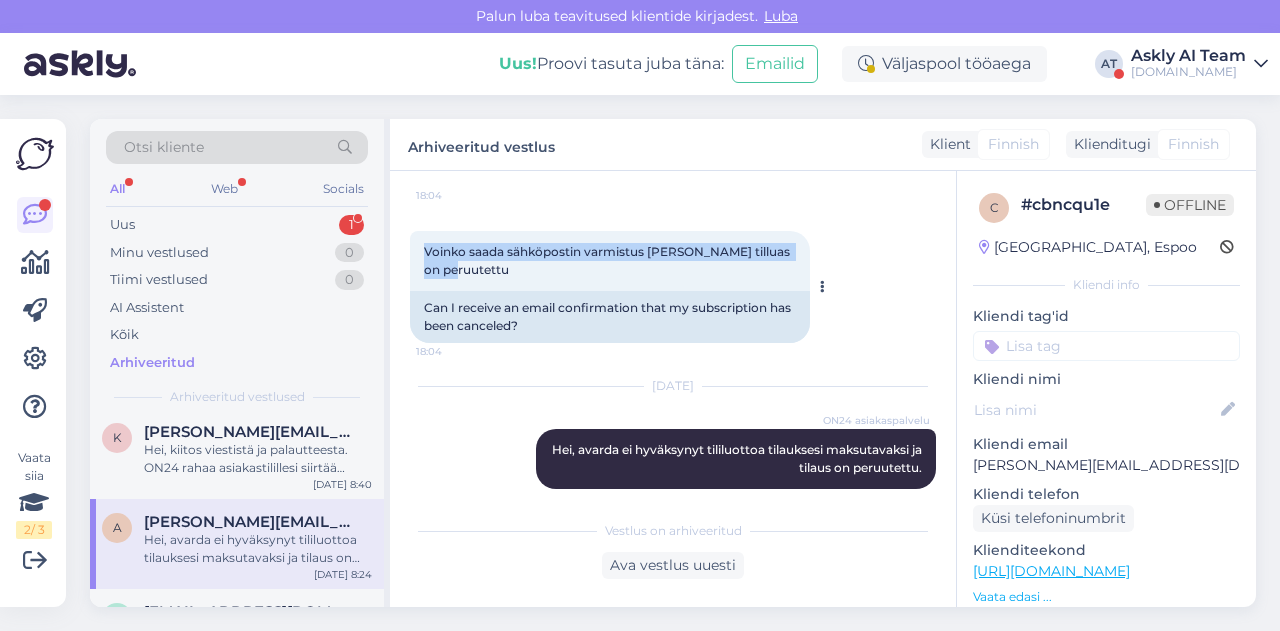 click on "Voinko saada sähköpostin varmistus [PERSON_NAME] tilluas on peruutettu  18:04" at bounding box center (610, 261) 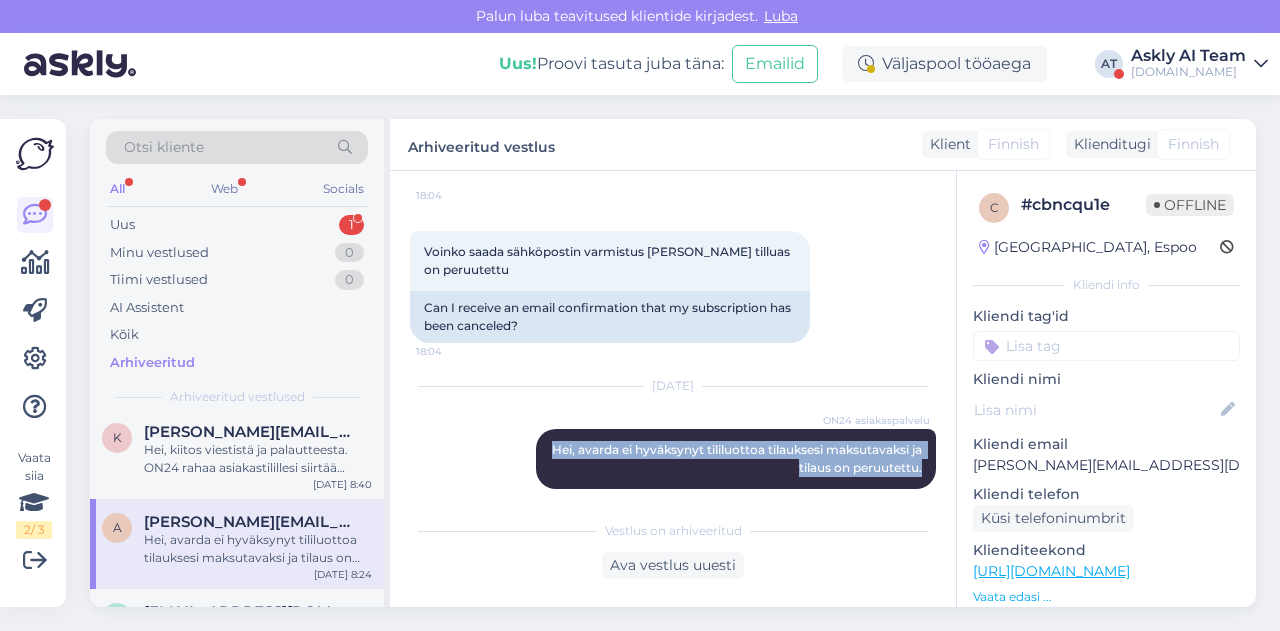 drag, startPoint x: 542, startPoint y: 435, endPoint x: 924, endPoint y: 451, distance: 382.33493 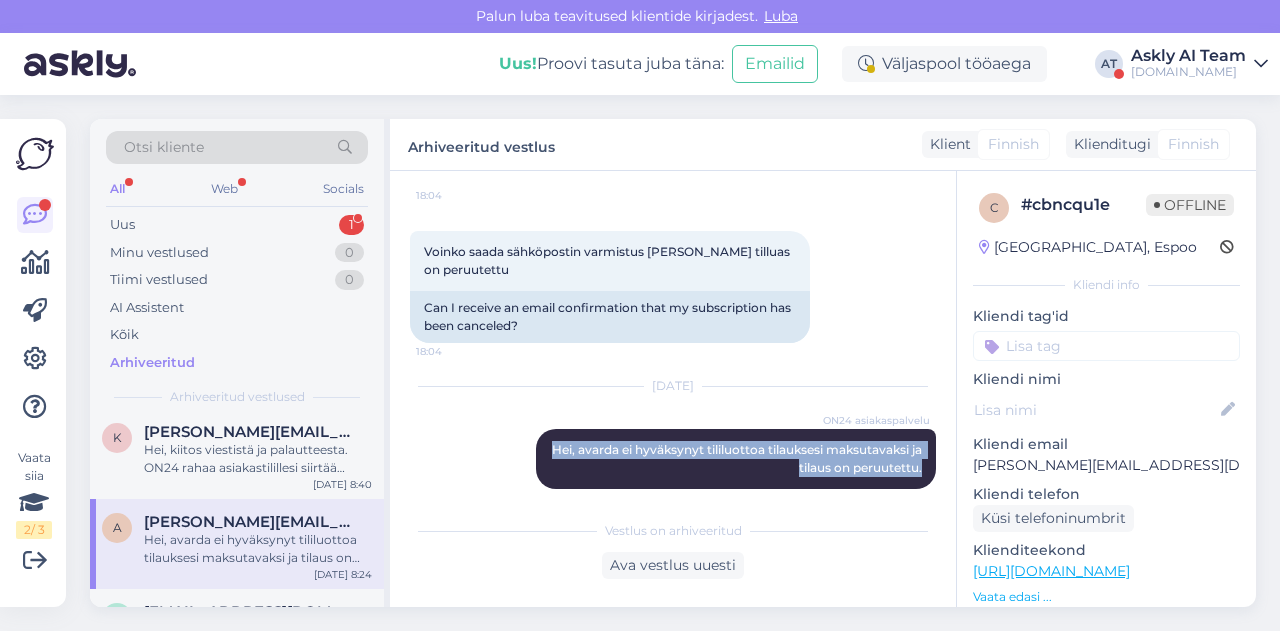 click on "Vestlus algas [DATE] Moikka 17:59  Hello AI Assistent [PERSON_NAME], miten voin auttaa sinua tänään? Nähtud ✓ 17:59  1213433 on minun tilaukseen numero, ja haluan perutaan se tillauksen 18:00  1213433 is my order number, and I want to cancel it. AI Assistent [PERSON_NAME] ilmoituksesta. Tilaus on peruutettu. Nähtud ✓ 18:00  Voinko saada sähköpostin varmistus [PERSON_NAME] se on peruutettu  18:01  Can I get an email confirmation that it has been cancelled? ? 18:01  ? ? 18:02  ? Anteeksi  18:04  Sorry [PERSON_NAME] saada sähköpostin varmistus [PERSON_NAME] tilluas on peruutettu  18:04  Can I receive an email confirmation that my subscription has been canceled? [DATE] ON24 asiakaspalvelu Hei, avarda ei hyväksynyt tililuottoa tilauksesi maksutavaksi ja tilaus on peruutettu. 8:24" at bounding box center [682, 341] 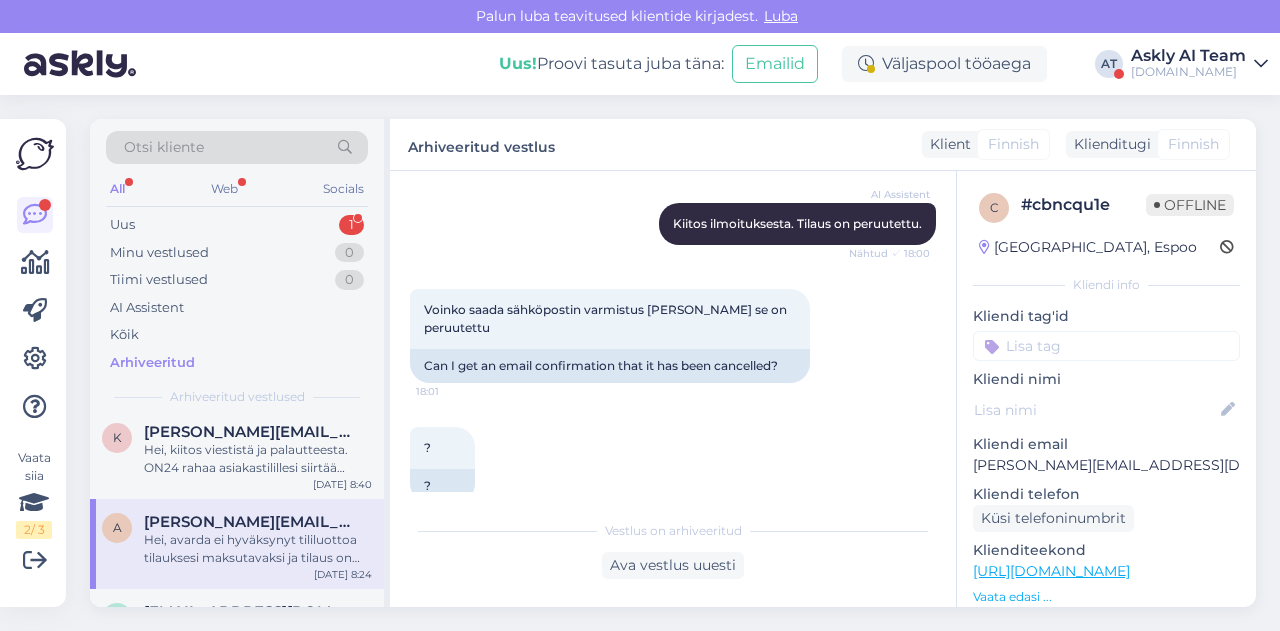 scroll, scrollTop: 994, scrollLeft: 0, axis: vertical 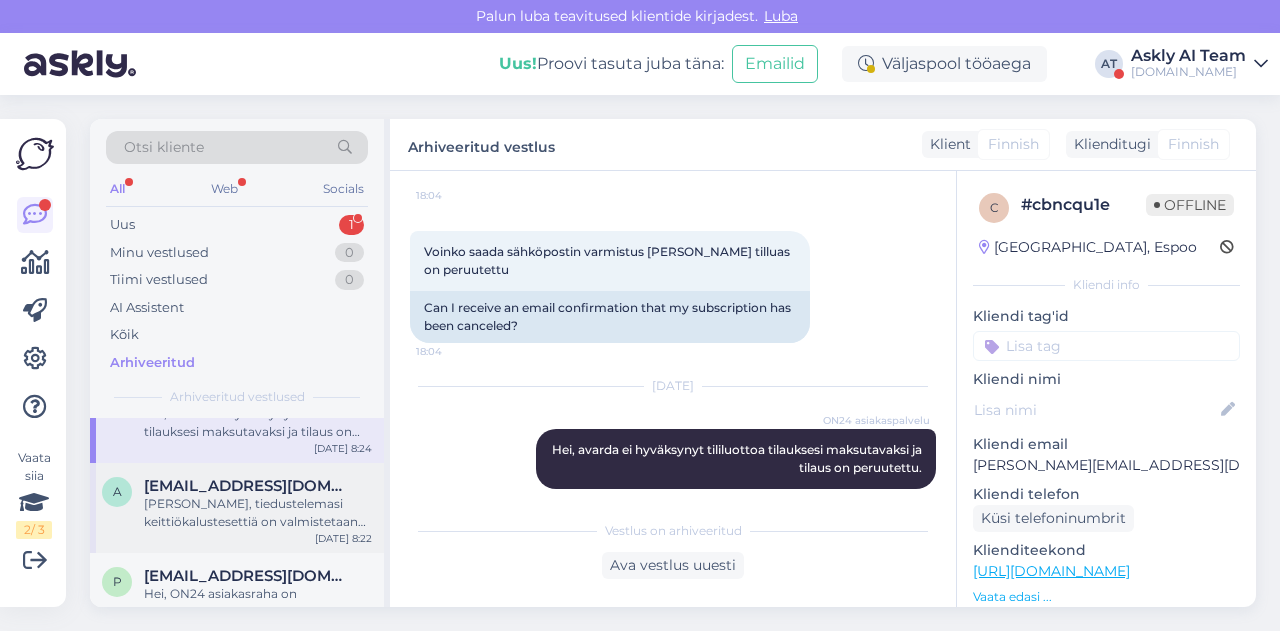 click on "[PERSON_NAME], tiedustelemasi keittiökalustesettiä on valmistetaan vain valkoisena. Mustia keittiöryhmiä 220 cm löydät [URL][DOMAIN_NAME]" at bounding box center (258, 513) 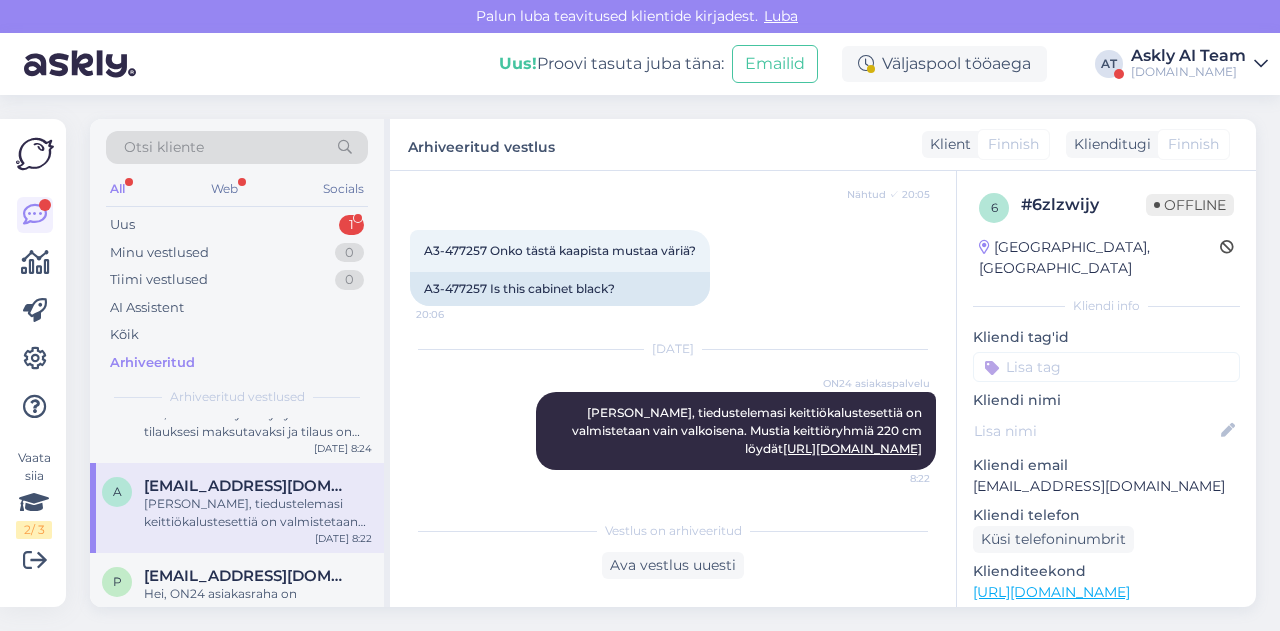 scroll, scrollTop: 686, scrollLeft: 0, axis: vertical 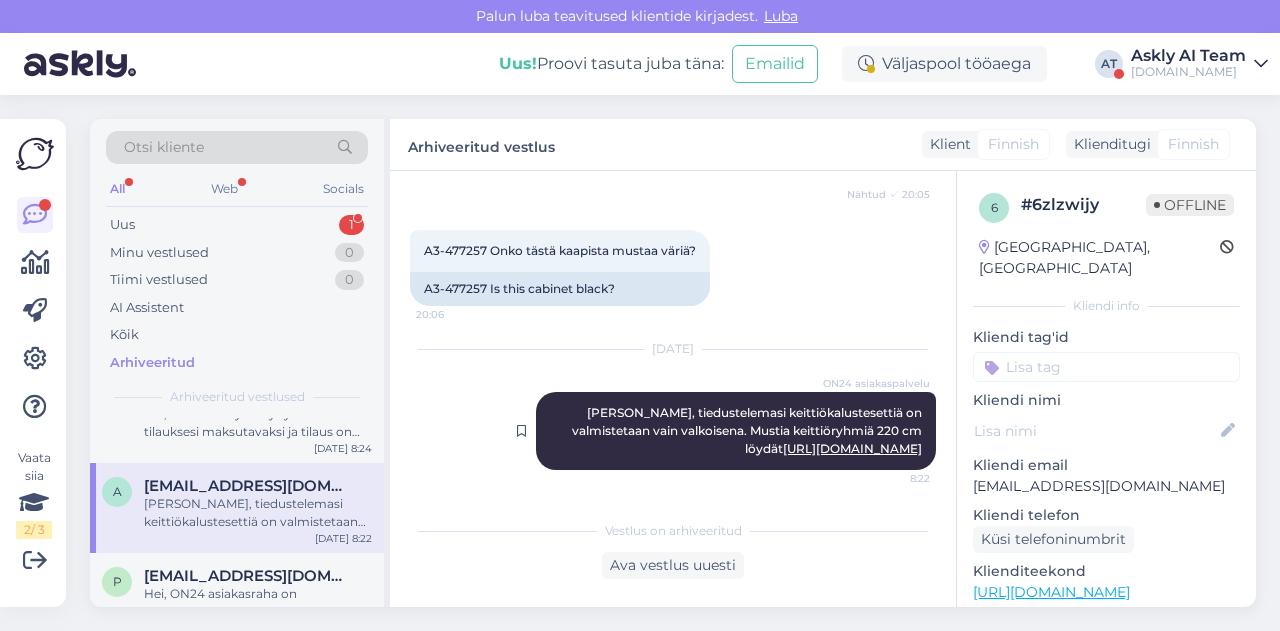 drag, startPoint x: 540, startPoint y: 400, endPoint x: 915, endPoint y: 468, distance: 381.11548 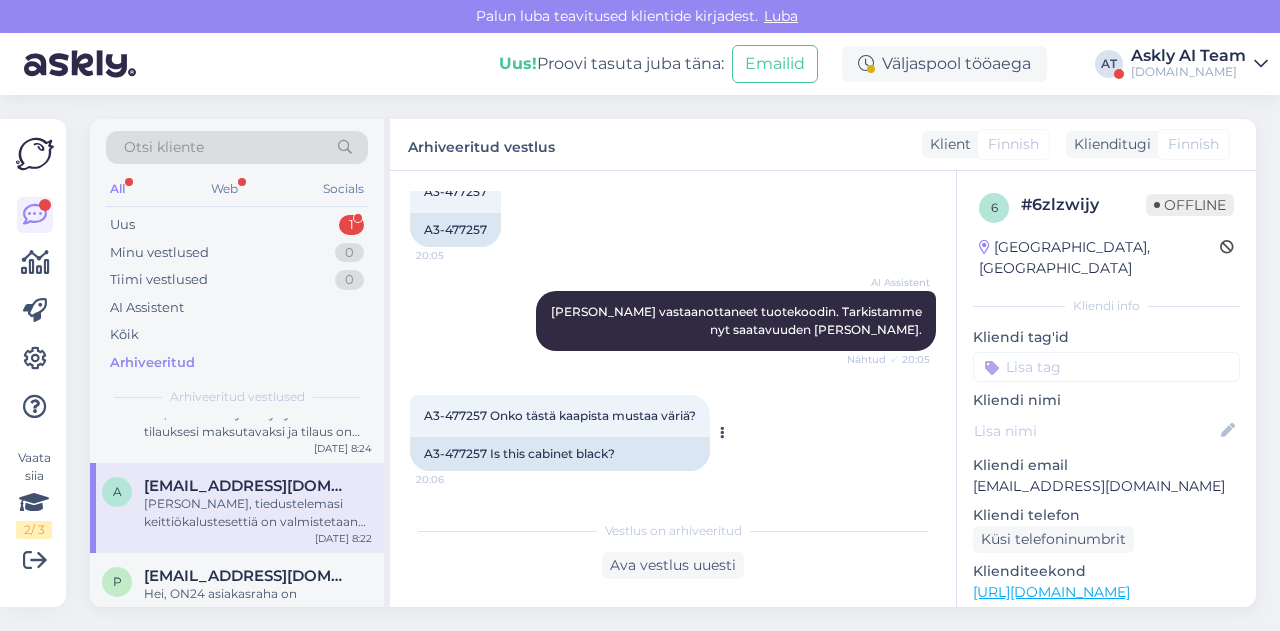 scroll, scrollTop: 514, scrollLeft: 0, axis: vertical 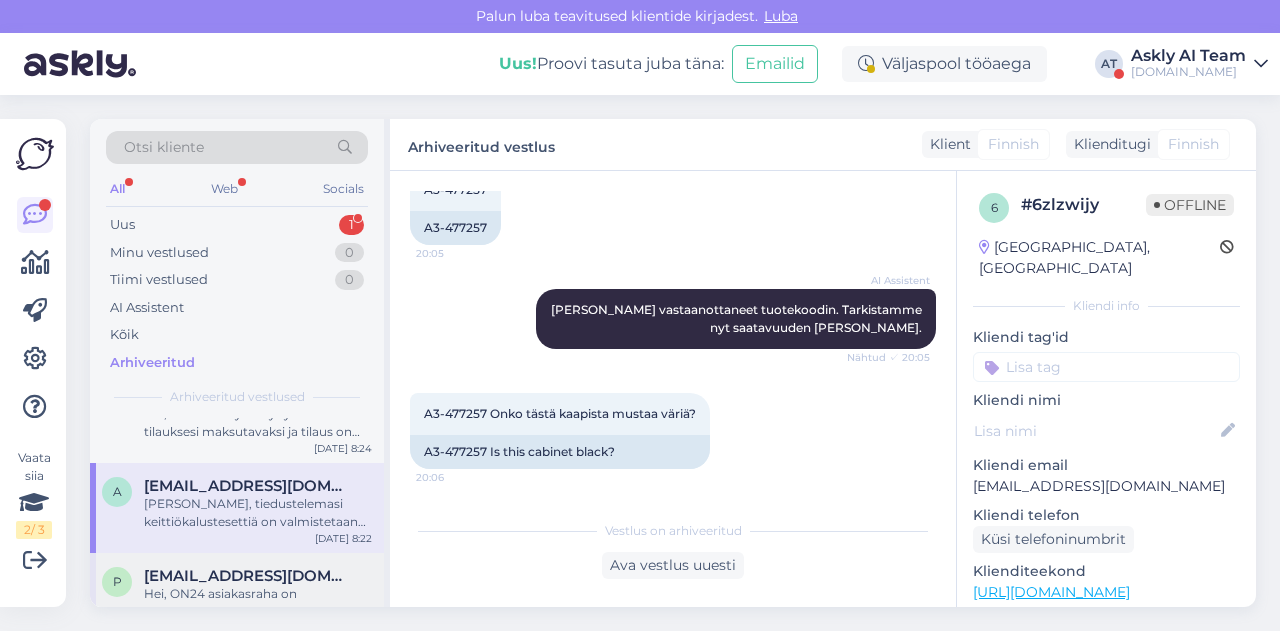 click on "Hei, ON24 asiakasraha on alennusrahaa, jolla saat alennusta normaalihintaisista tuotteista." at bounding box center (258, 603) 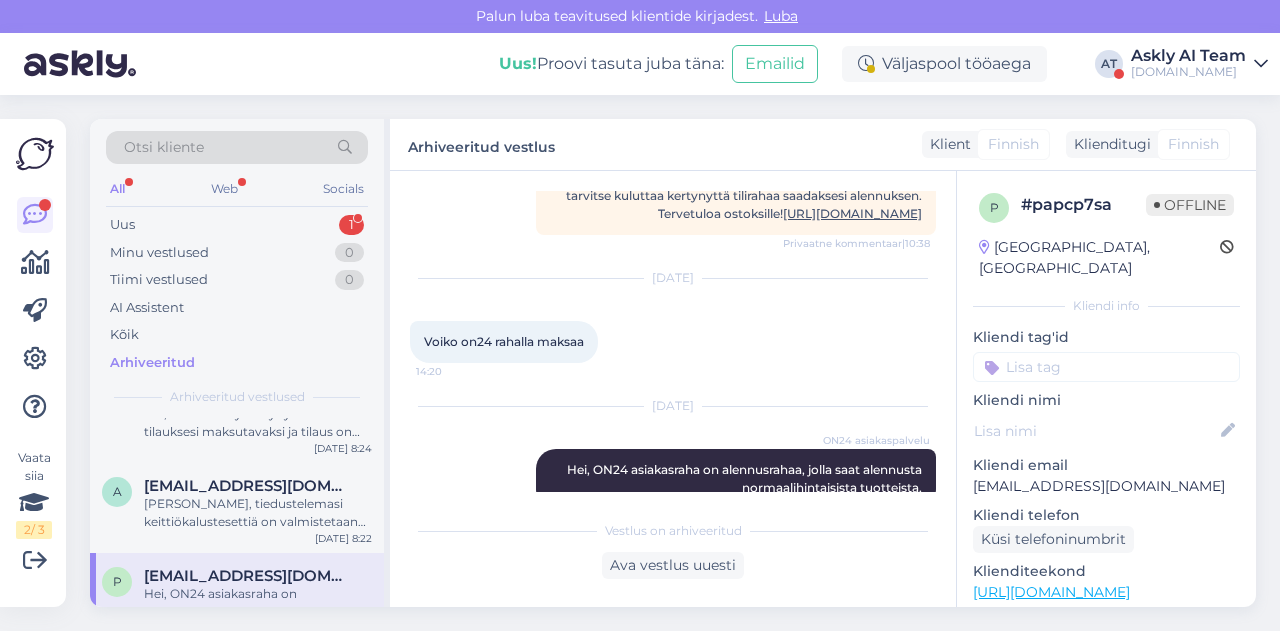 scroll, scrollTop: 634, scrollLeft: 0, axis: vertical 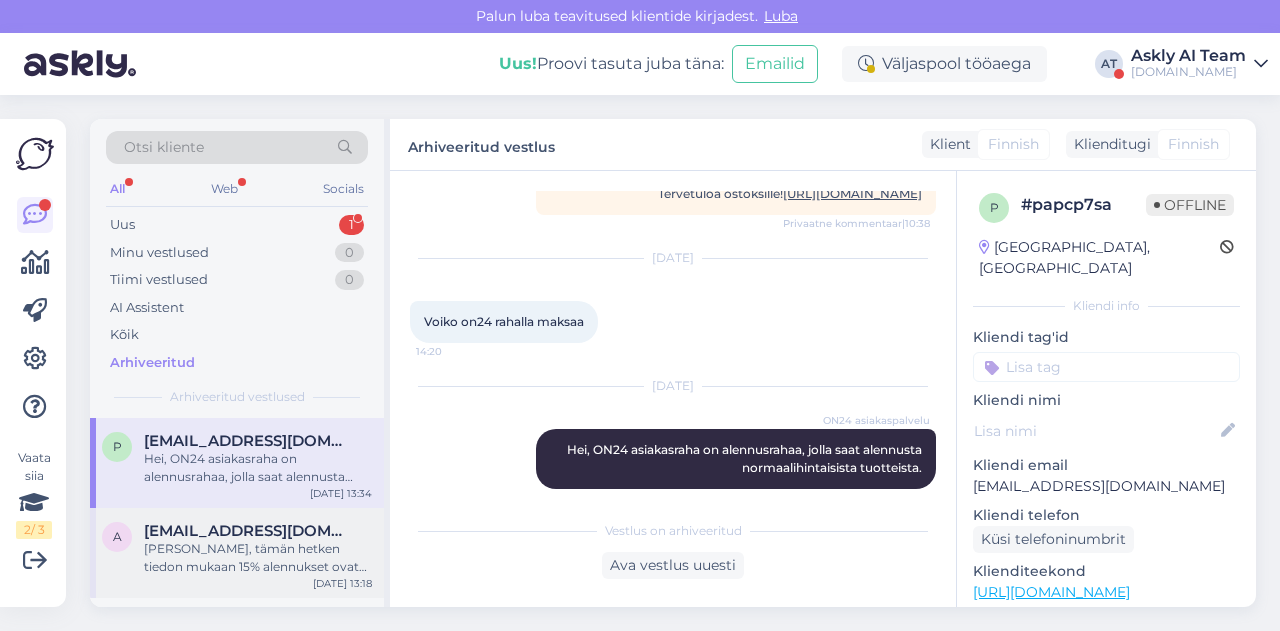 click on "[PERSON_NAME], tämän hetken tiedon mukaan 15% alennukset ovat voimassa heinäkuun loppuun.  Asiakastilin saldolla saat alennusta normaalihinnoista, jolloin tuotetiedoissa ilmoitetaan asiakasalennus vihreällä värillä. Useimmiten alennus on 7-10% tuotteen normaalihinnasta. Koko kertynyttä saldoa ei voi käyttää tilauksen maksamiseen. Tervetuloa ostoksille!" at bounding box center [258, 558] 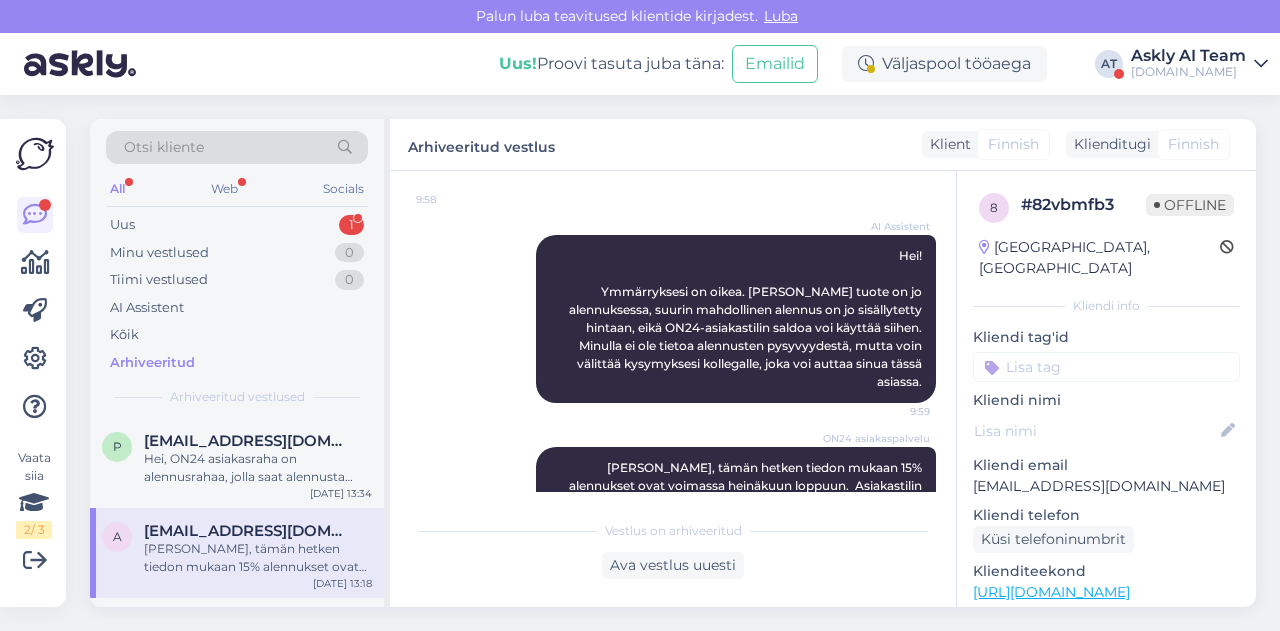 scroll, scrollTop: 776, scrollLeft: 0, axis: vertical 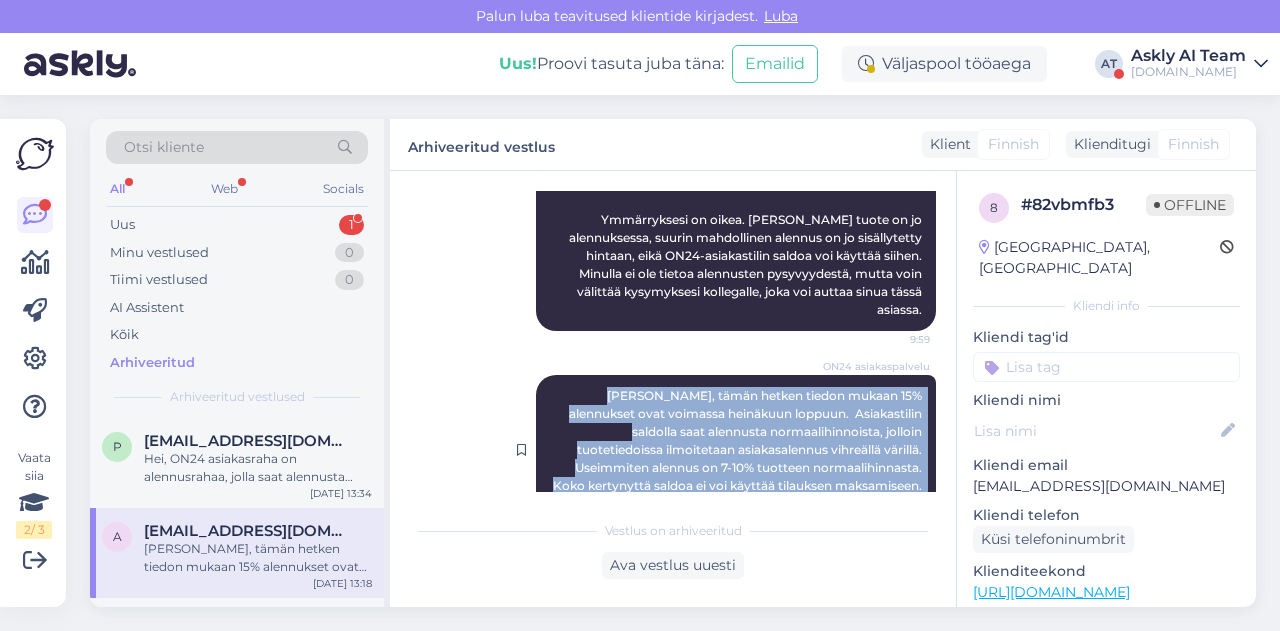 drag, startPoint x: 569, startPoint y: 340, endPoint x: 911, endPoint y: 459, distance: 362.11185 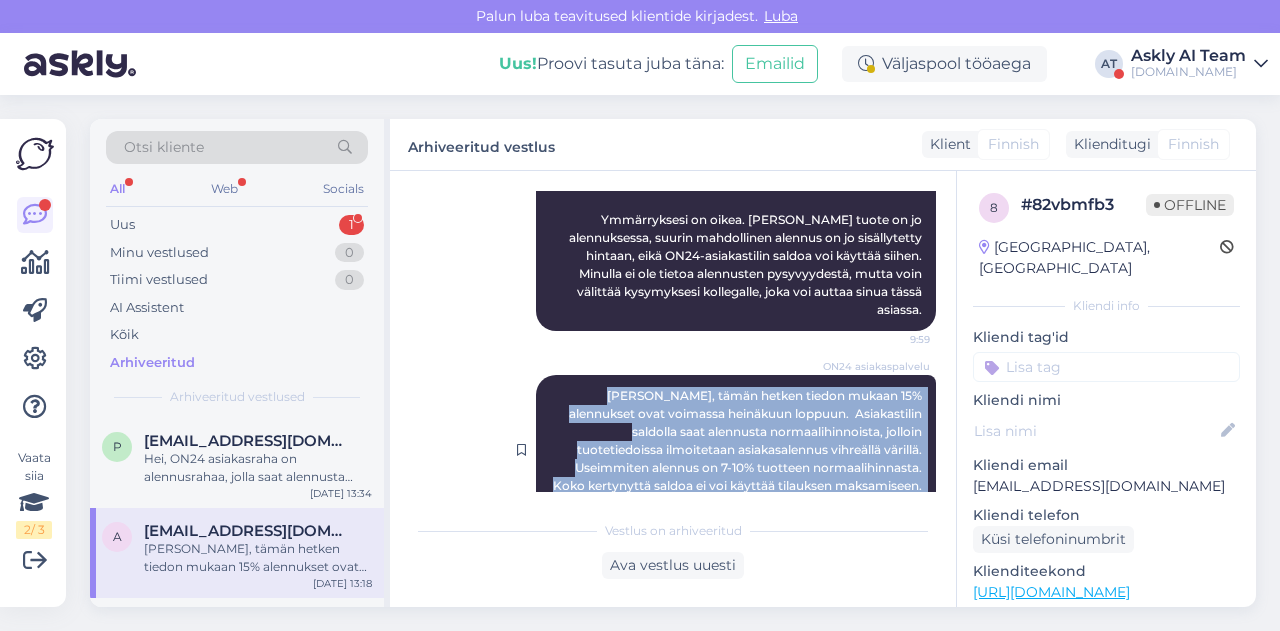 click on "ON24 asiakaspalvelu [PERSON_NAME], tämän hetken tiedon mukaan 15% alennukset ovat voimassa heinäkuun loppuun.  Asiakastilin saldolla saat alennusta normaalihinnoista, jolloin tuotetiedoissa ilmoitetaan asiakasalennus vihreällä värillä. Useimmiten alennus on 7-10% tuotteen normaalihinnasta. Koko kertynyttä saldoa ei voi käyttää tilauksen maksamiseen. Tervetuloa ostoksille! 13:18" at bounding box center [736, 450] 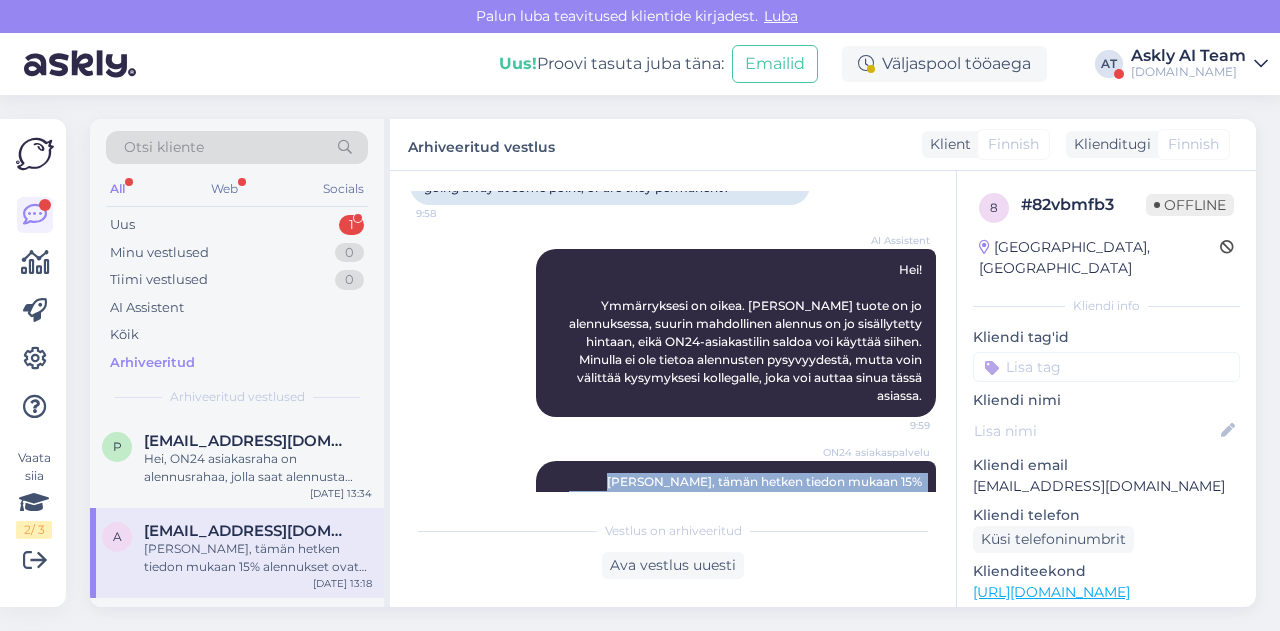 scroll, scrollTop: 776, scrollLeft: 0, axis: vertical 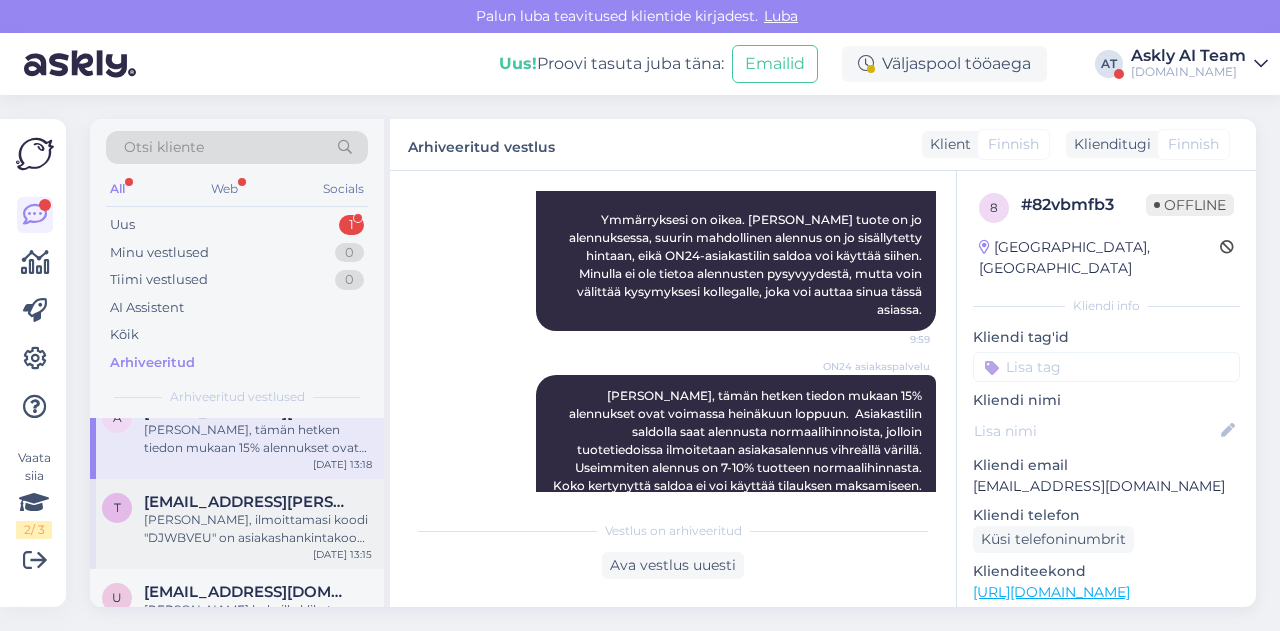 click on "[PERSON_NAME], ilmoittamasi koodi "DJWBVEU" on asiakashankintakoodi, ei alennuskoodi. Kaikki tilauksessasi olevat tuotteet ovat 15% alennetulla asiakashinnalla, jolloin suurin mahdollinen alennus sisältyy jo hintaan, eikä osto vähennä asiakastilisi saldoa. Asiakaspalvelu ilmoittaa toimitusajan sähköpostiisi mahdollisimman pian. Loppuosan lasku lähetetään tilauksen saapuessa. Mukavaa päivänjatkoa!" at bounding box center (258, 529) 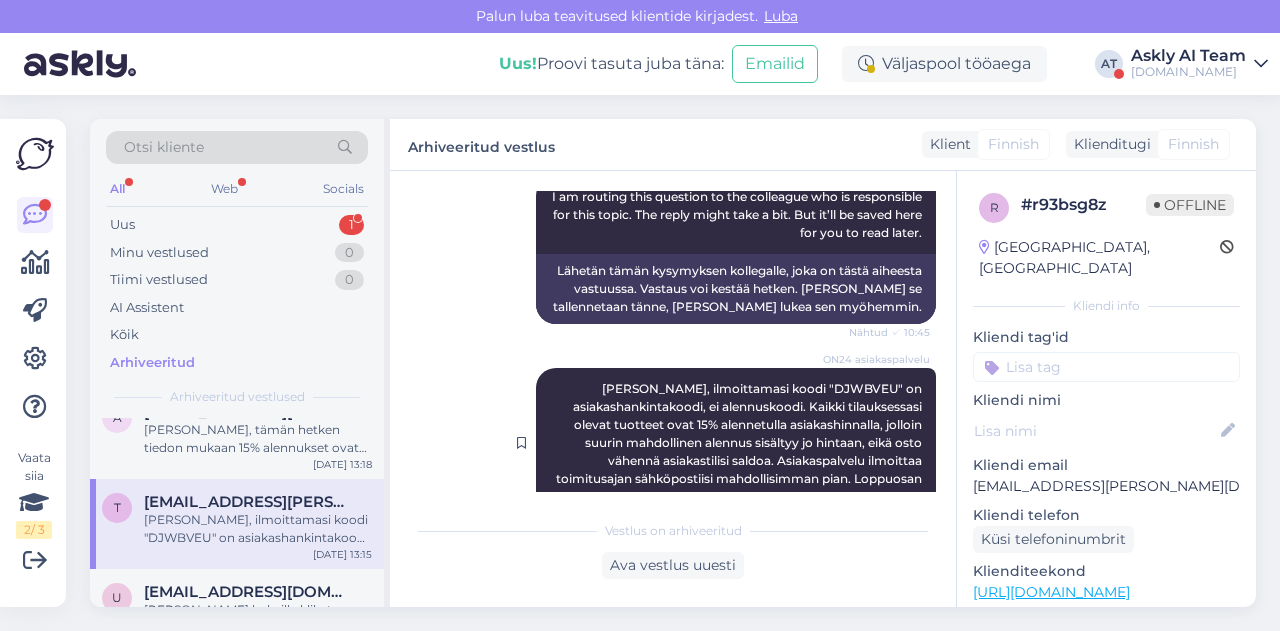 scroll, scrollTop: 728, scrollLeft: 0, axis: vertical 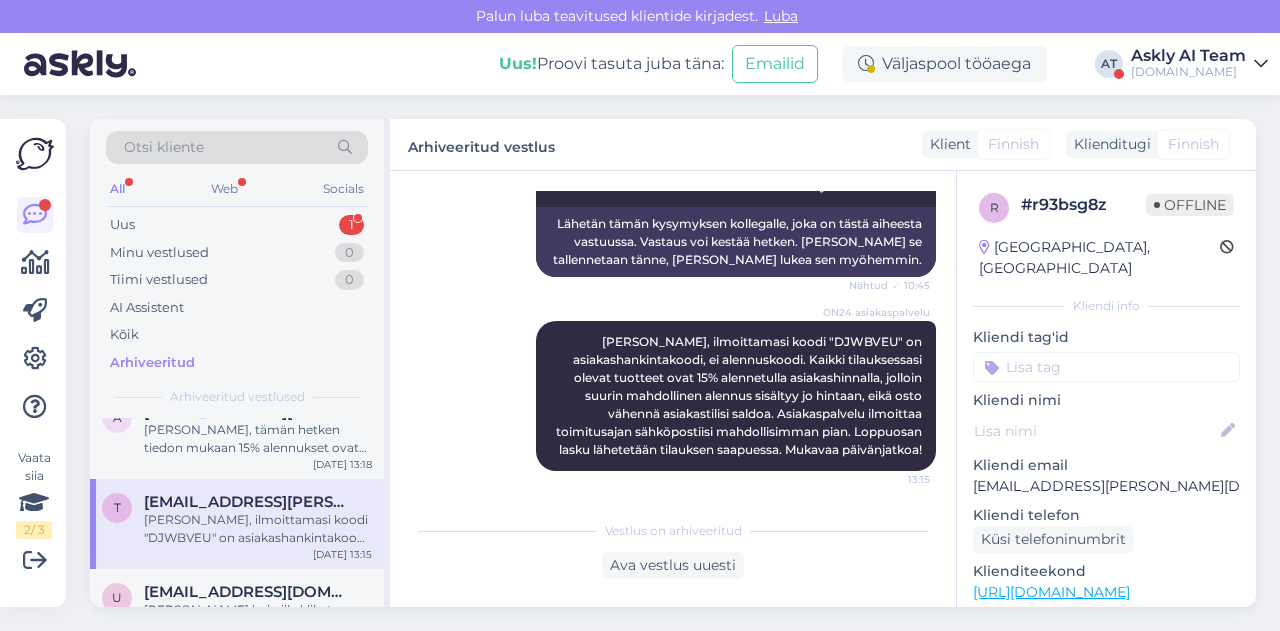 drag, startPoint x: 560, startPoint y: 340, endPoint x: 936, endPoint y: 453, distance: 392.61304 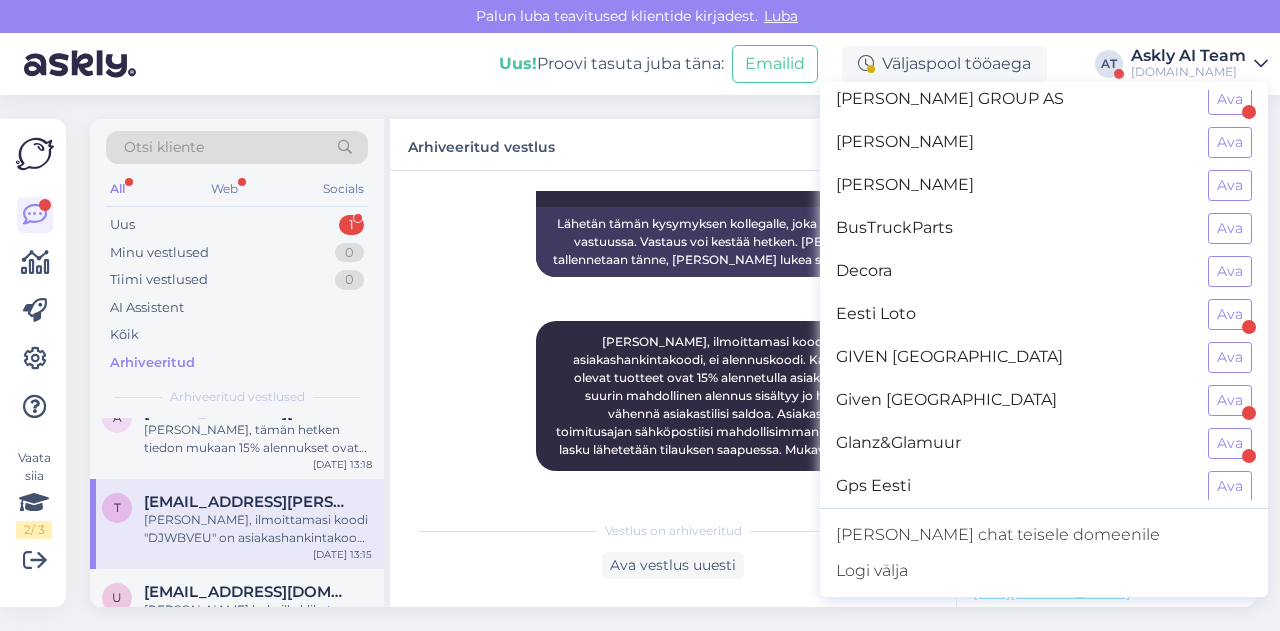 scroll, scrollTop: 379, scrollLeft: 0, axis: vertical 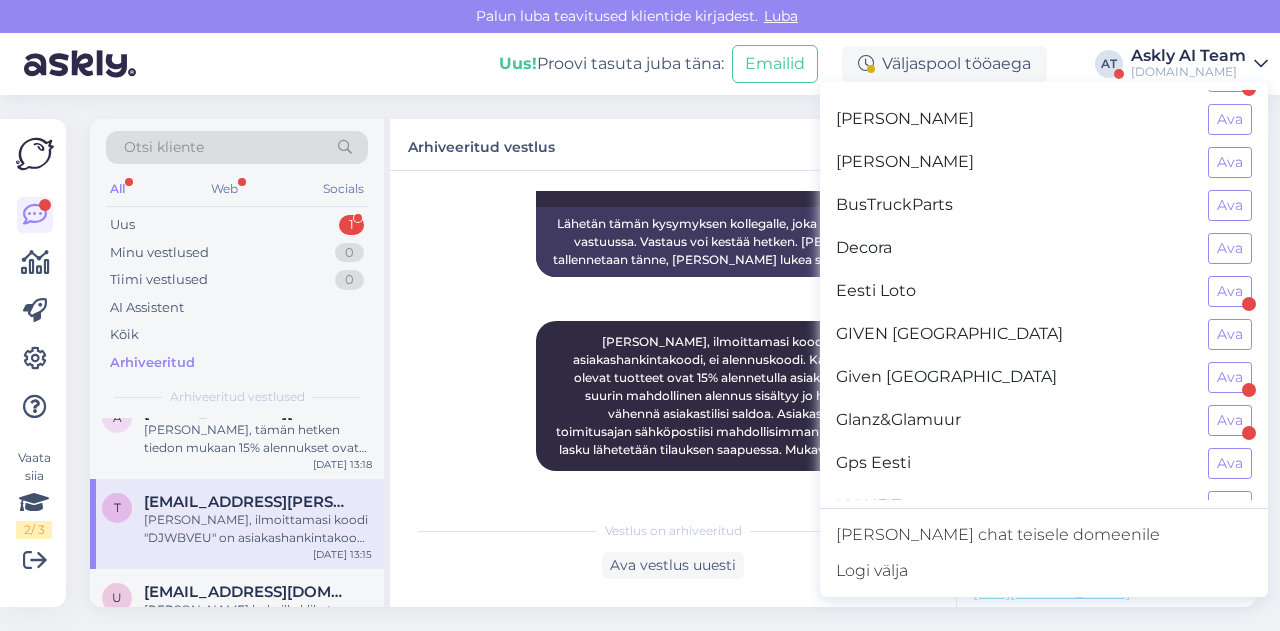 click on "Eesti Loto Ava" at bounding box center [1044, 291] 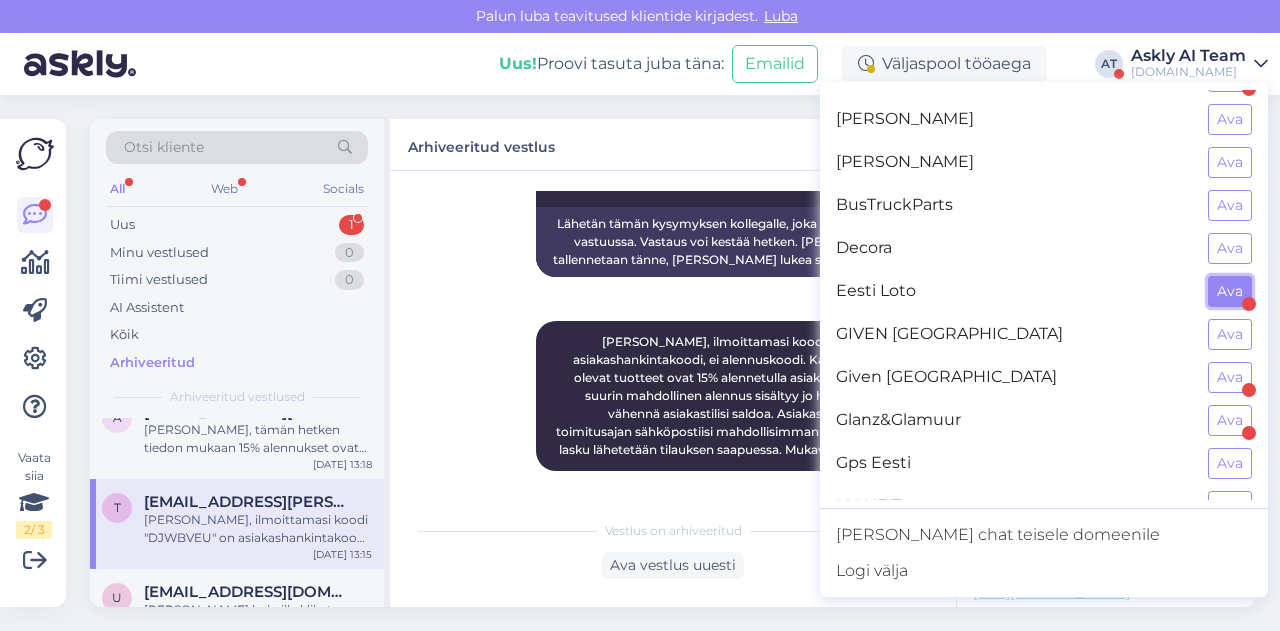 click on "Ava" at bounding box center [1230, 291] 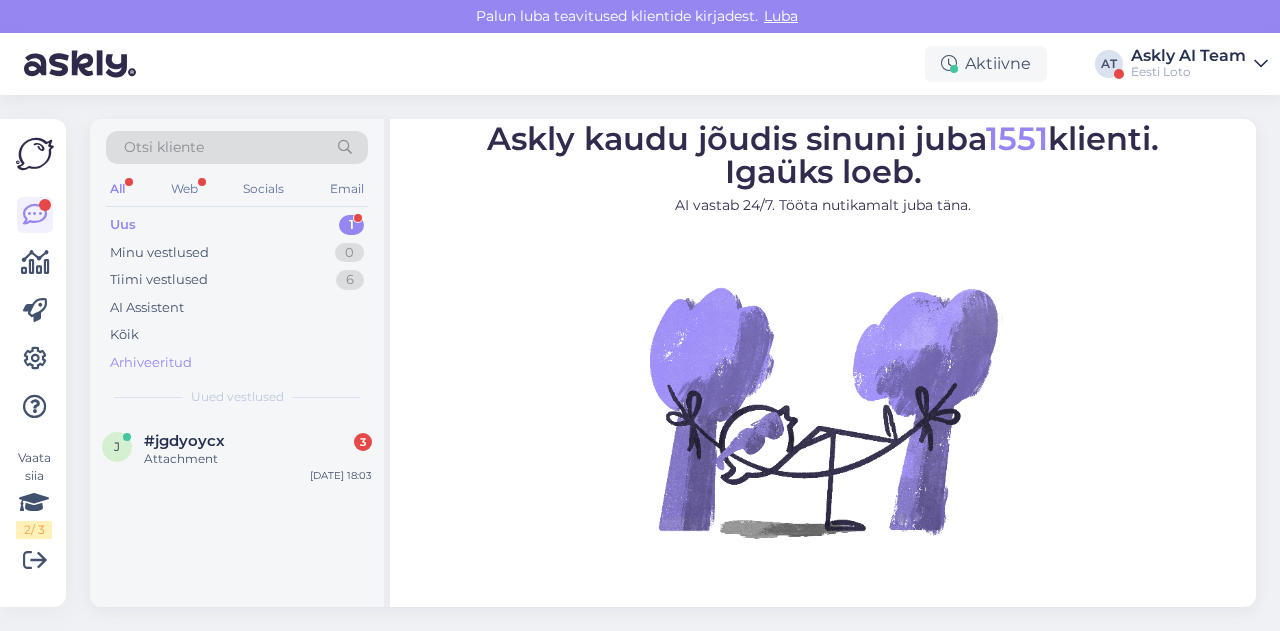 click on "Arhiveeritud" at bounding box center [151, 363] 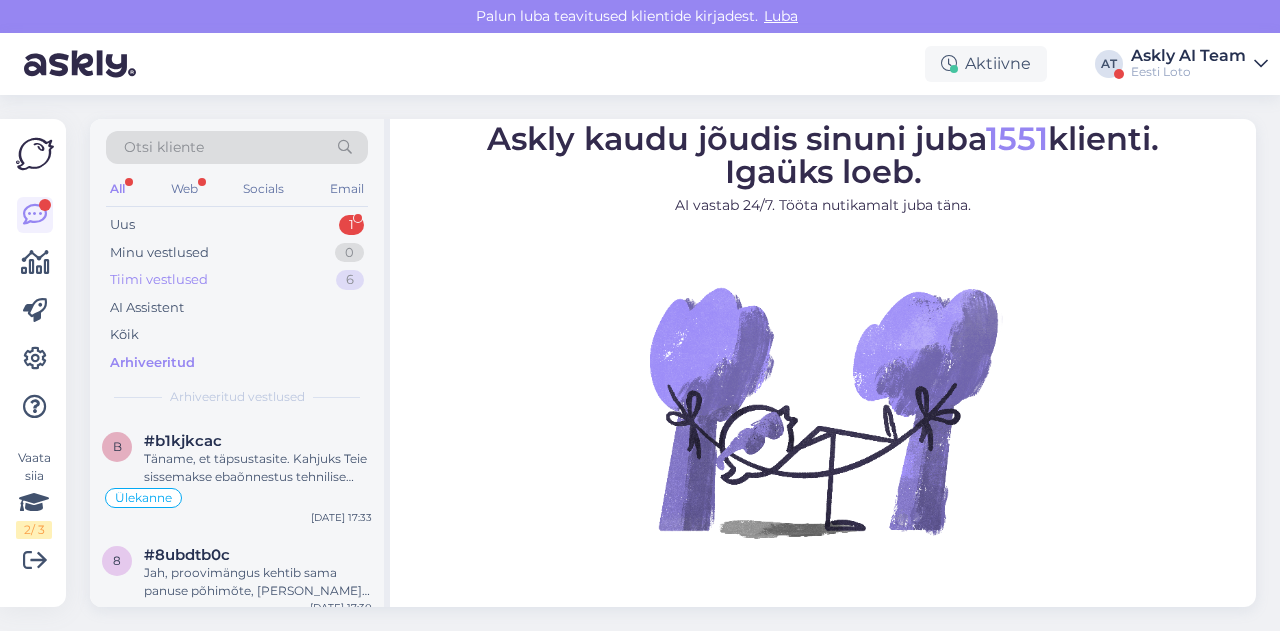 click on "Tiimi vestlused" at bounding box center (159, 280) 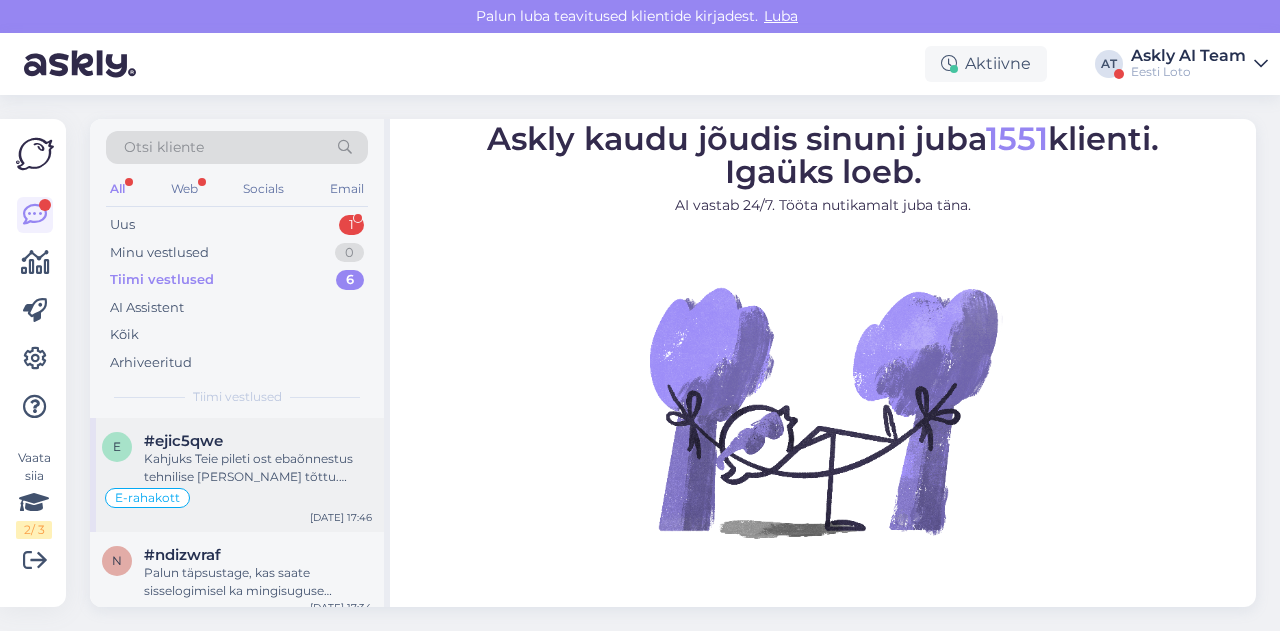 click on "Kahjuks Teie pileti ost ebaõnnestus tehnilise [PERSON_NAME] tõttu. Kontrollisime tehingu [PERSON_NAME] raha tagastasime Teie e-rahakotti. Loosimisel osalemiseks peate sooritama uue ostu.
Palume vabandust tekkinud [PERSON_NAME] pärast." at bounding box center (258, 468) 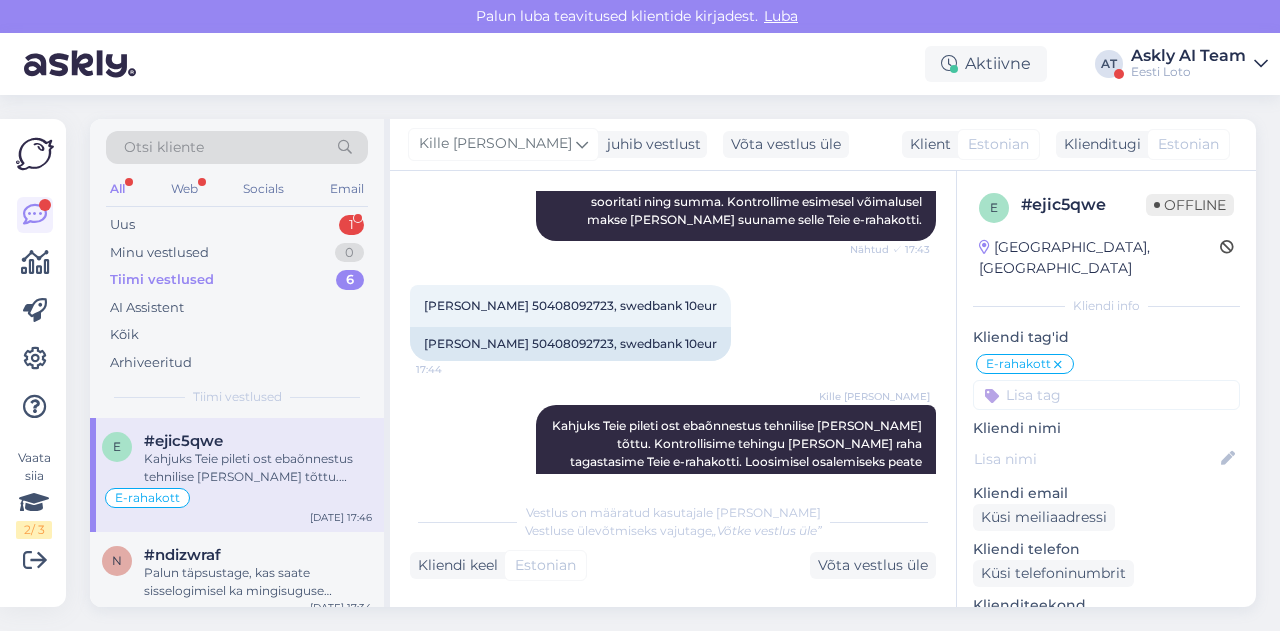 scroll, scrollTop: 334, scrollLeft: 0, axis: vertical 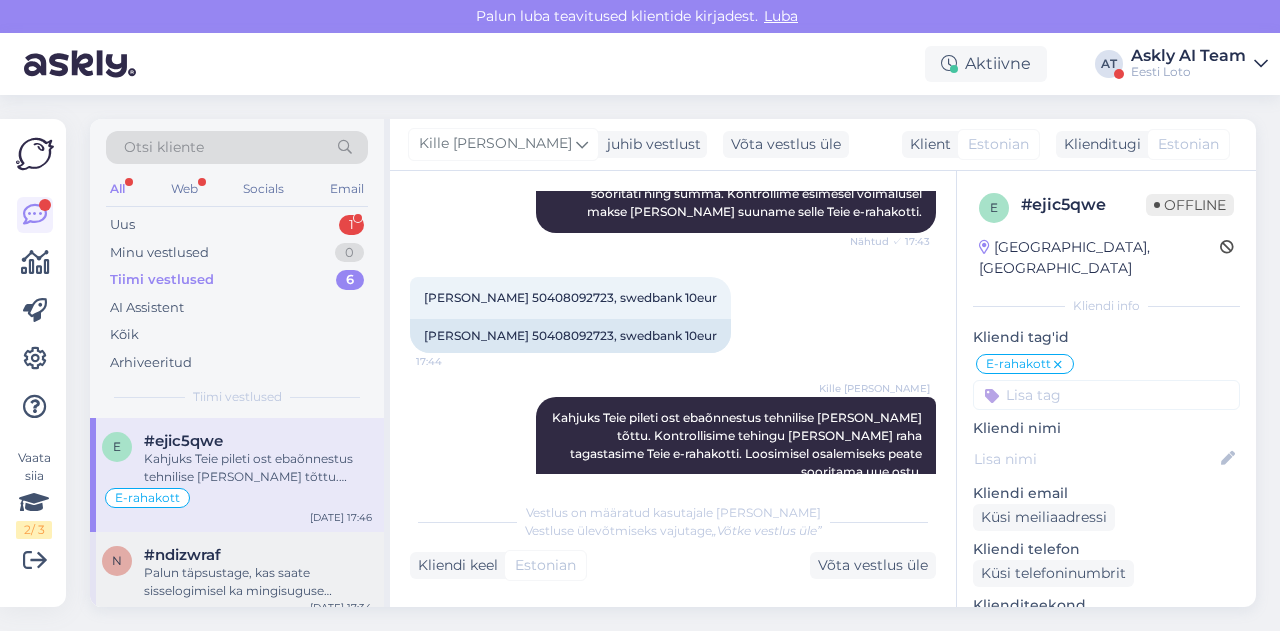 click on "#ndizwraf" at bounding box center [258, 555] 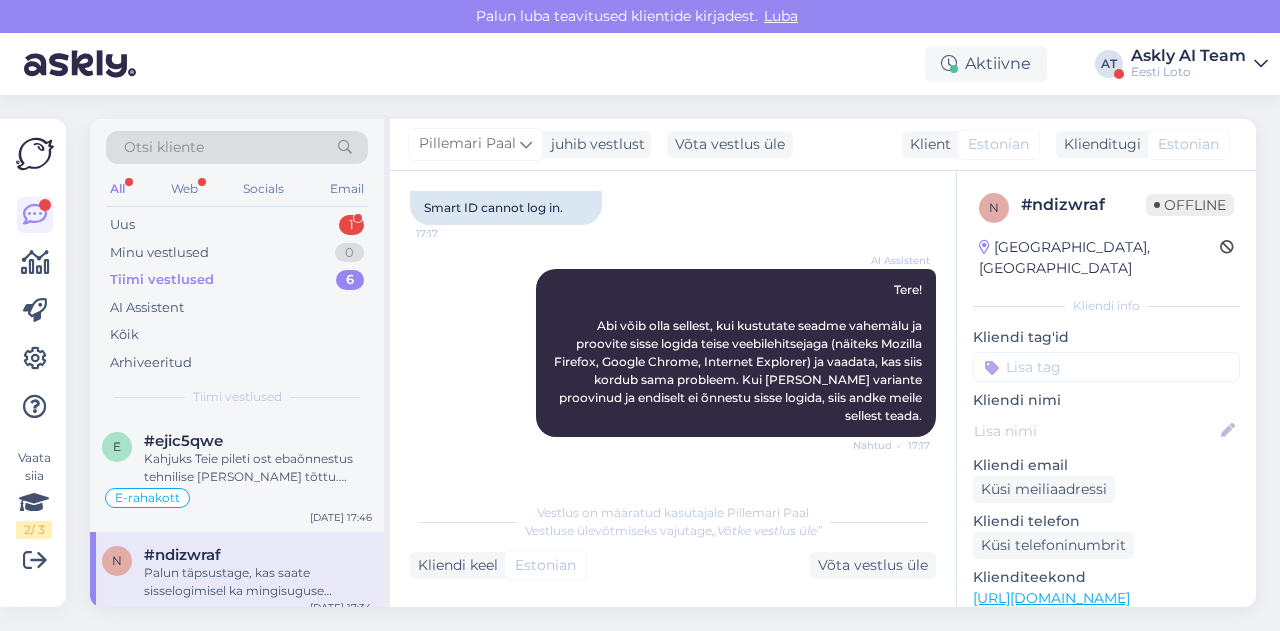 scroll, scrollTop: 148, scrollLeft: 0, axis: vertical 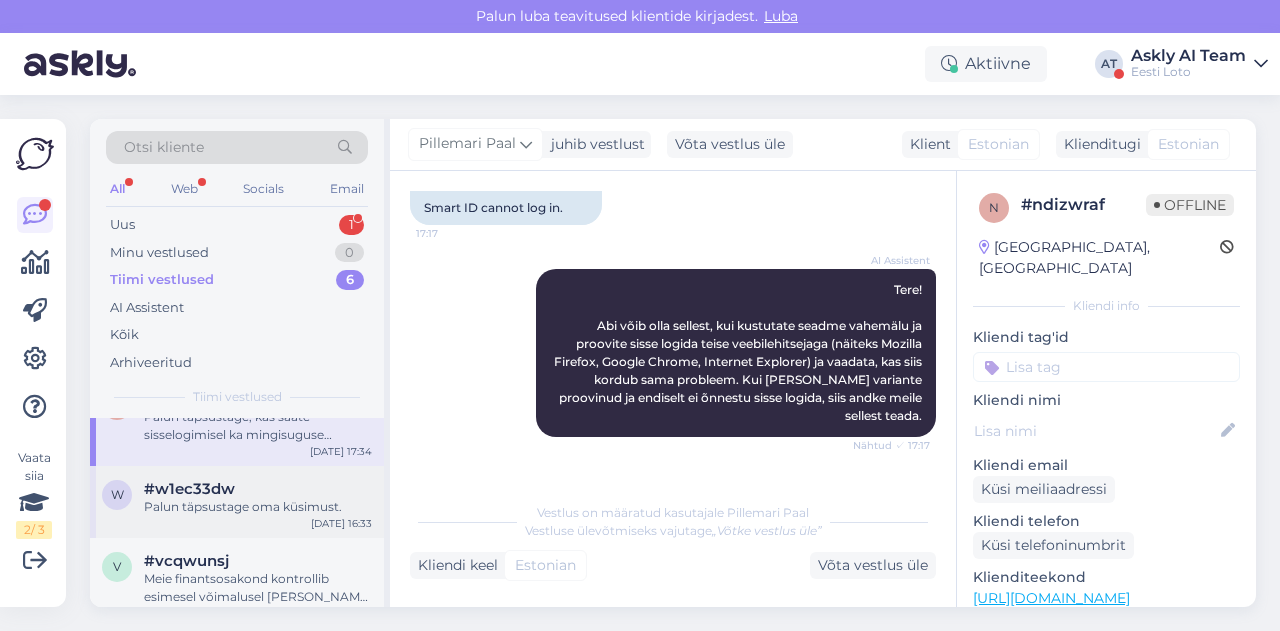 click on "w #w1ec33dw Palun täpsustage oma küsimust.  [DATE] 16:33" at bounding box center (237, 502) 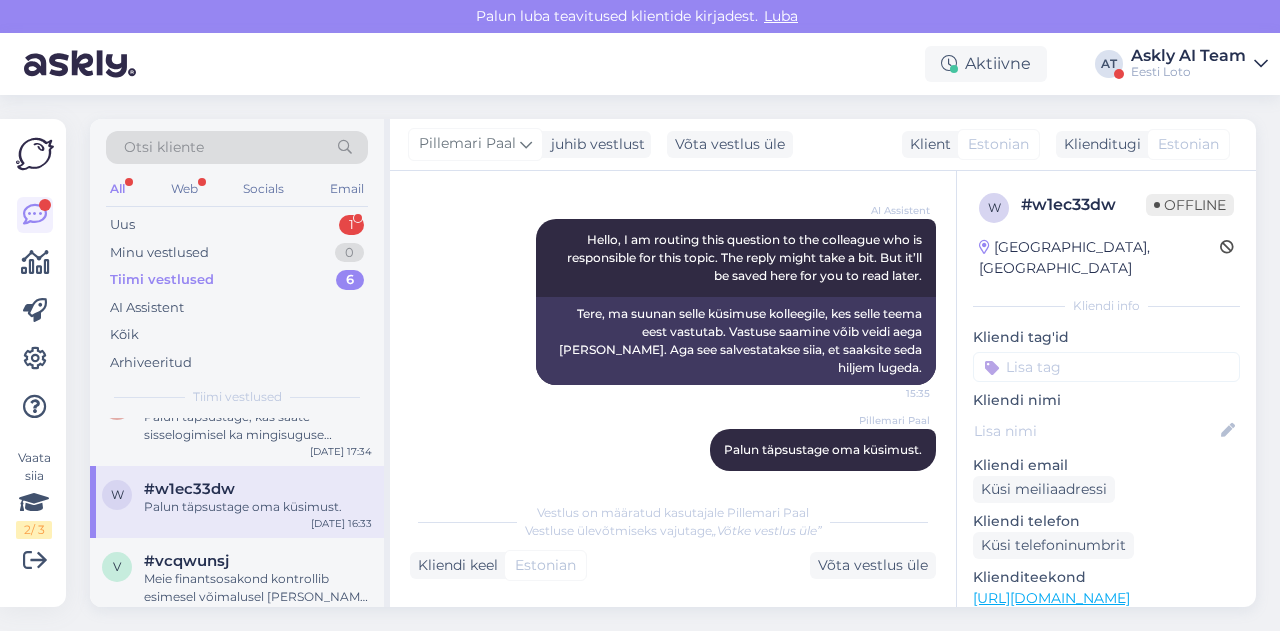 scroll, scrollTop: 234, scrollLeft: 0, axis: vertical 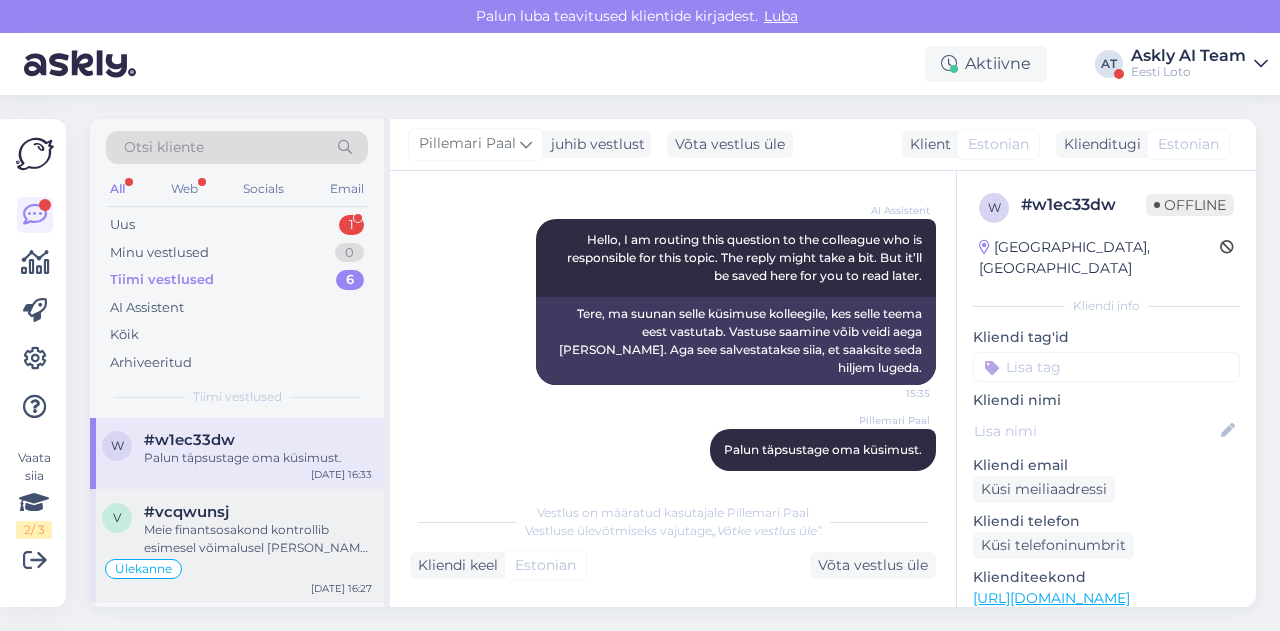 click on "Meie finantsosakond kontrollib esimesel võimalusel [PERSON_NAME] teise makse [PERSON_NAME] raha tagastatakse kas Teie pangakontole või suunatakse e-rahakotti. Palume vabandust tekkinud [PERSON_NAME] pärast." at bounding box center (258, 539) 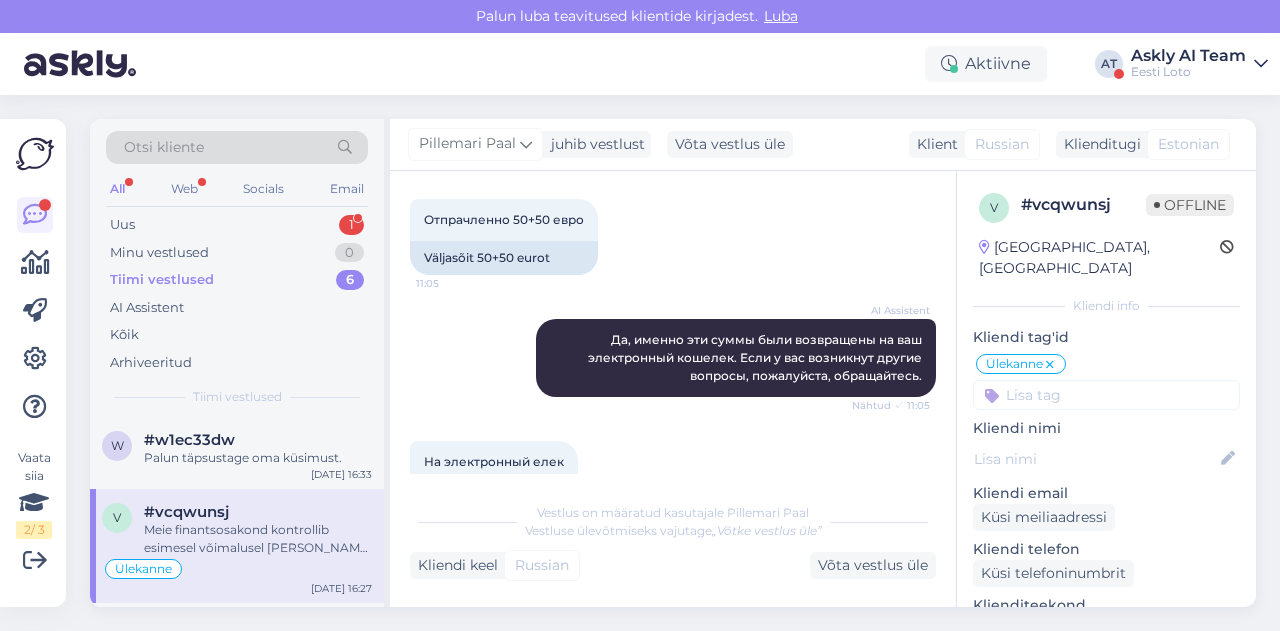 scroll, scrollTop: 1506, scrollLeft: 0, axis: vertical 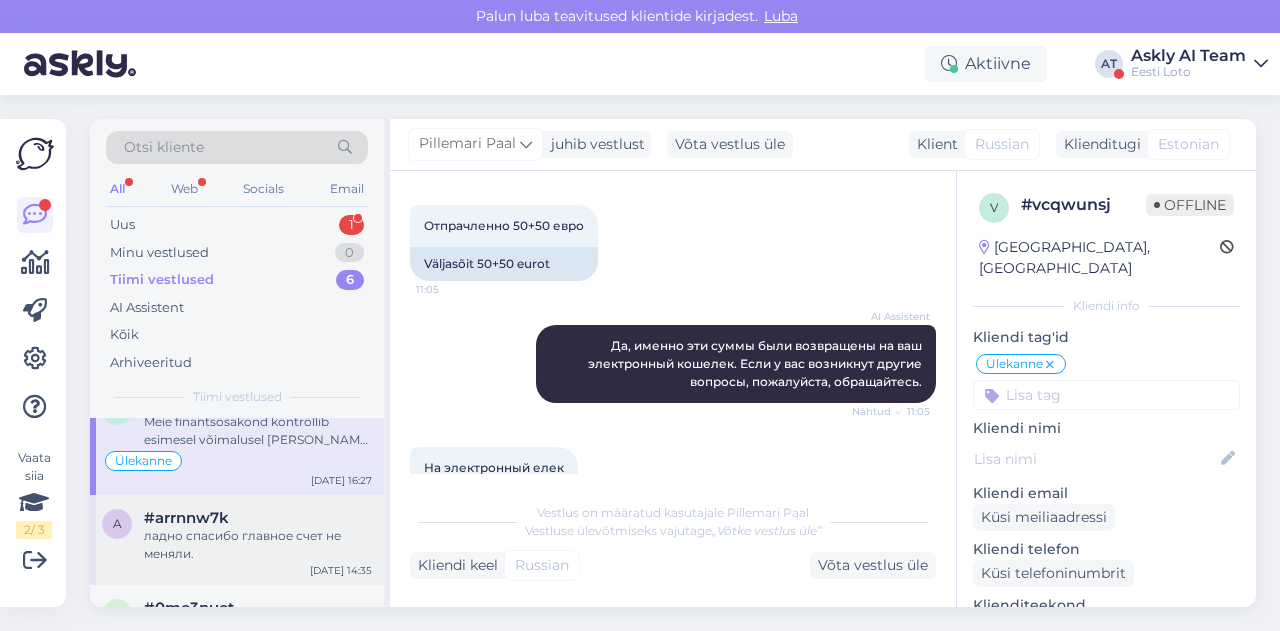 click on "a #arrnnw7k ладно спасибо главное счет не меняли. [DATE] 14:35" at bounding box center (237, 540) 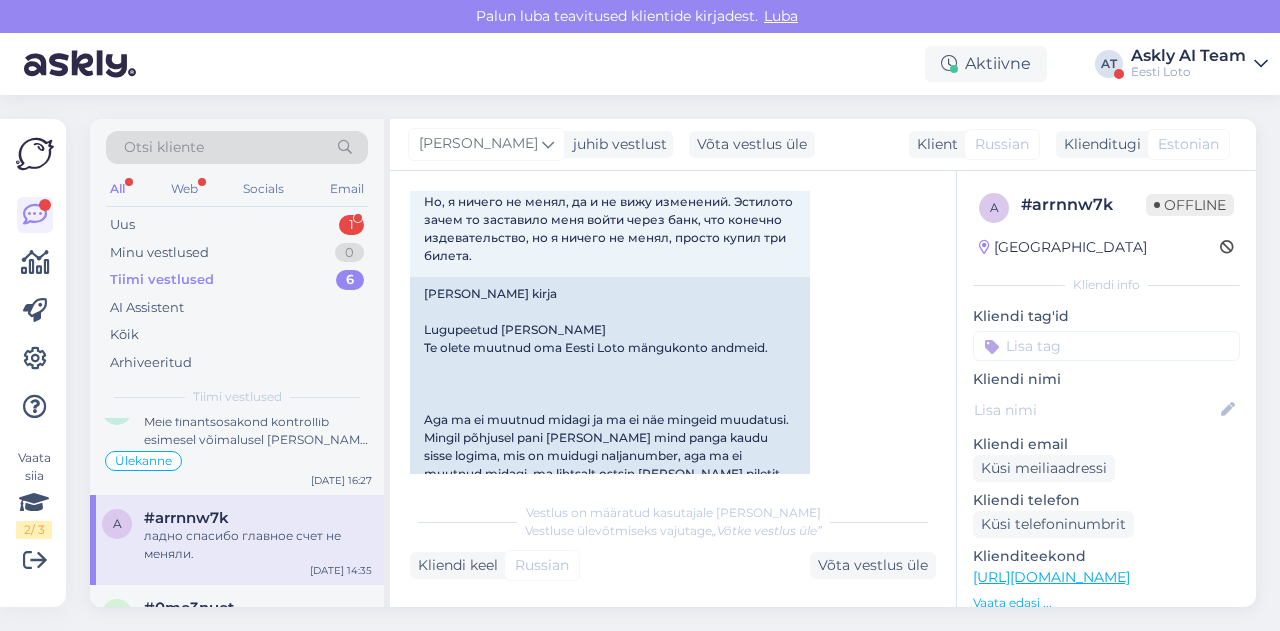 scroll, scrollTop: 1072, scrollLeft: 0, axis: vertical 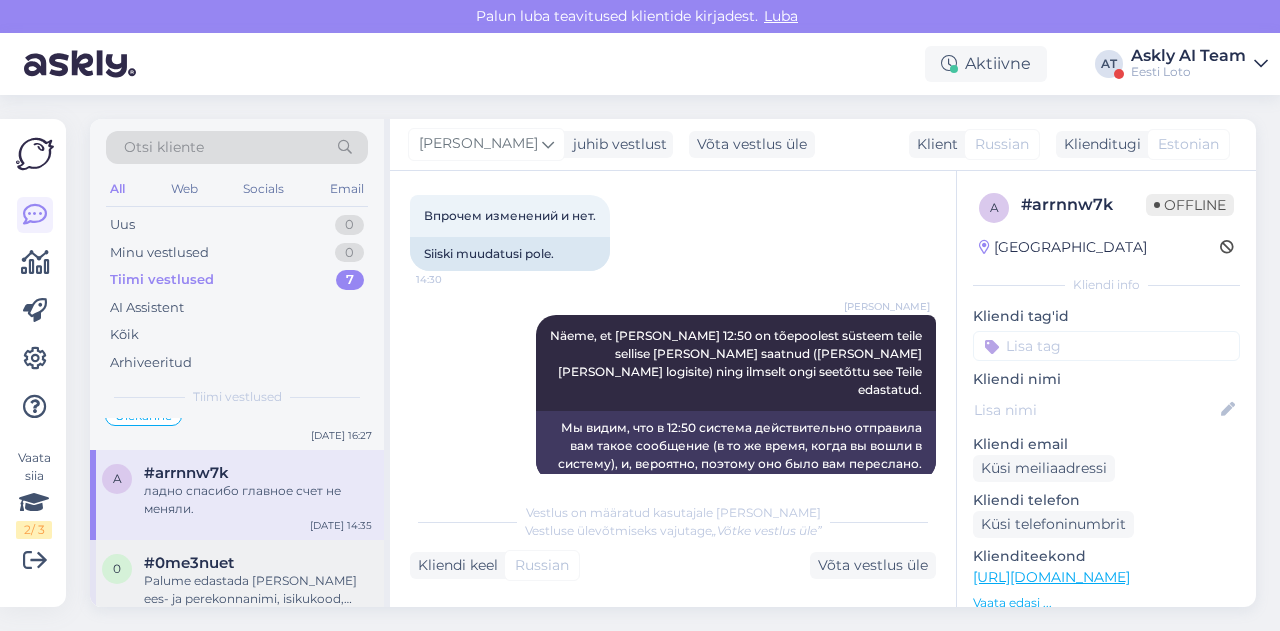 click on "#0me3nuet" at bounding box center (258, 563) 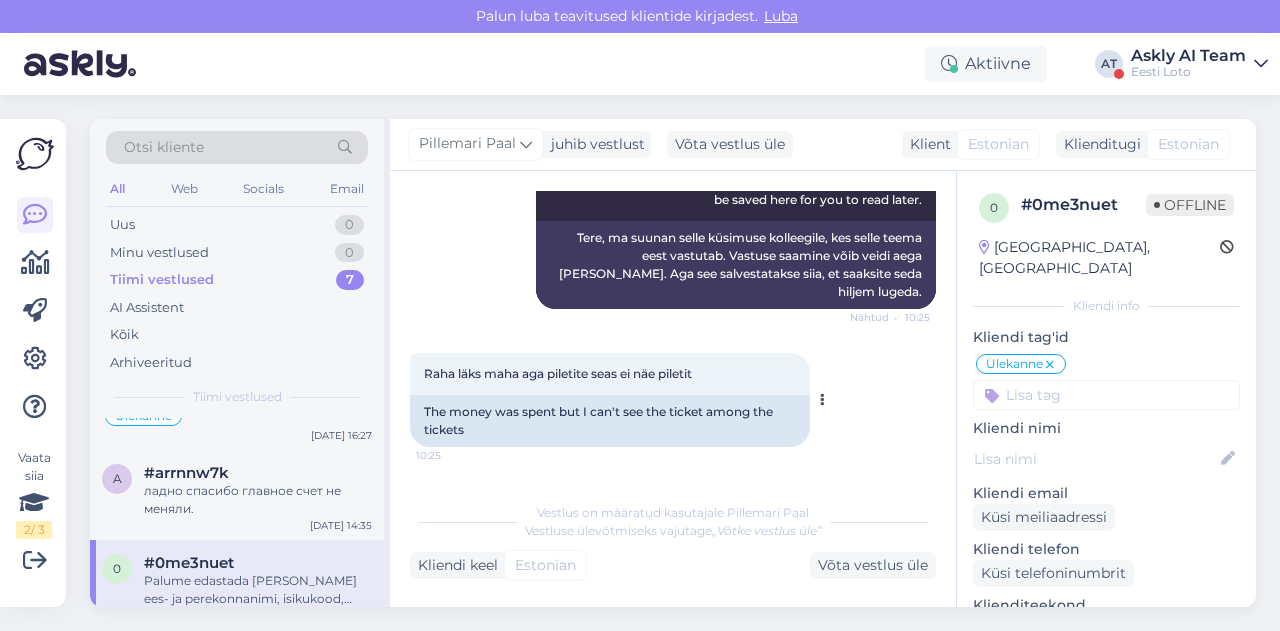 scroll, scrollTop: 354, scrollLeft: 0, axis: vertical 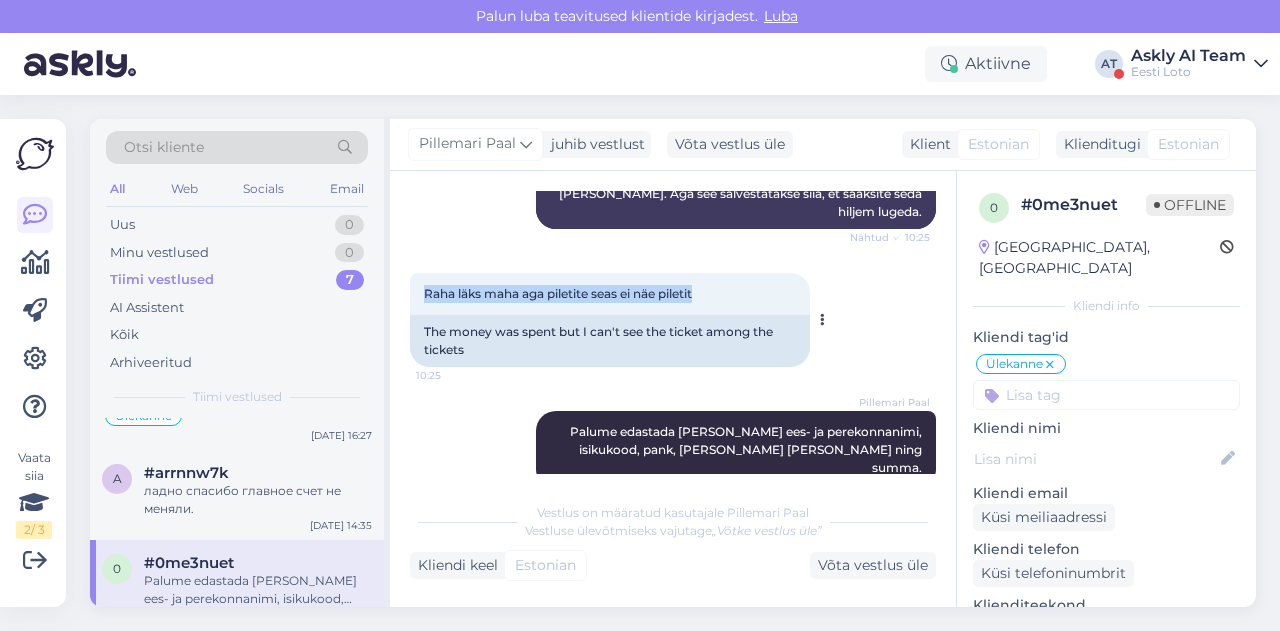 drag, startPoint x: 424, startPoint y: 274, endPoint x: 717, endPoint y: 283, distance: 293.13818 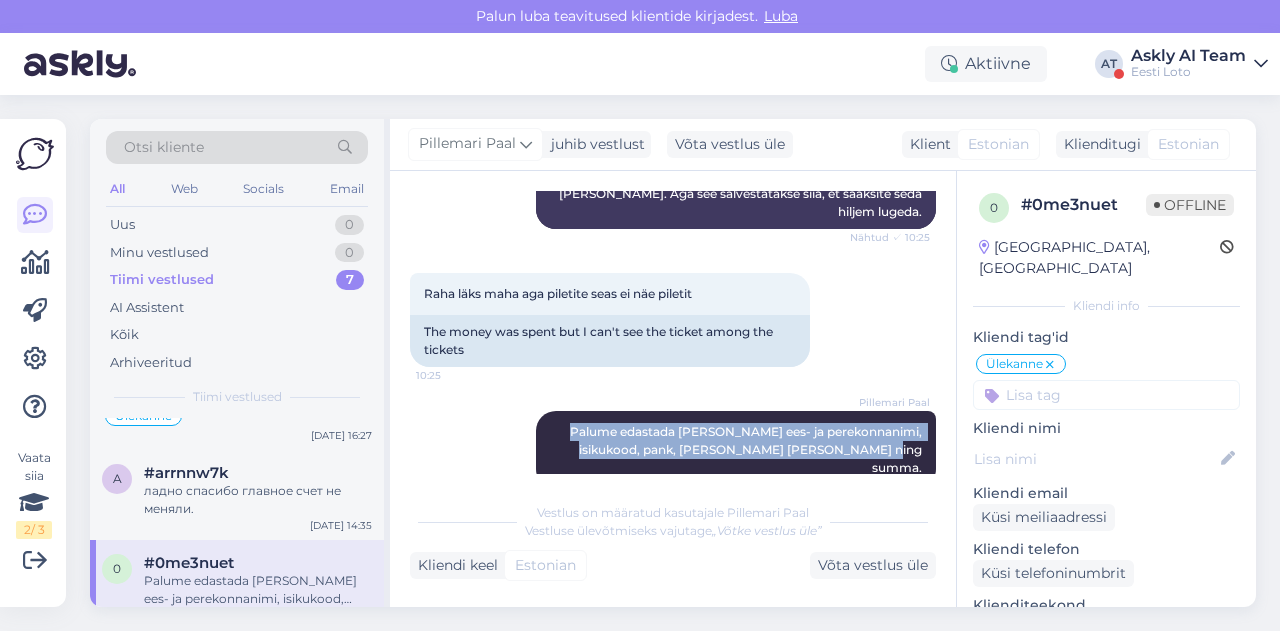 drag, startPoint x: 584, startPoint y: 405, endPoint x: 936, endPoint y: 429, distance: 352.81723 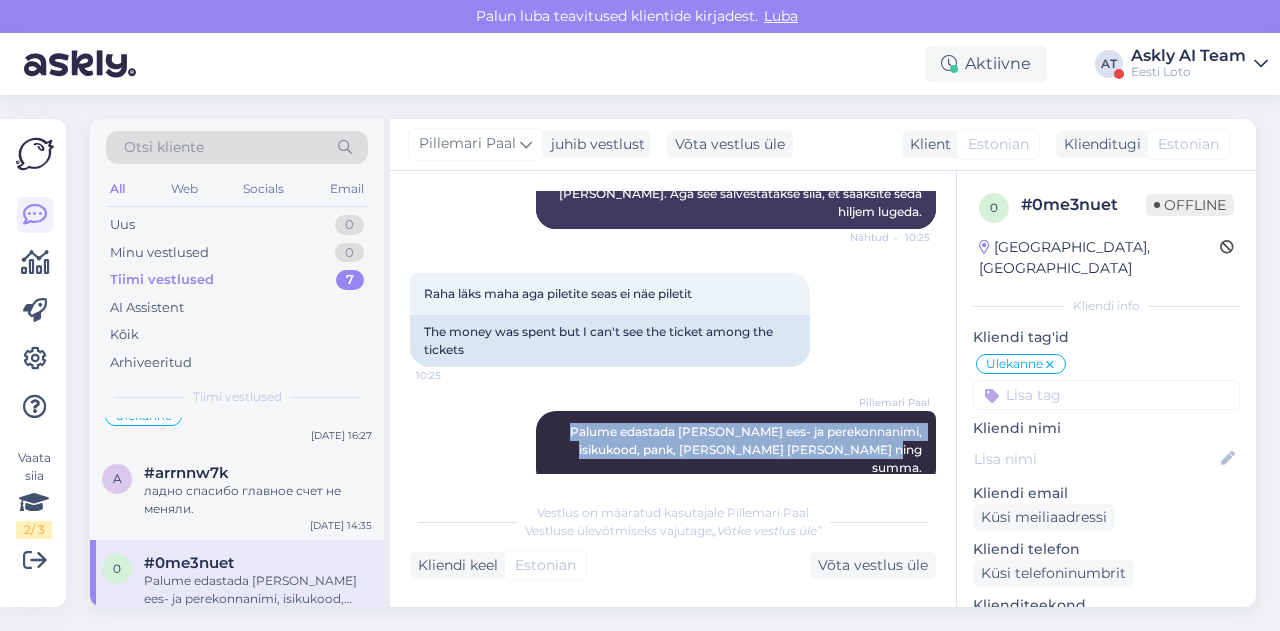 click on "Vestlus algas [DATE] Viitenumber:15386417531689374779 10:24  Reference number:15386417531689374779 AI Assistent Hello, I am routing this question to the colleague who is responsible for this topic. The reply might take a bit. But it’ll be saved here for you to read later. Nähtud ✓ 10:25  Tere, ma suunan selle küsimuse kolleegile, kes selle teema eest vastutab. Vastuse saamine võib veidi aega [PERSON_NAME]. Aga see salvestatakse siia, et saaksite seda hiljem lugeda. Raha läks maha aga piletite seas ei näe piletit 10:25  The money was spent but I can't see the ticket among the tickets [GEOGRAPHIC_DATA] edastada [PERSON_NAME] ees- ja perekonnanimi, isikukood, pank, [PERSON_NAME] makse sooritati ning summa.  Nähtud ✓ 10:28" at bounding box center (682, 332) 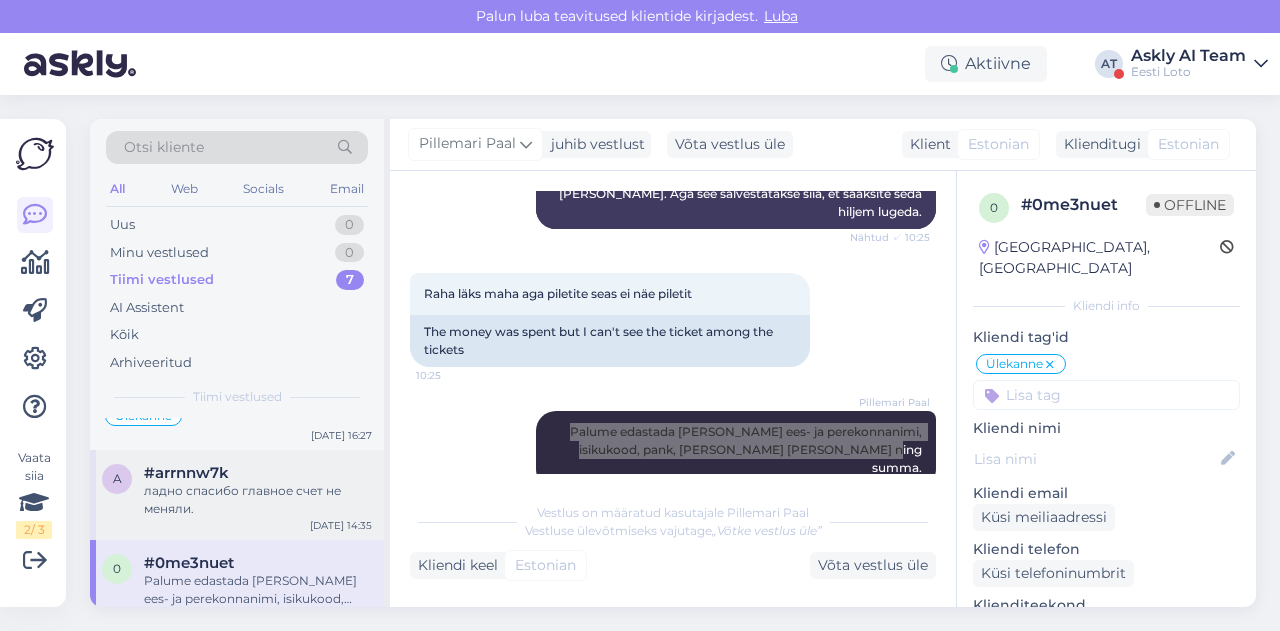 scroll, scrollTop: 473, scrollLeft: 0, axis: vertical 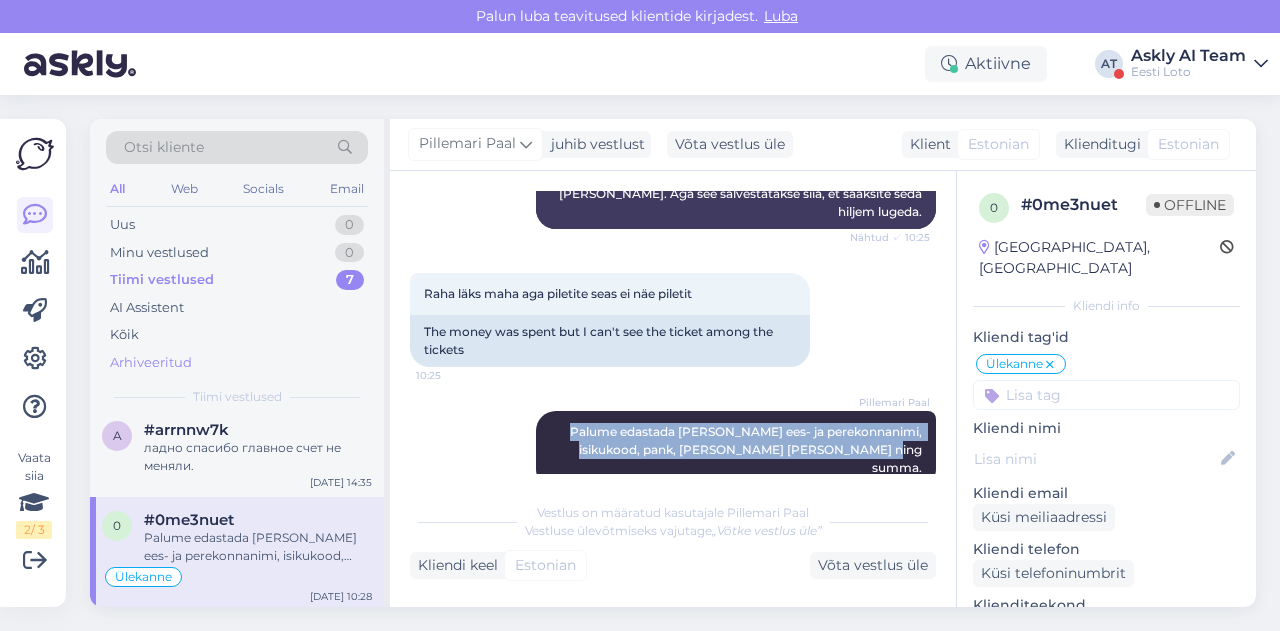 click on "Arhiveeritud" at bounding box center [151, 363] 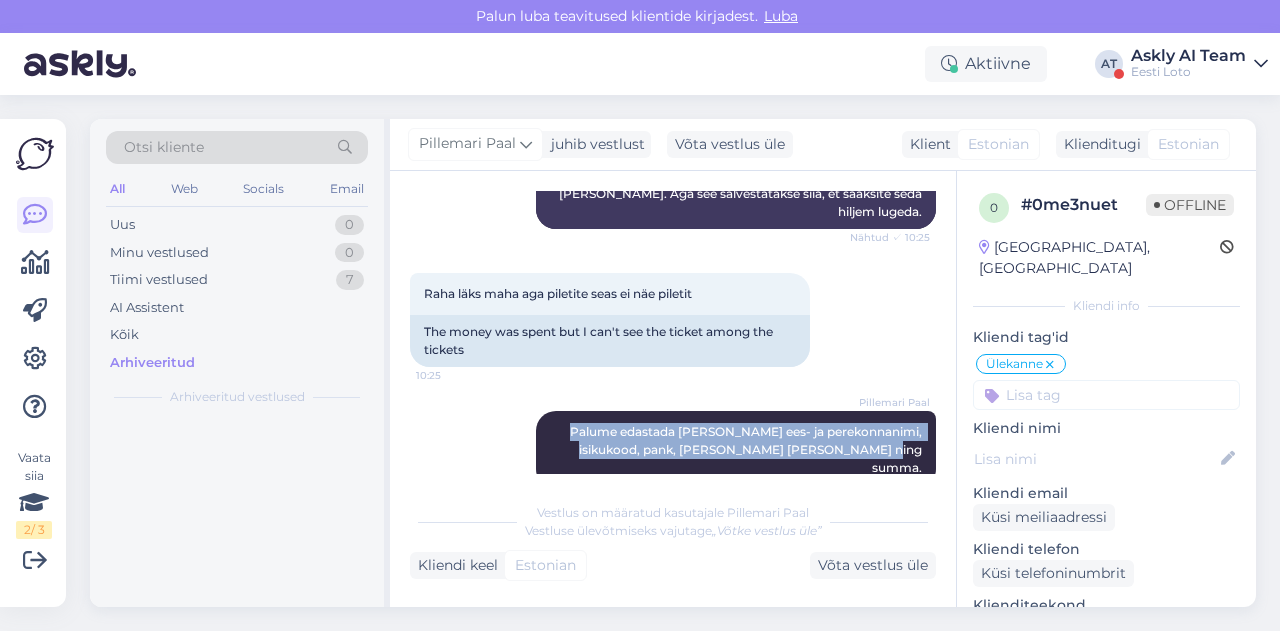 scroll, scrollTop: 0, scrollLeft: 0, axis: both 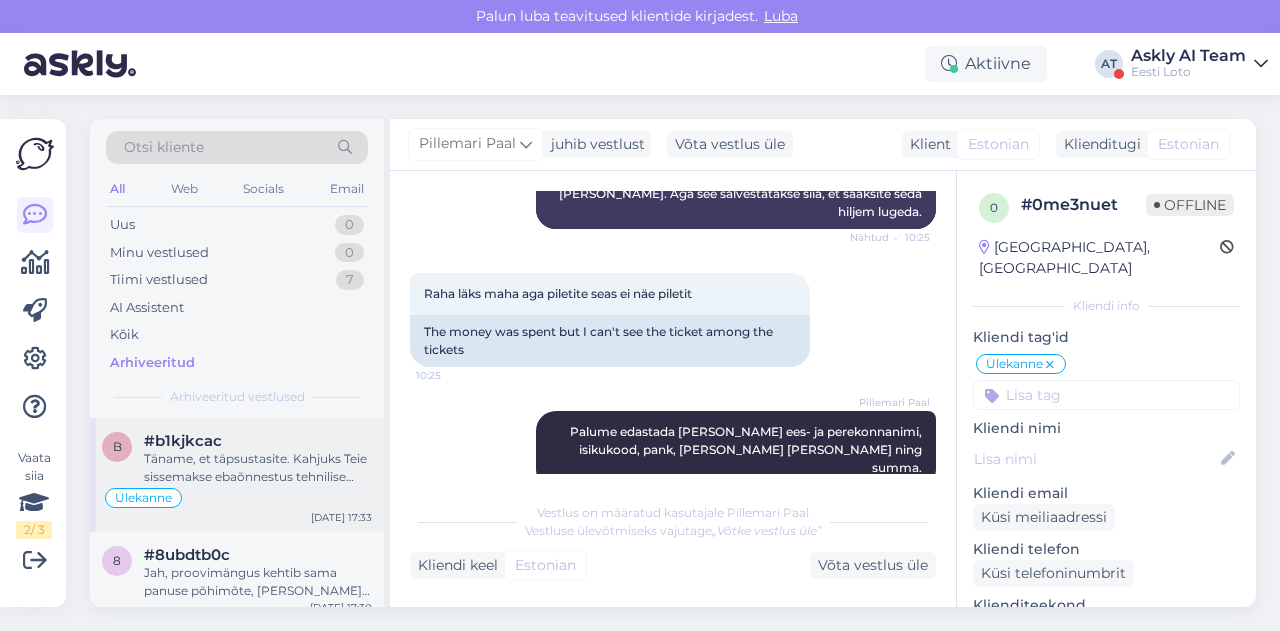 click on "Täname, et täpsustasite. Kahjuks Teie sissemakse ebaõnnestus tehnilise [PERSON_NAME] tõttu. Kontrollisime ostu [PERSON_NAME] raha tagastasime Teie e-rahakotti.
Palume vabandust tekkinud [PERSON_NAME] pärast." at bounding box center [258, 468] 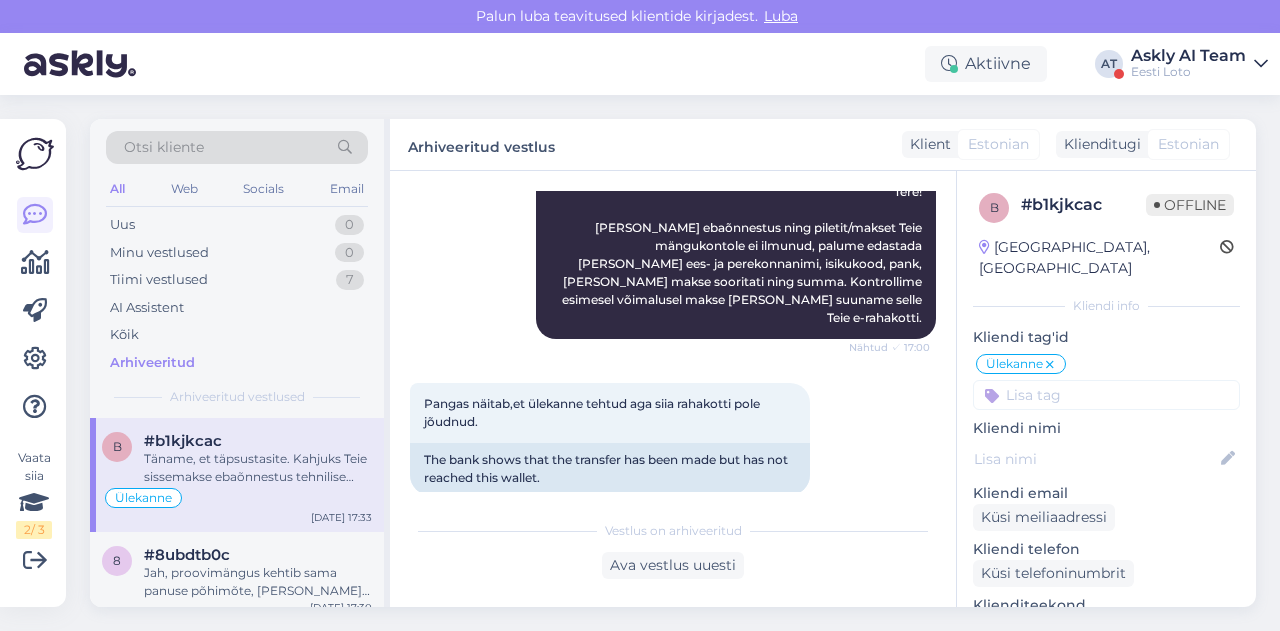 scroll, scrollTop: 796, scrollLeft: 0, axis: vertical 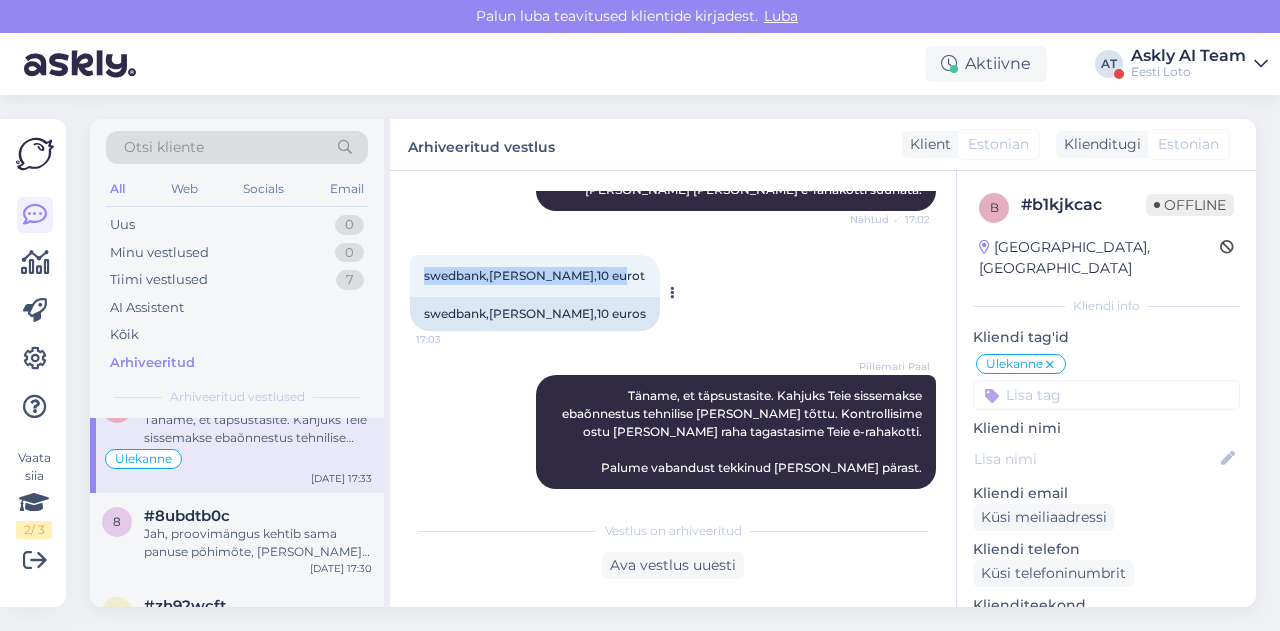 drag, startPoint x: 418, startPoint y: 264, endPoint x: 605, endPoint y: 256, distance: 187.17105 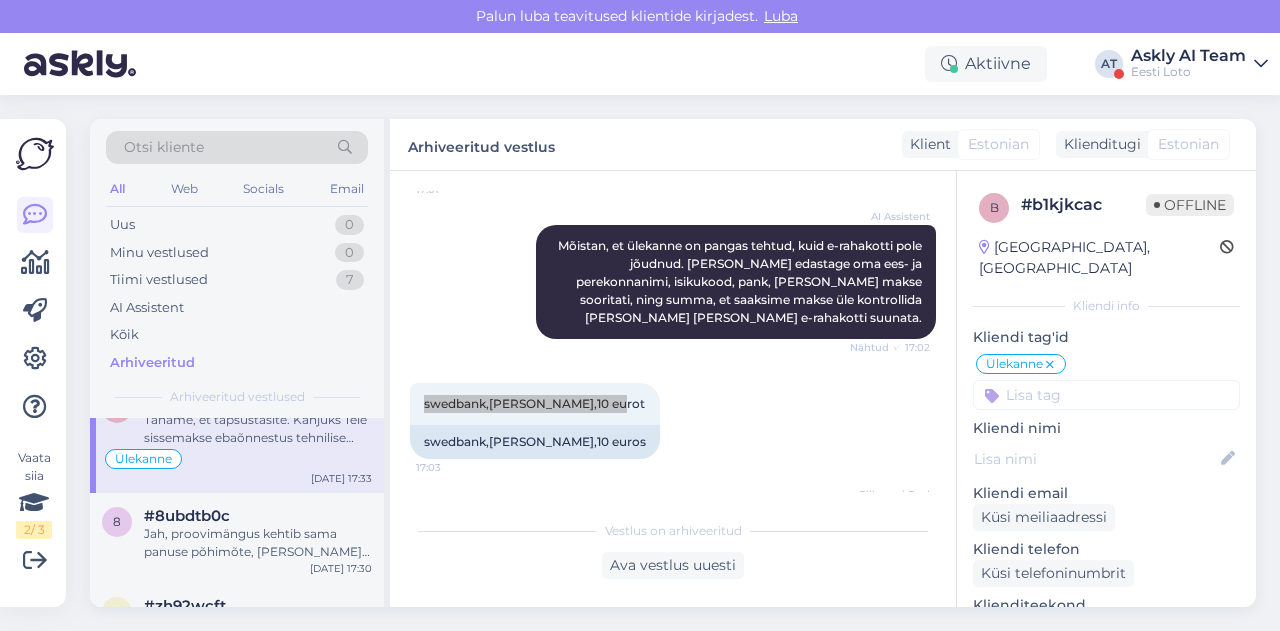 scroll, scrollTop: 796, scrollLeft: 0, axis: vertical 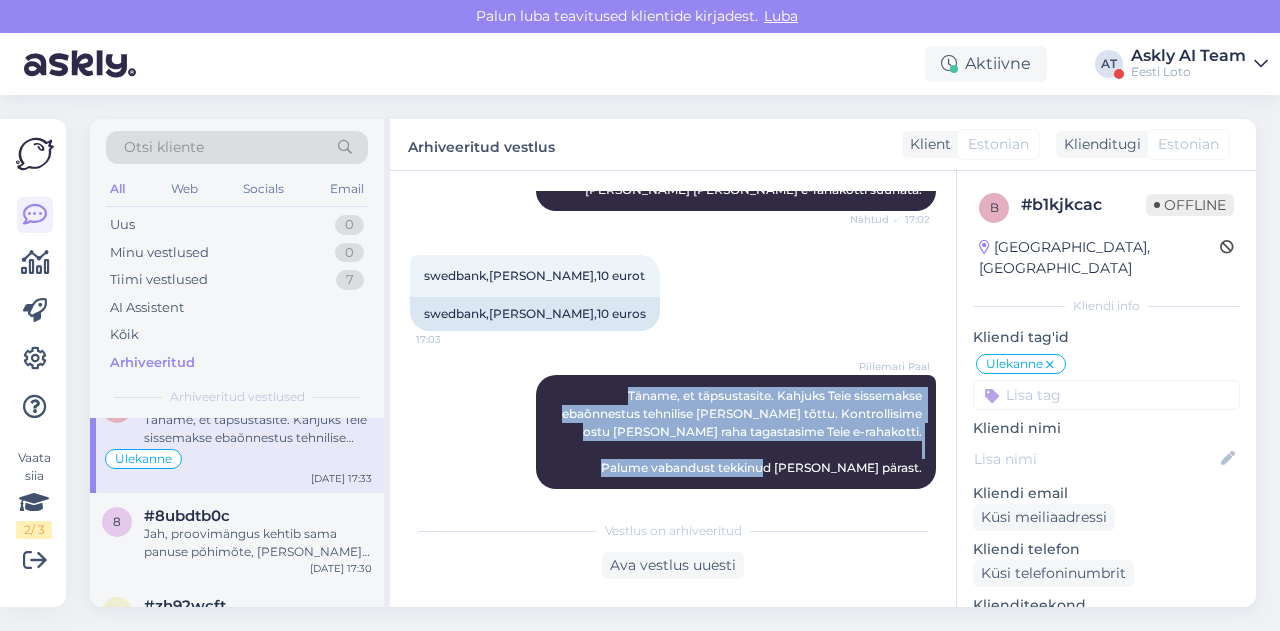 drag, startPoint x: 596, startPoint y: 375, endPoint x: 922, endPoint y: 458, distance: 336.40005 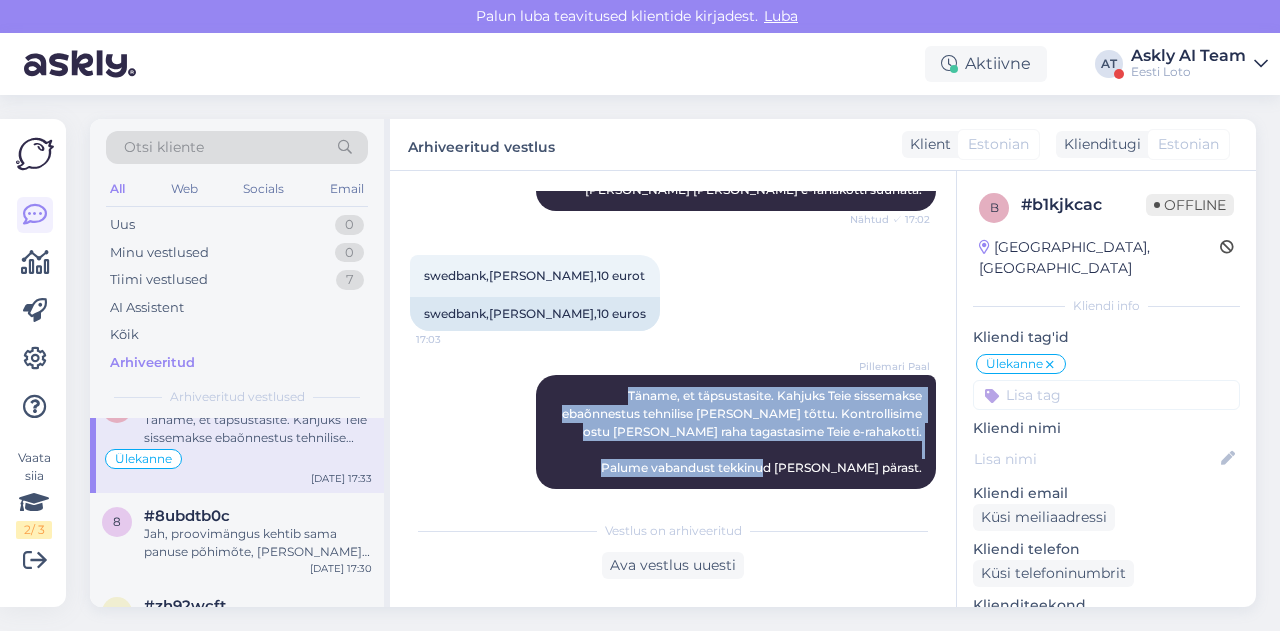 click on "Vestlus algas [DATE] Tegin 16.20 paiku endale ülekande e-rahakotti,kuid ikkagi näitab mul jääki 1 euro kuigi peaks olema 11 eurot. Tegin 10 eurot ülekande siia kontole. Kuhu peaksin pöörduma,et oma raha siia kontole või siis [PERSON_NAME] tagasi saada? 17:00  I made a transfer to my e-wallet around 16.20 , but it still shows a balance of 1 euro even though it should be 11 euros. I transferred 10 euros to this account. Where should I go to get my money back to this account or to the bank? AI Assistent Tere!
[PERSON_NAME] ebaõnnestus ning piletit/makset Teie mängukontole ei ilmunud, palume edastada [PERSON_NAME] ees- ja perekonnanimi, isikukood, pank, [PERSON_NAME] makse sooritati ning summa. Kontrollime esimesel võimalusel makse [PERSON_NAME] suuname selle Teie e-rahakotti. Nähtud ✓ 17:00  Pangas näitab,et ülekanne tehtud aga siia rahakotti pole jõudnud. 17:01  The bank shows that the transfer has been made but has not reached this wallet. AI Assistent Nähtud ✓ 17:02  swedbank,[PERSON_NAME],10 eurot 17:03  17:33" at bounding box center (682, 341) 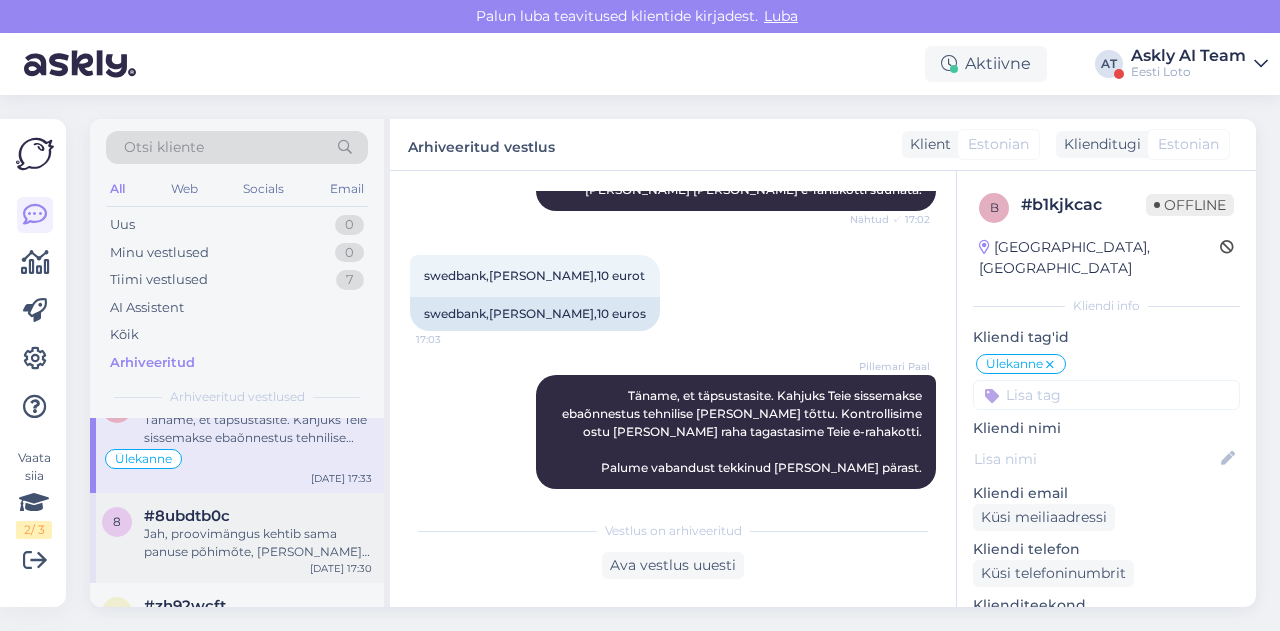 click on "Jah, proovimängus kehtib sama panuse põhimõte, [PERSON_NAME] on [PERSON_NAME] võidud." at bounding box center [258, 543] 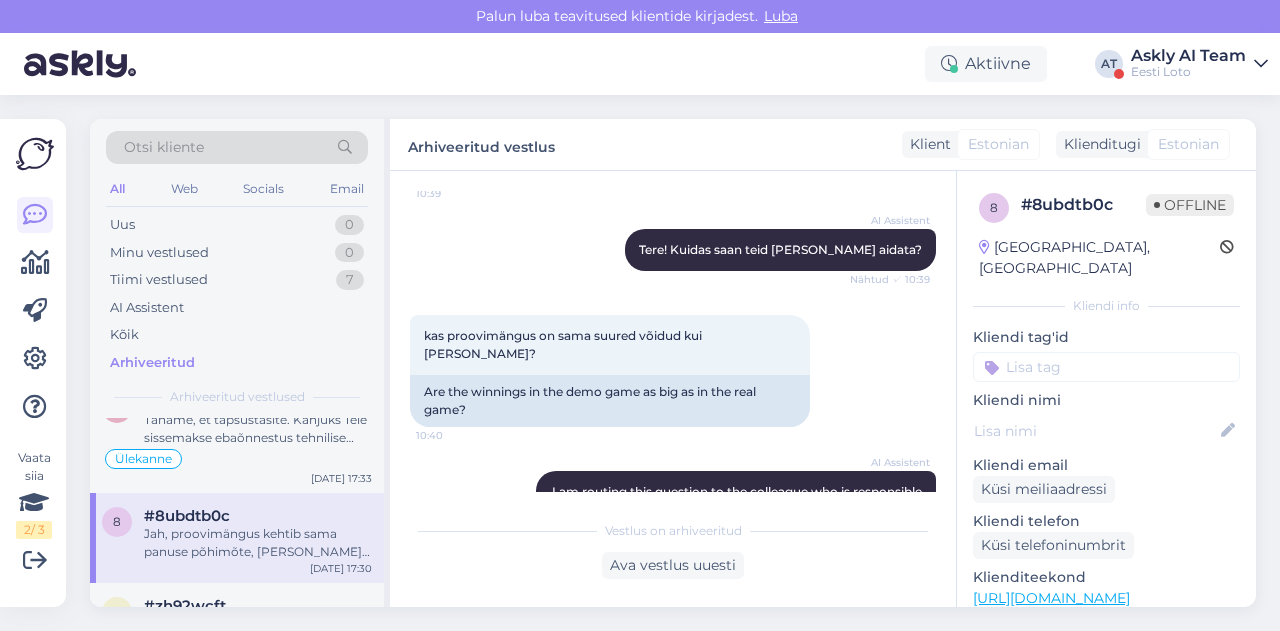 scroll, scrollTop: 188, scrollLeft: 0, axis: vertical 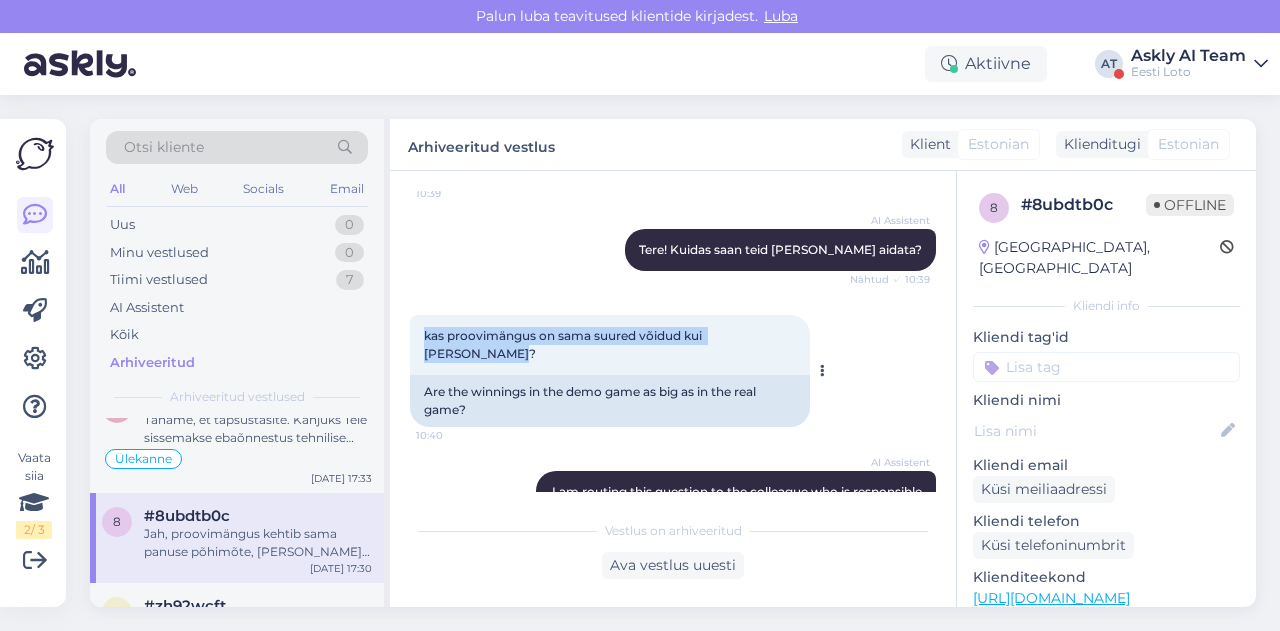 drag, startPoint x: 420, startPoint y: 337, endPoint x: 496, endPoint y: 365, distance: 80.99383 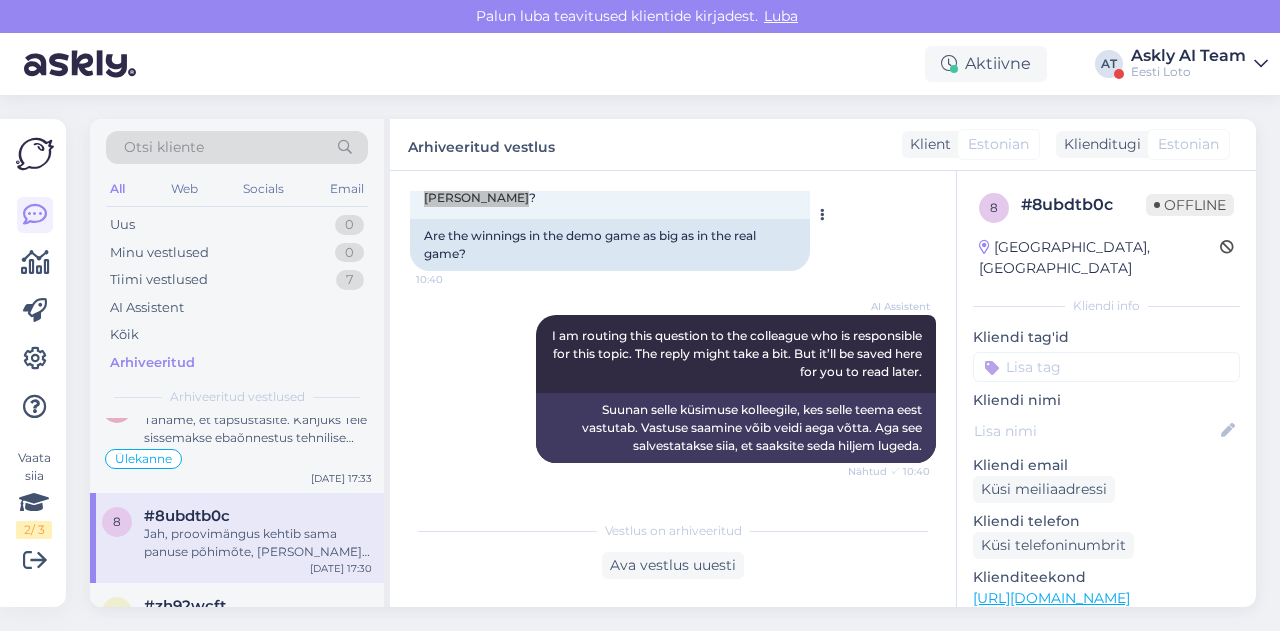 scroll, scrollTop: 440, scrollLeft: 0, axis: vertical 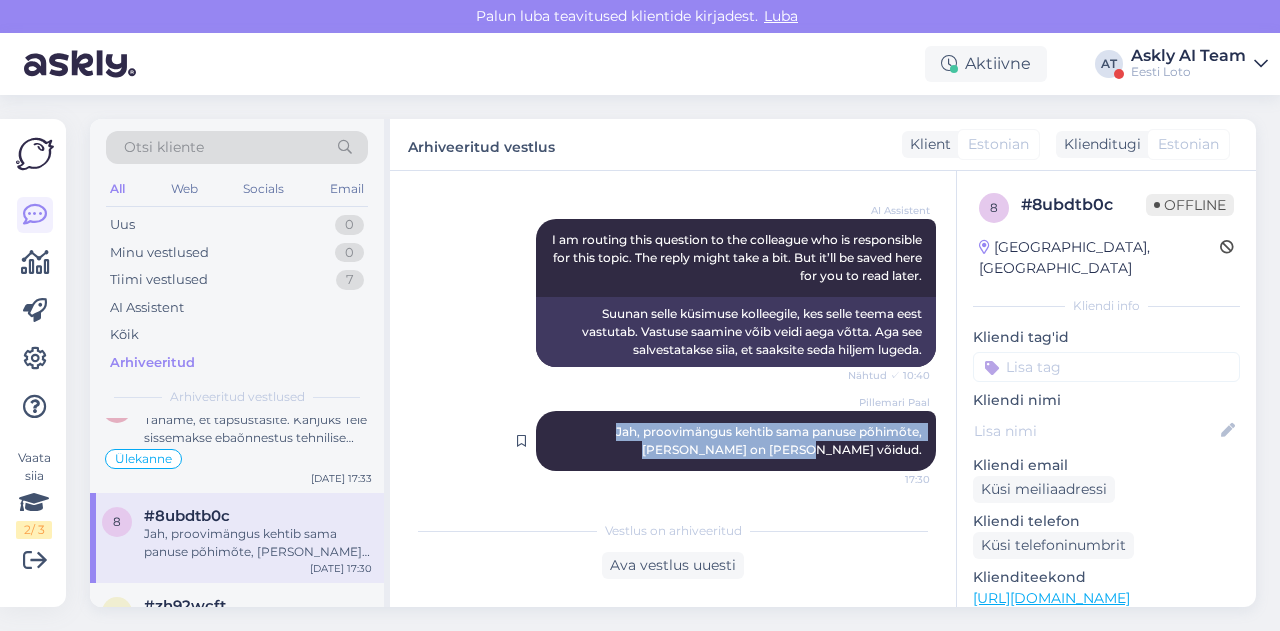 drag, startPoint x: 528, startPoint y: 429, endPoint x: 915, endPoint y: 453, distance: 387.74347 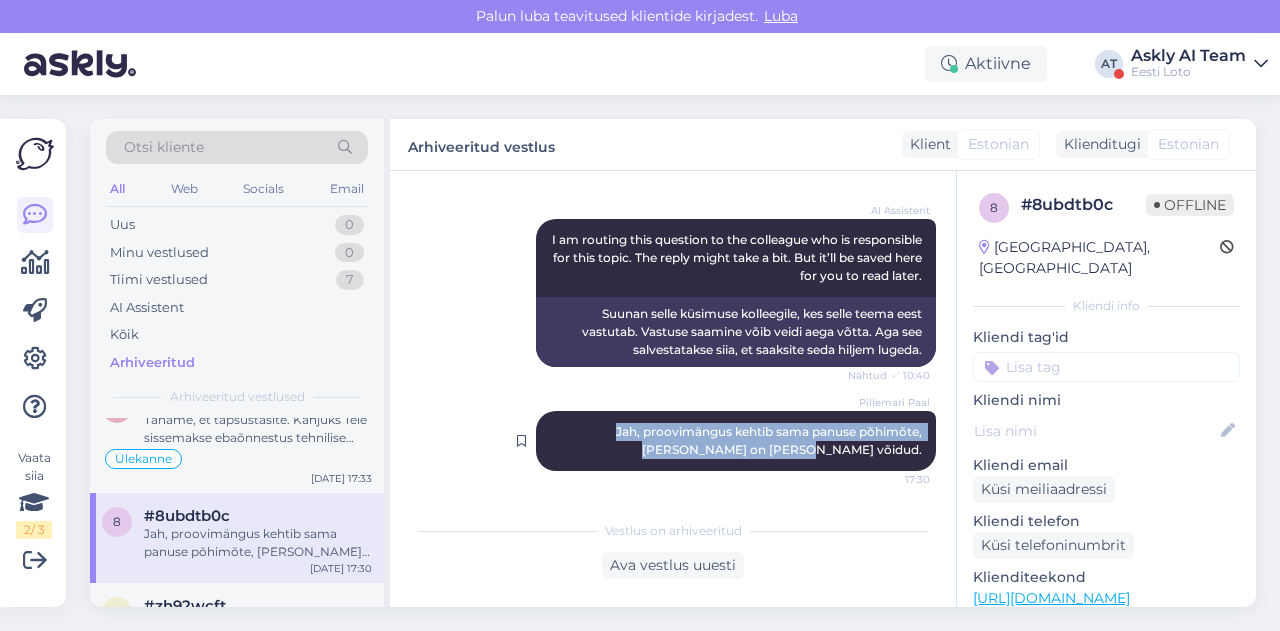 click on "Pillemari Paal Jah, proovimängus kehtib sama panuse põhimõte, [PERSON_NAME] on [PERSON_NAME] võidud. 17:30" at bounding box center [736, 441] 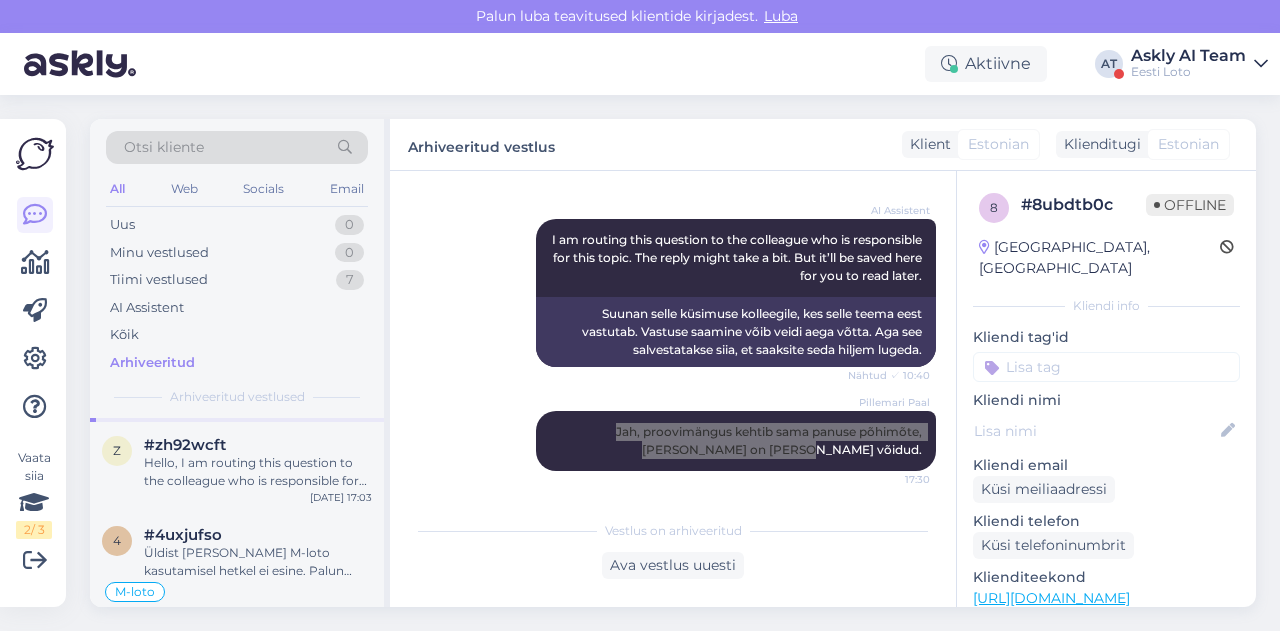 scroll, scrollTop: 203, scrollLeft: 0, axis: vertical 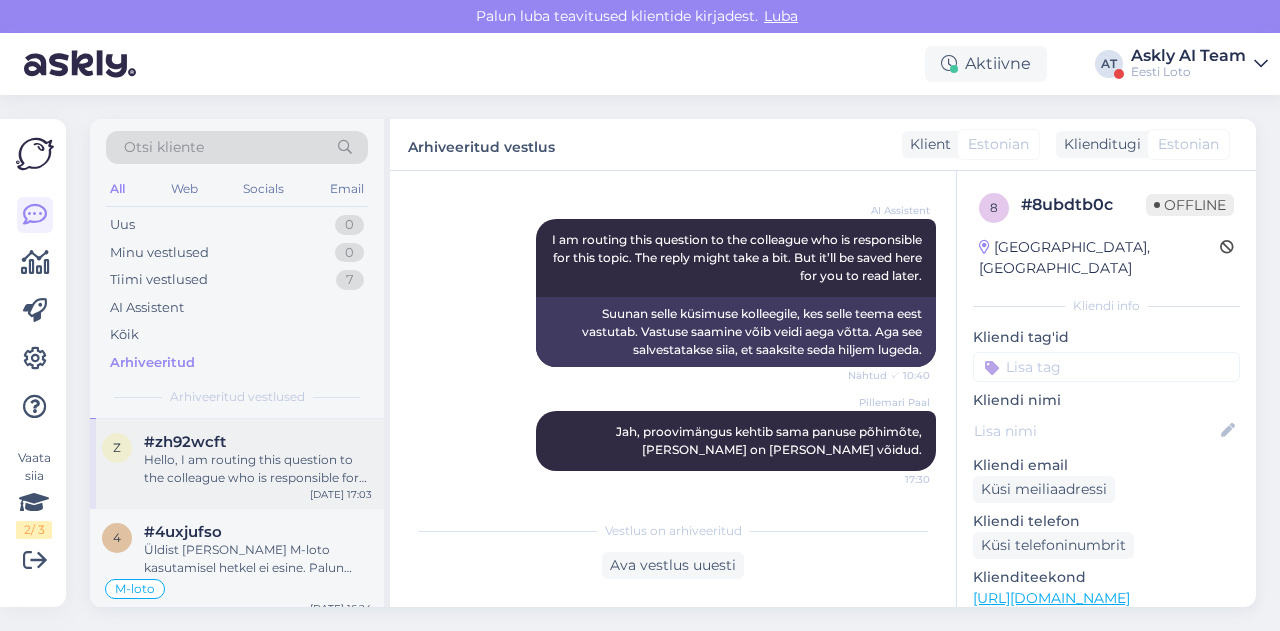 click on "z #zh92wcft Hello, I am routing this question to the colleague who is responsible for this topic. The reply might take a bit. But it’ll be saved here for you to read later. [DATE] 17:03" at bounding box center [237, 464] 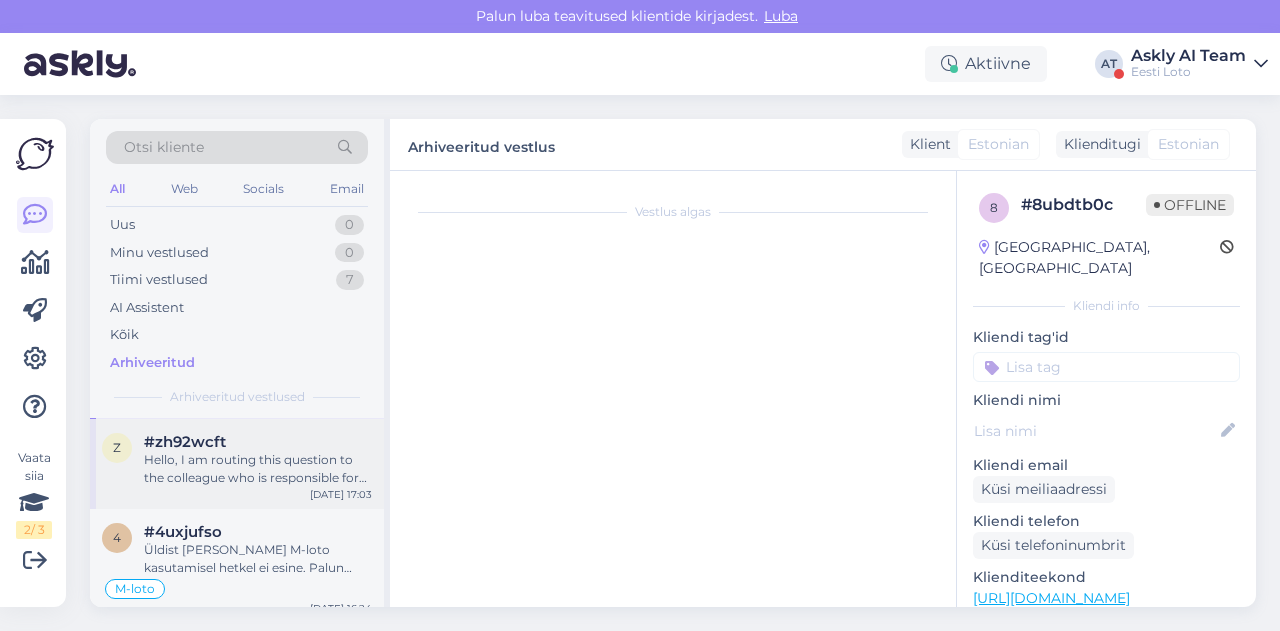 scroll, scrollTop: 94, scrollLeft: 0, axis: vertical 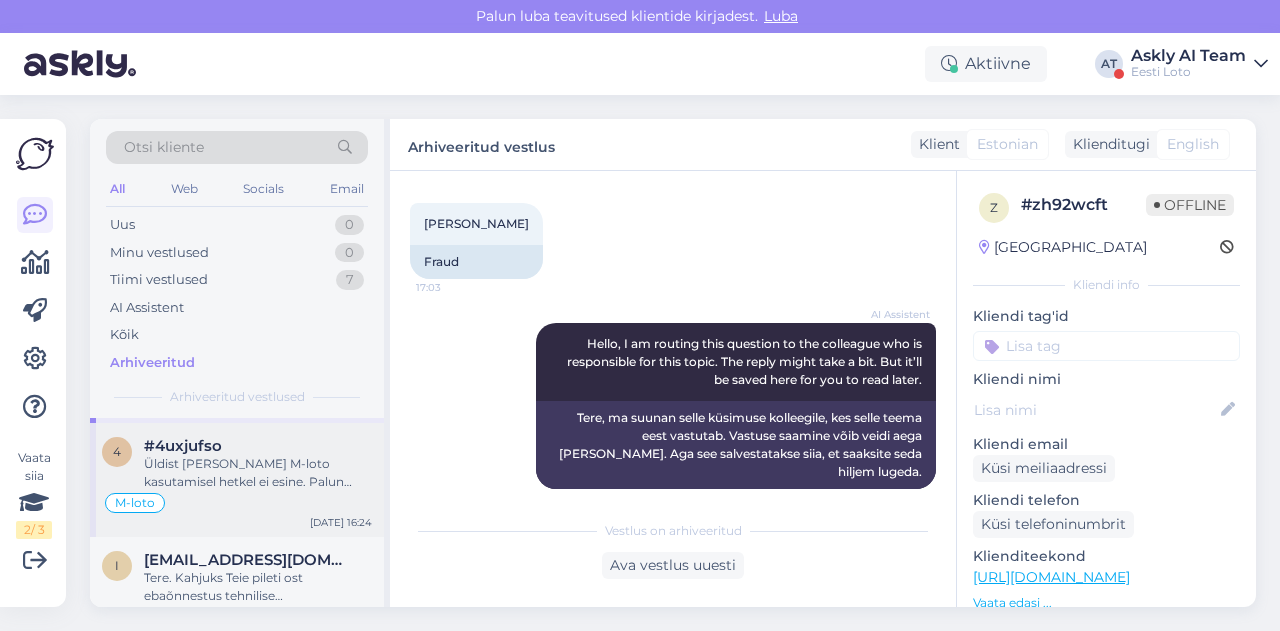 click on "Üldist [PERSON_NAME] M-loto kasutamisel hetkel ei esine. Palun kontrollige, kas sisestate korrektse telefoninumbri: 17788" at bounding box center [258, 473] 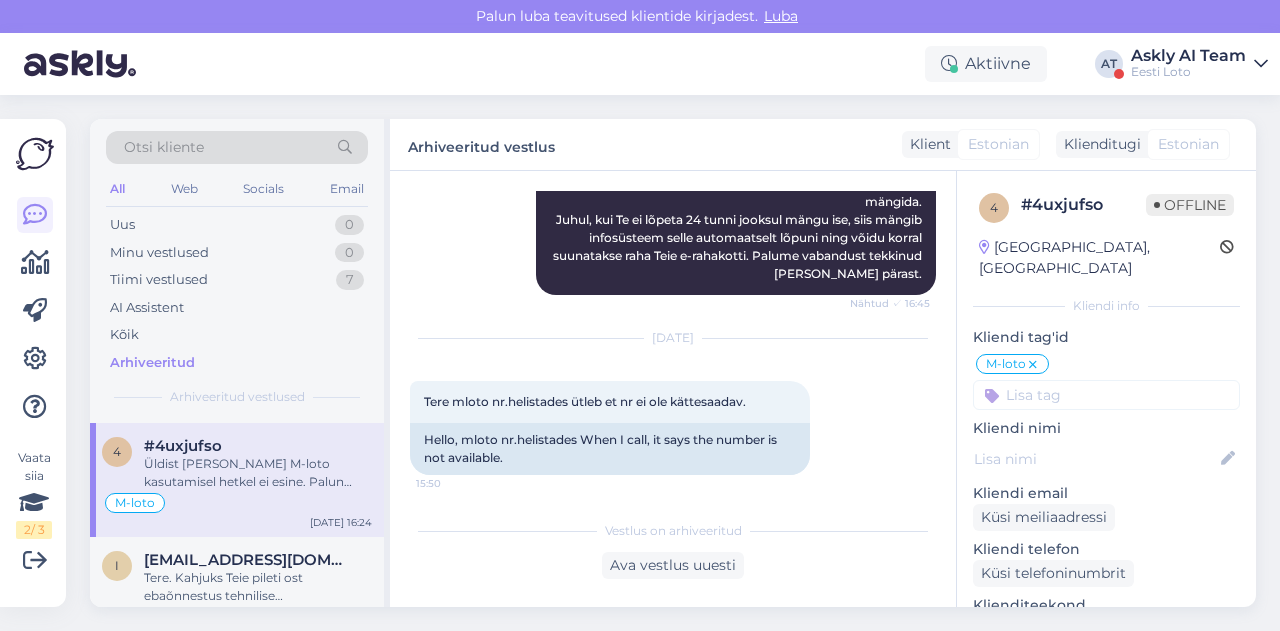 scroll, scrollTop: 554, scrollLeft: 0, axis: vertical 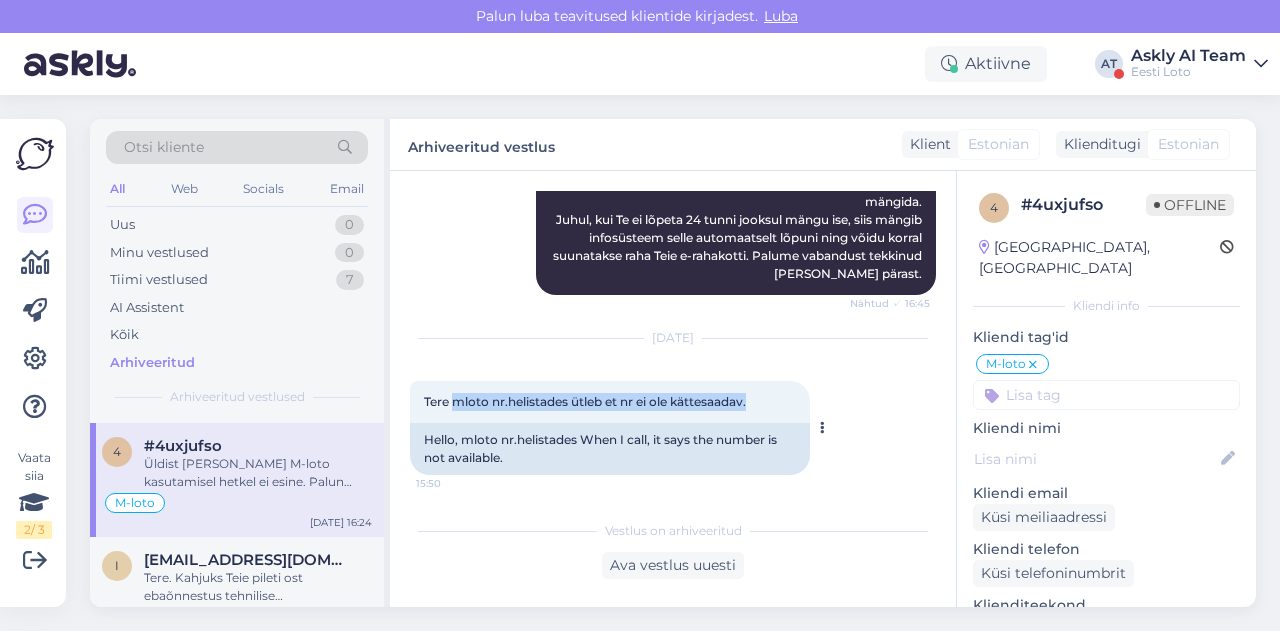 drag, startPoint x: 456, startPoint y: 384, endPoint x: 782, endPoint y: 394, distance: 326.15335 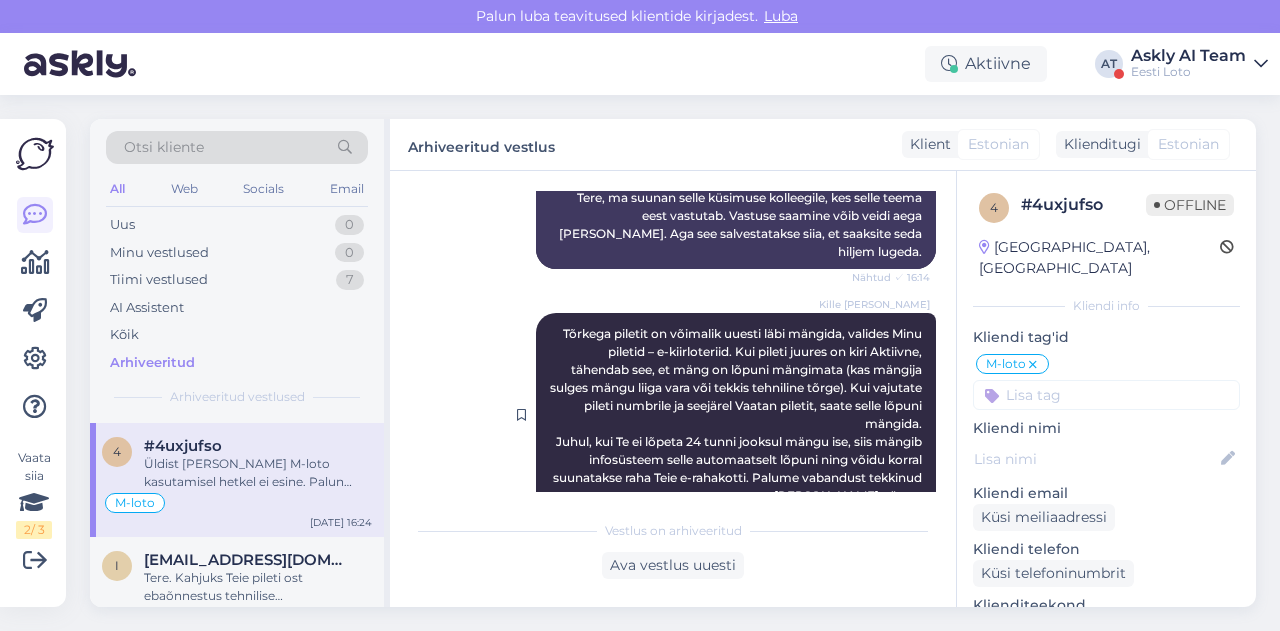 scroll, scrollTop: 836, scrollLeft: 0, axis: vertical 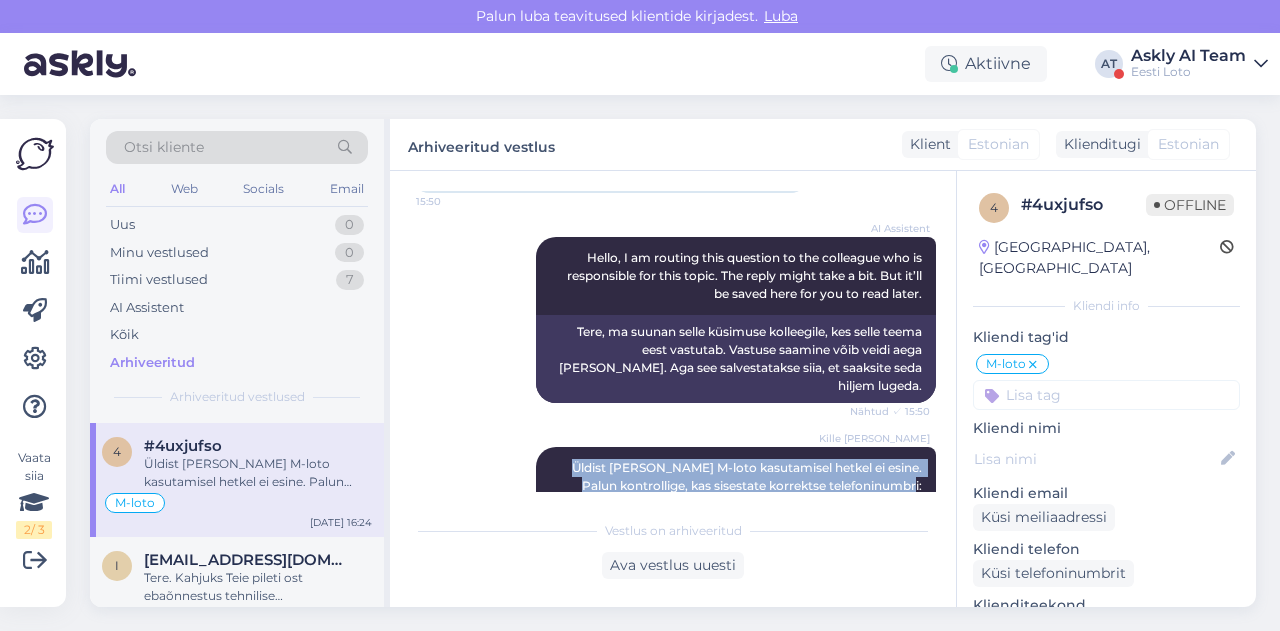 drag, startPoint x: 564, startPoint y: 430, endPoint x: 940, endPoint y: 450, distance: 376.53152 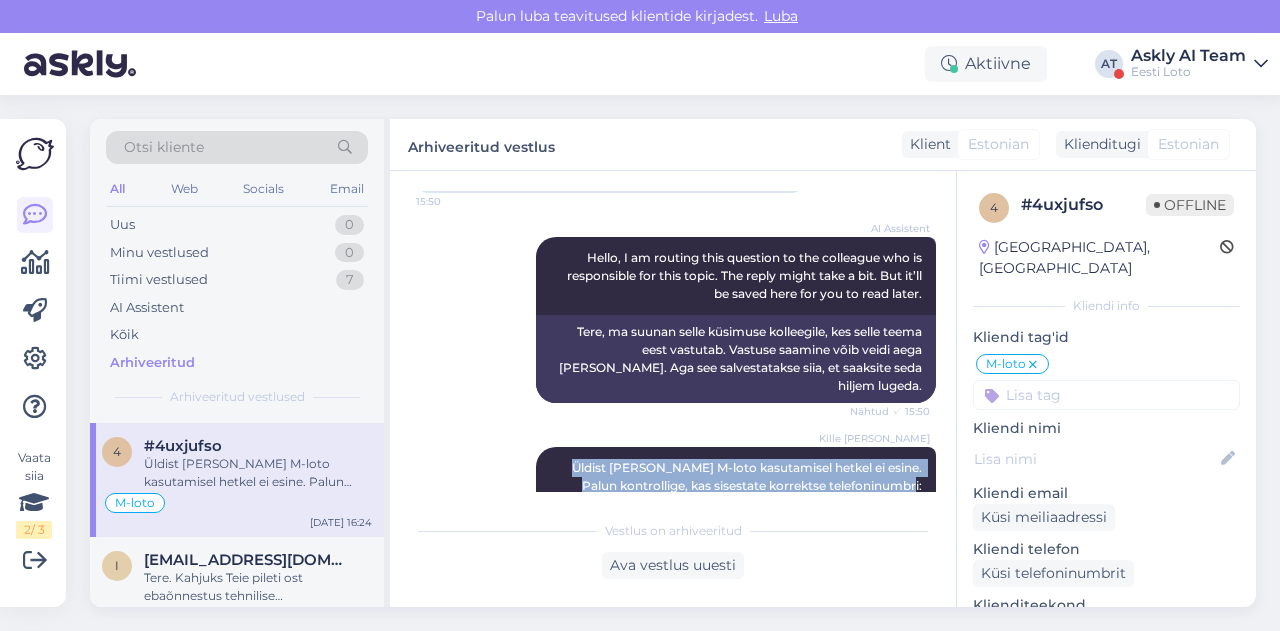 click on "Vestlus algas [DATE] [PERSON_NAME] saa kiirloteriid tinkot mängida .ei lae lõpuni 16:14  Why can't I play instant lottery tinkot .it doesn't load completely AI Assistent Hello, I am routing this question to the colleague who is responsible for this topic. The reply might take a bit. But it’ll be saved here for you to read later. Nähtud ✓ 16:14  Tere, ma suunan selle küsimuse kolleegile, kes selle teema eest vastutab. Vastuse saamine võib veidi aega [PERSON_NAME]. Aga see salvestatakse siia, et saaksite seda hiljem lugeda. Kille Nevolihhin Nähtud ✓ 16:45  [DATE] Tere mloto nr.helistades ütleb et nr ei ole kättesaadav. 15:50  Hello, mloto nr.helistades When I call, it says the number is not available. AI Assistent Hello, I am routing this question to the colleague who is responsible for this topic. The reply might take a bit. But it’ll be saved here for you to read later. Nähtud ✓ 15:50  Kille Nevolihhin 16:24" at bounding box center [682, 341] 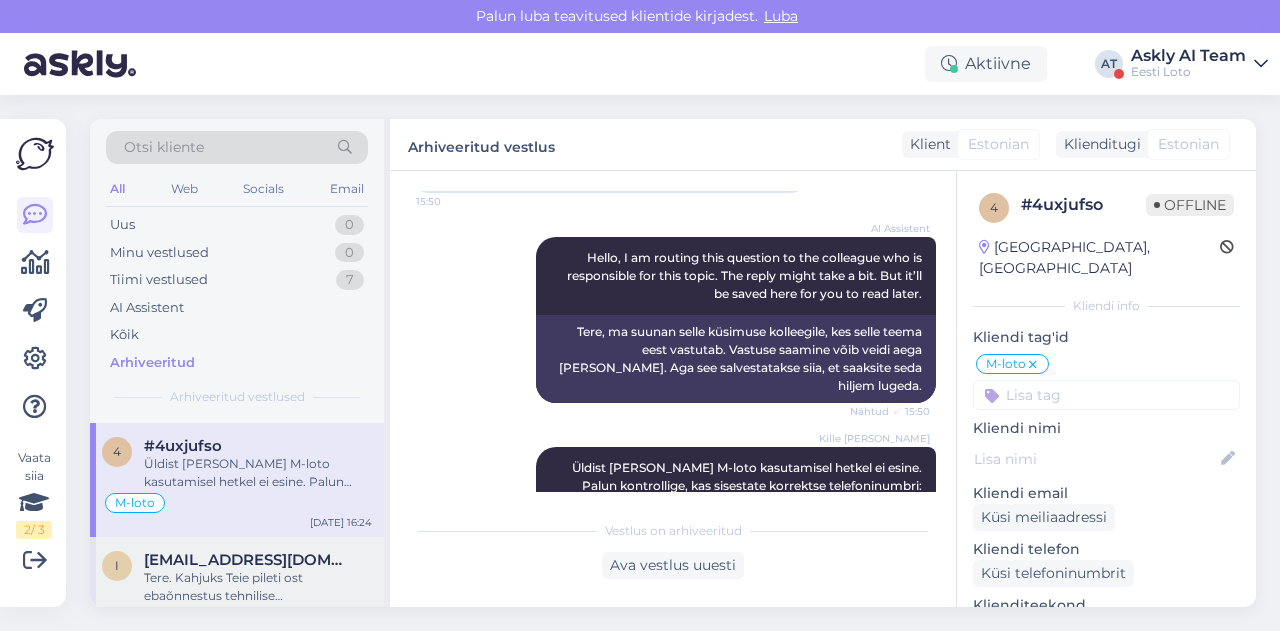 click on "Tere. Kahjuks Teie pileti ost ebaõnnestus tehnilise [PERSON_NAME] tõttu. Meie finantsosakond kontrollib esimesel võimalusel Teie makse üle [PERSON_NAME] kas tagastatakse Teile arvelduskontole või suunatakse e-rahakotti.
Palume vabandust tekkinud [PERSON_NAME] pärast." at bounding box center (258, 587) 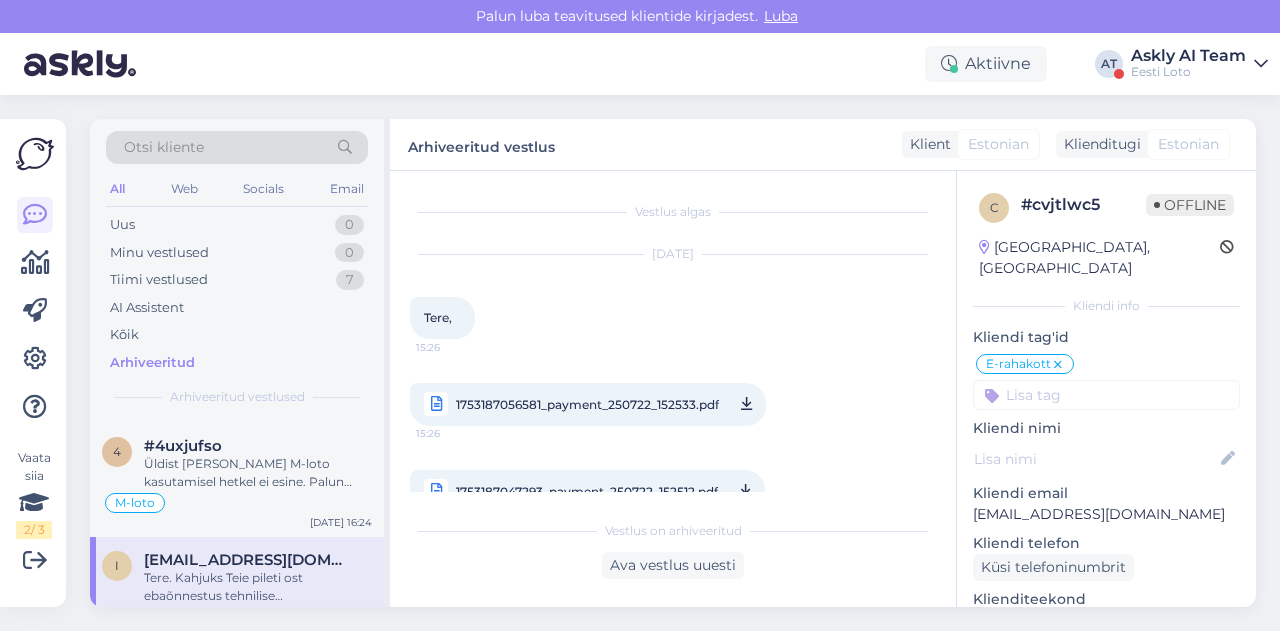 scroll, scrollTop: 322, scrollLeft: 0, axis: vertical 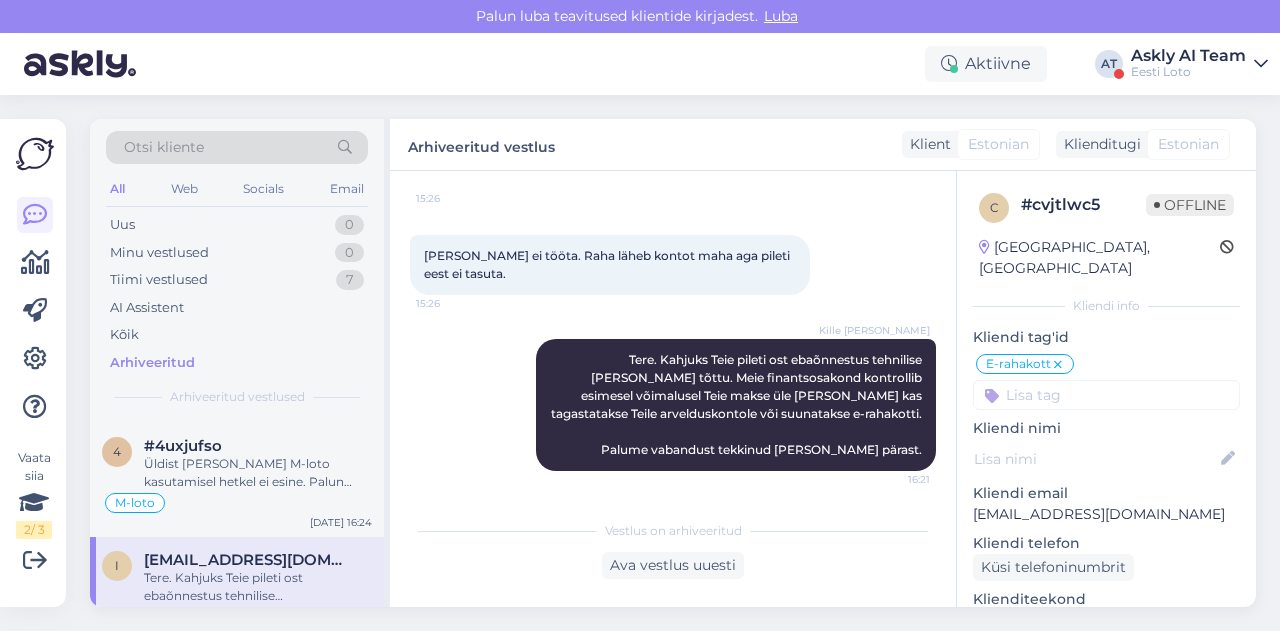 drag, startPoint x: 420, startPoint y: 258, endPoint x: 577, endPoint y: 276, distance: 158.02847 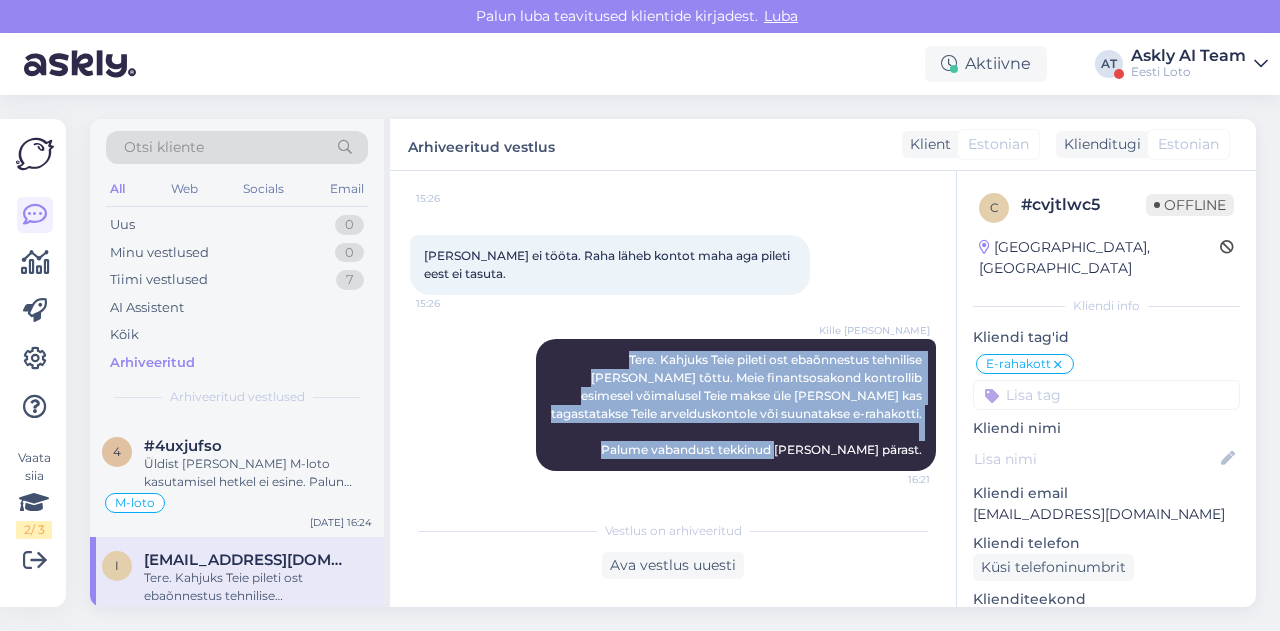 drag, startPoint x: 554, startPoint y: 355, endPoint x: 939, endPoint y: 467, distance: 400.96008 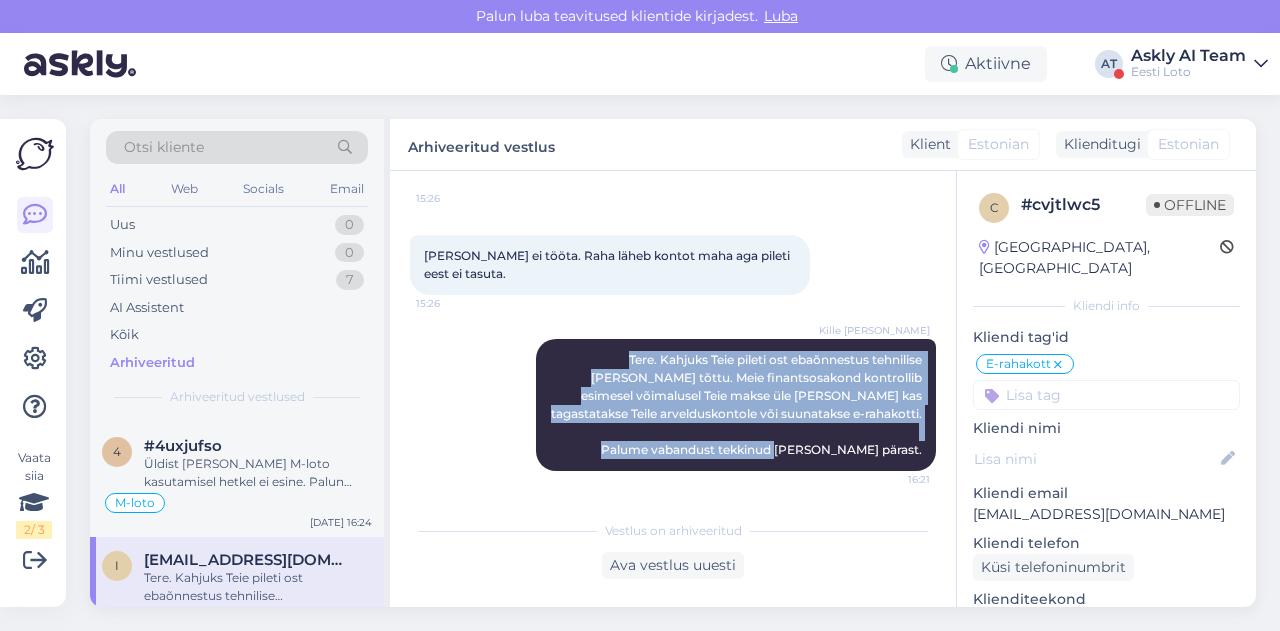 click on "Vestlus algas [DATE] Tere, 15:26  1753187056581_payment_250722_152533.pdf 15:26  1753187047293_payment_250722_152512.pdf 15:26  [PERSON_NAME] ei tööta. Raha läheb kontot maha aga pileti eest ei tasuta. 15:26  Kille Nevolihhin Tere. Kahjuks Teie pileti ost ebaõnnestus tehnilise [PERSON_NAME] tõttu. Meie finantsosakond kontrollib esimesel võimalusel Teie makse üle [PERSON_NAME] kas tagastatakse Teile arvelduskontole või suunatakse e-rahakotti.
Palume vabandust tekkinud [PERSON_NAME] pärast.
16:21" at bounding box center (682, 341) 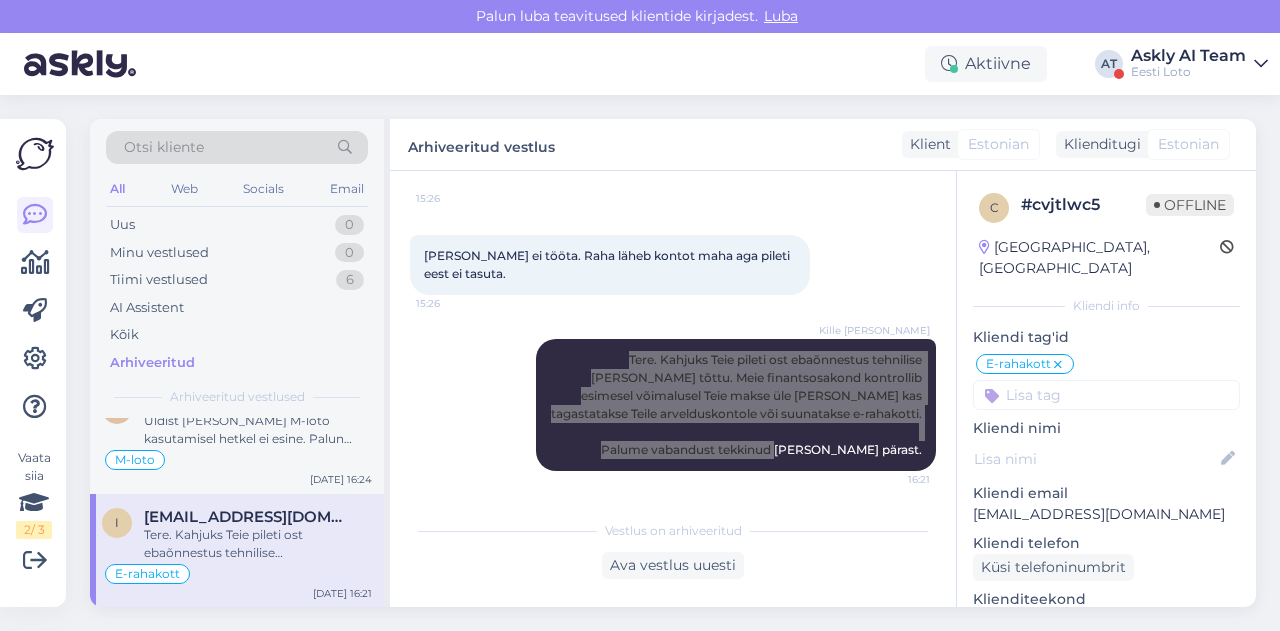 scroll, scrollTop: 567, scrollLeft: 0, axis: vertical 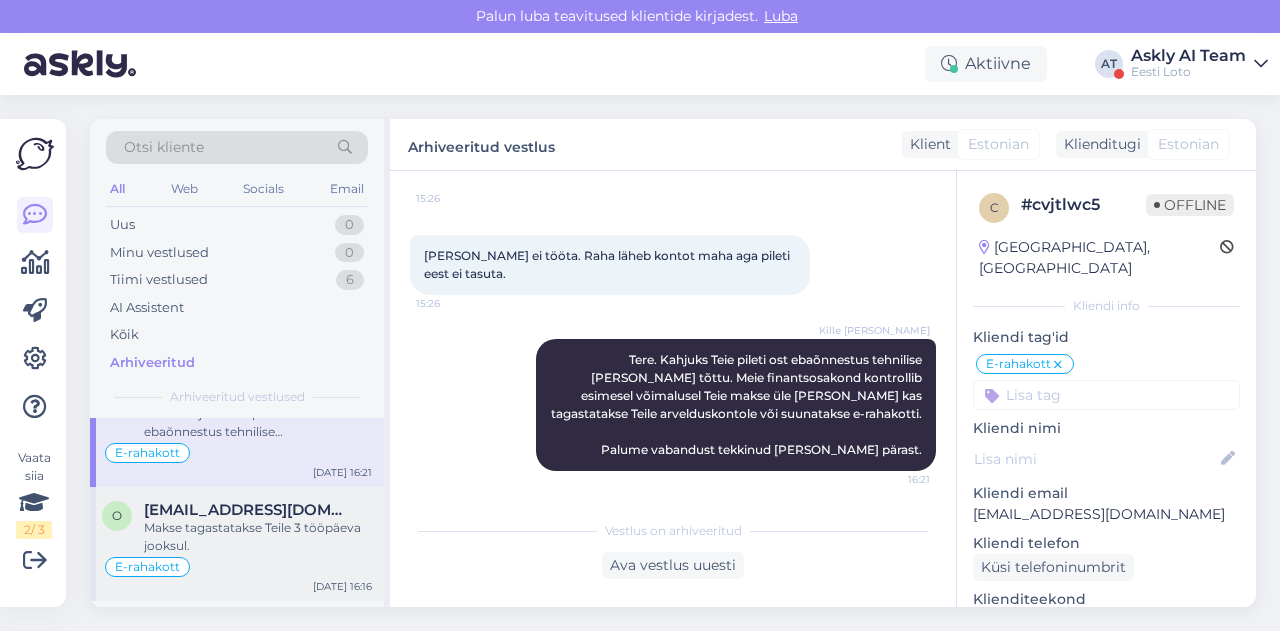 click on "[EMAIL_ADDRESS][DOMAIN_NAME]" at bounding box center [248, 510] 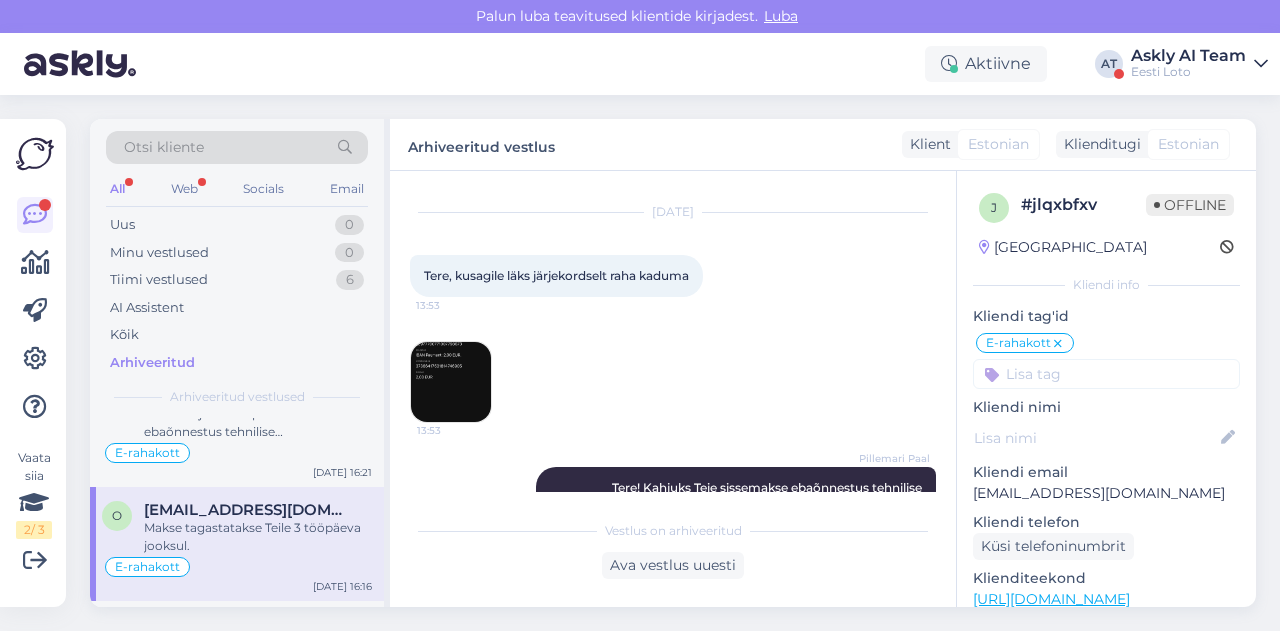 scroll, scrollTop: 0, scrollLeft: 0, axis: both 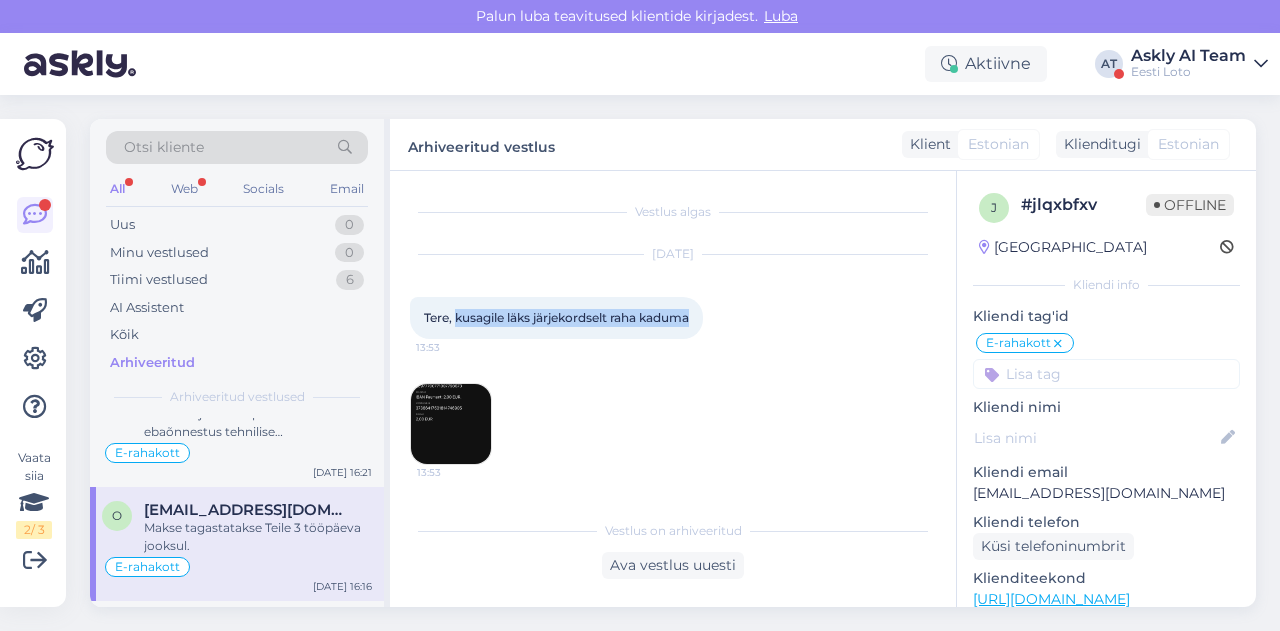 drag, startPoint x: 455, startPoint y: 321, endPoint x: 708, endPoint y: 325, distance: 253.03162 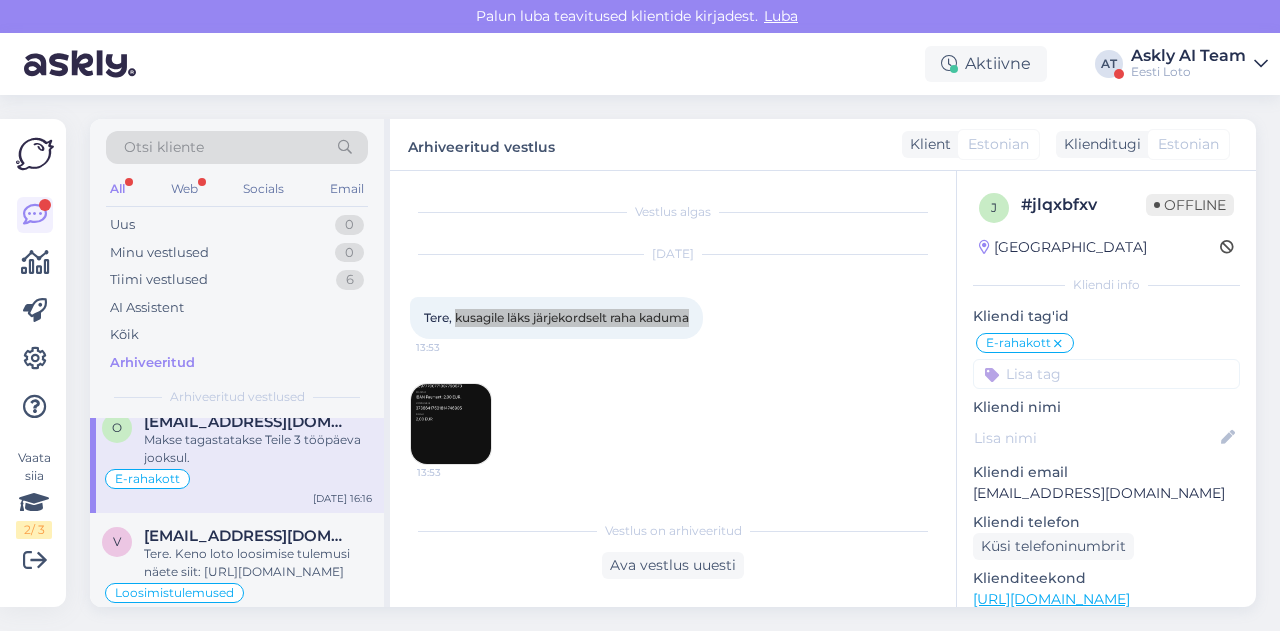 scroll, scrollTop: 656, scrollLeft: 0, axis: vertical 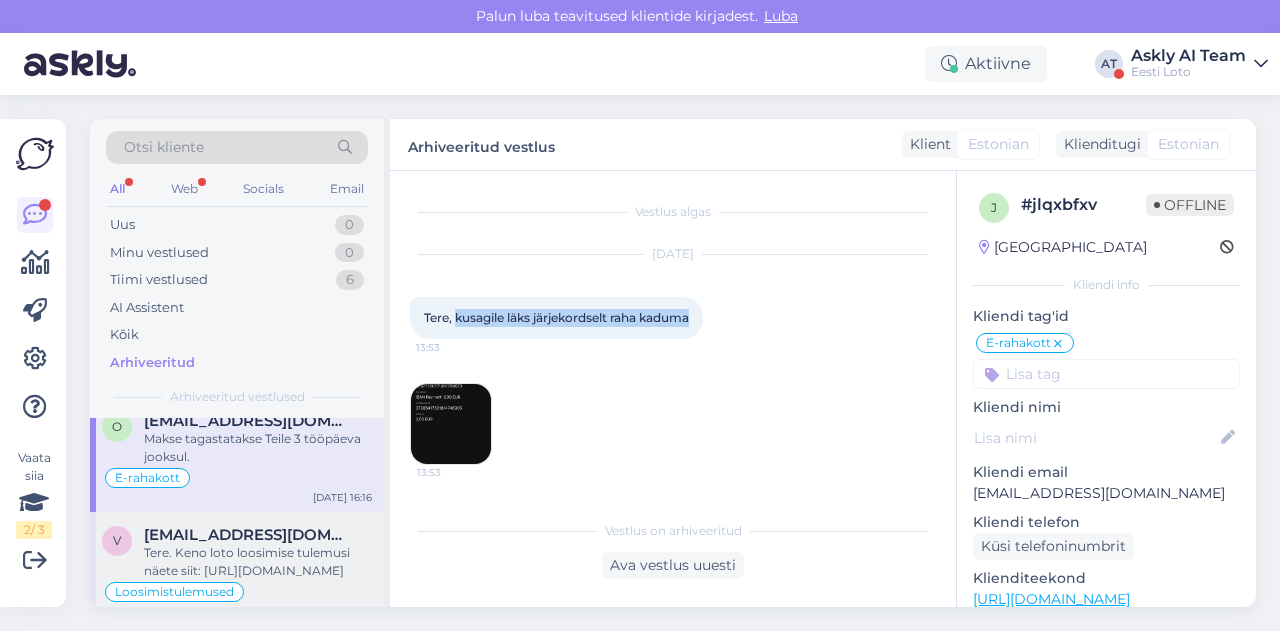 click on "Tere. Keno loto loosimise tulemusi näete siit: [URL][DOMAIN_NAME]" at bounding box center (258, 562) 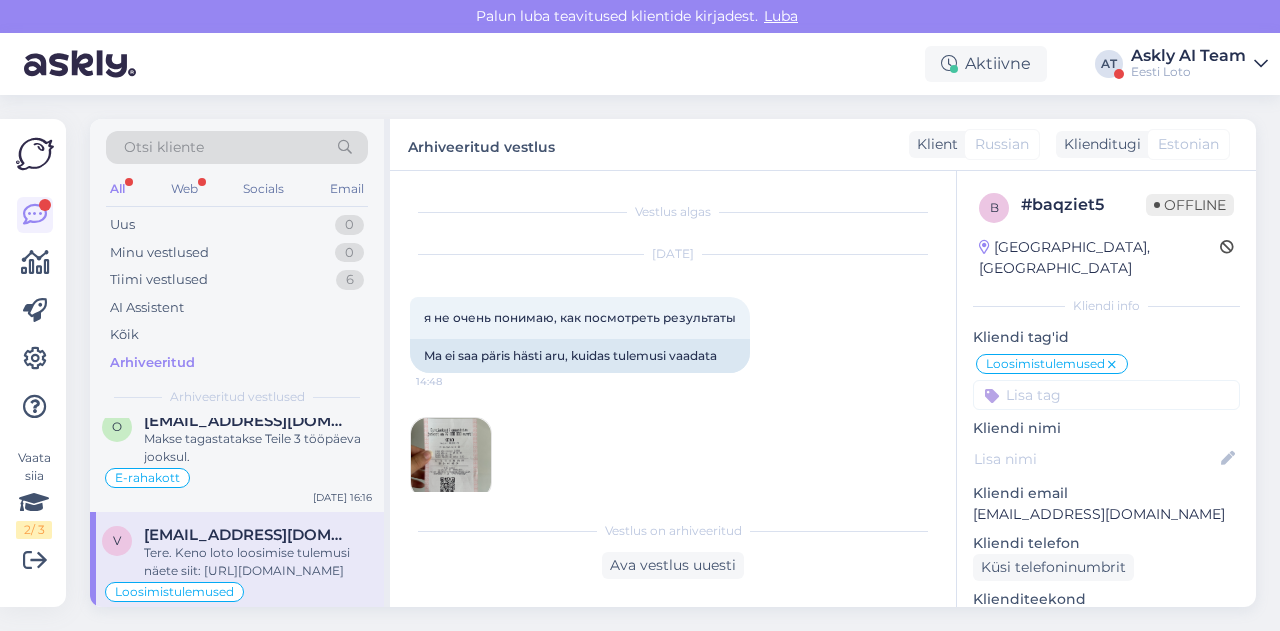 scroll, scrollTop: 1, scrollLeft: 0, axis: vertical 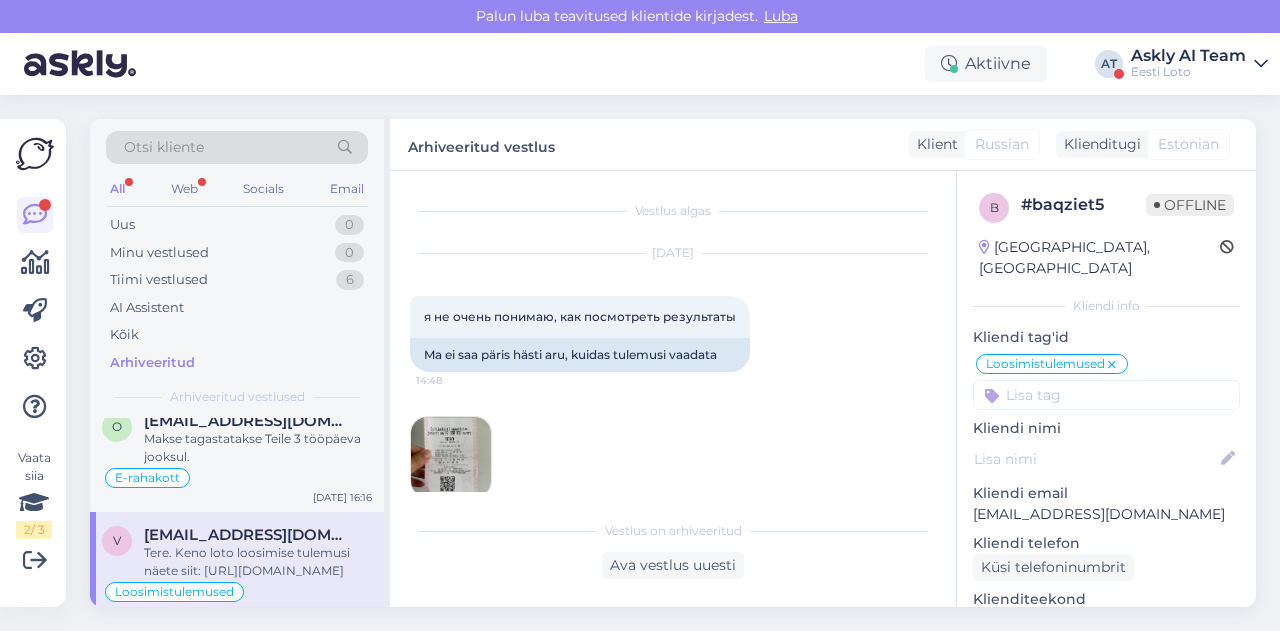 click at bounding box center [451, 457] 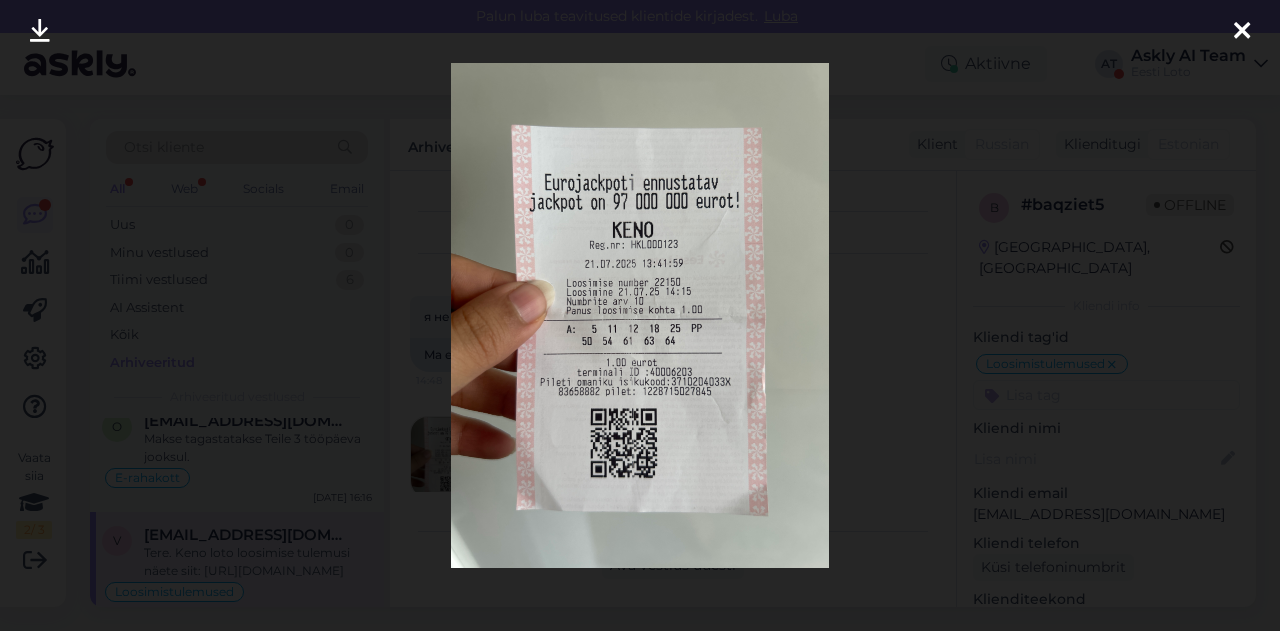 click at bounding box center [640, 315] 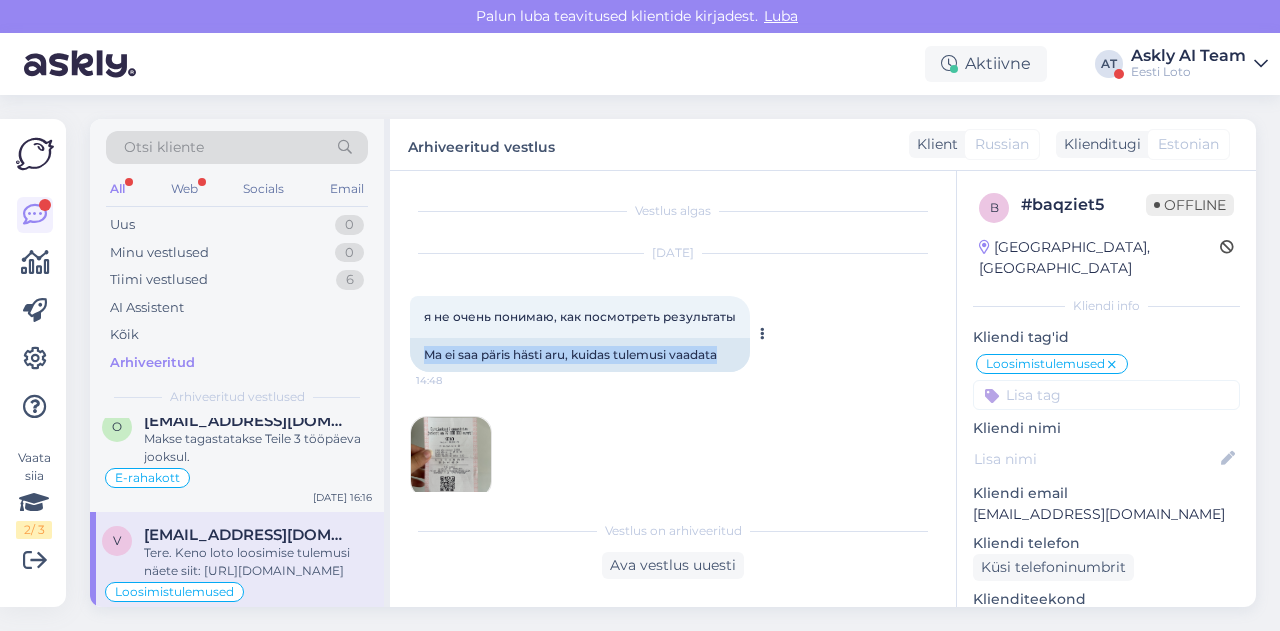 drag, startPoint x: 420, startPoint y: 357, endPoint x: 739, endPoint y: 364, distance: 319.07678 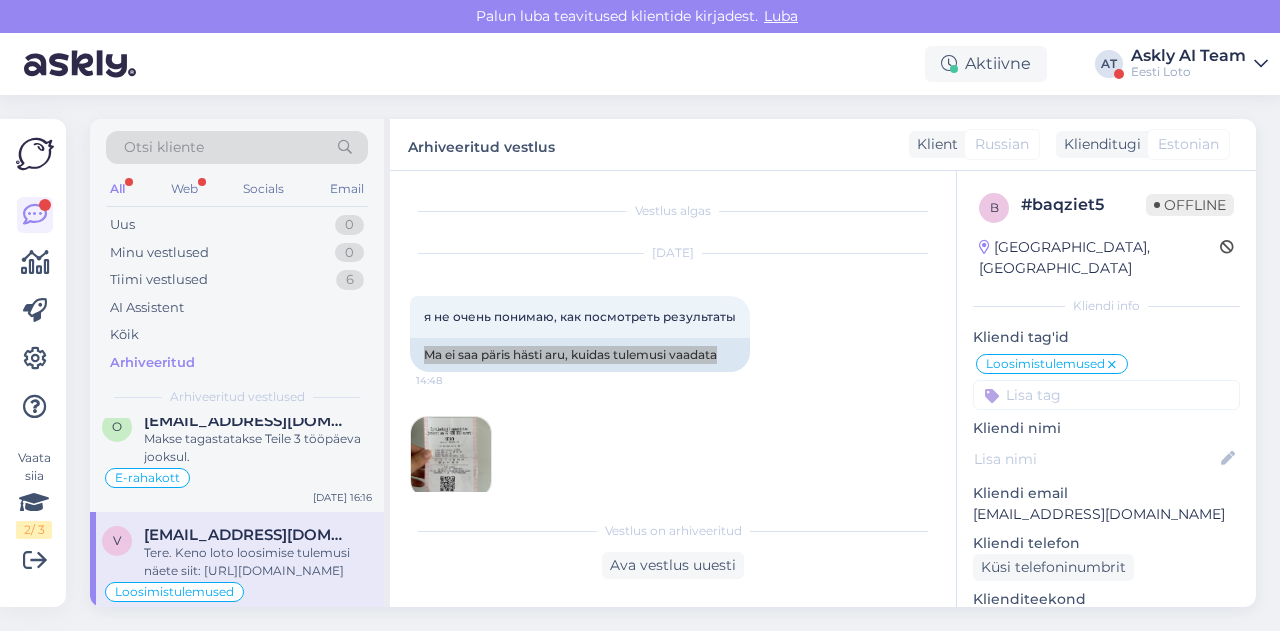 scroll, scrollTop: 202, scrollLeft: 0, axis: vertical 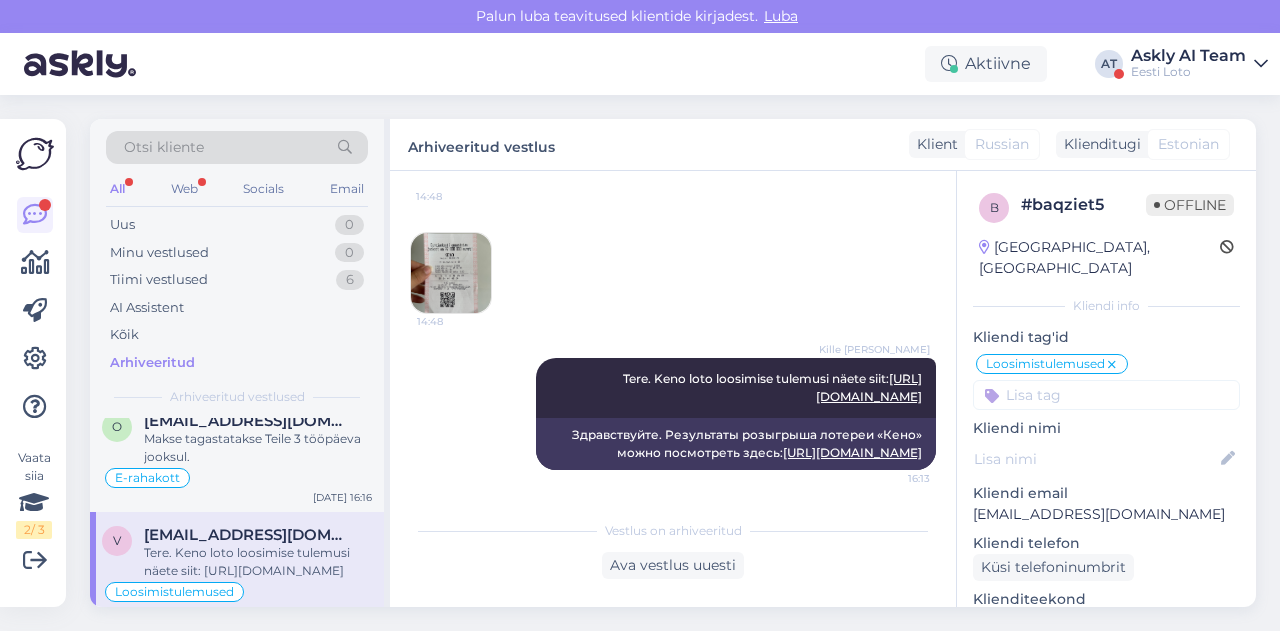 drag, startPoint x: 620, startPoint y: 362, endPoint x: 928, endPoint y: 391, distance: 309.36224 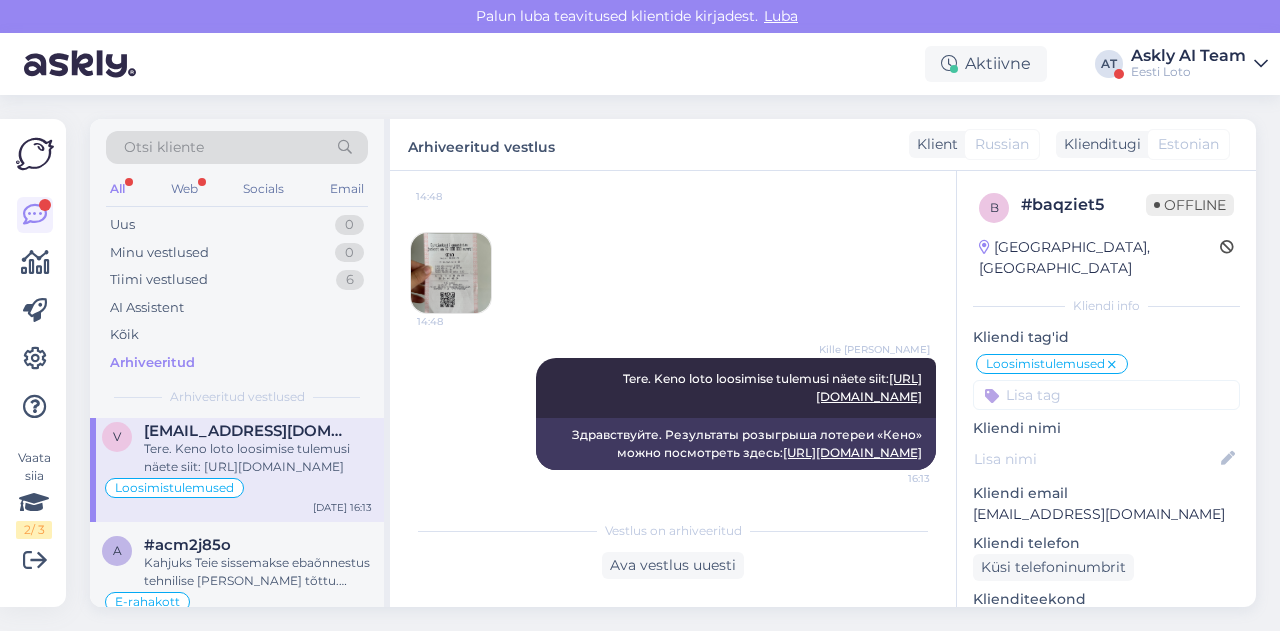 scroll, scrollTop: 762, scrollLeft: 0, axis: vertical 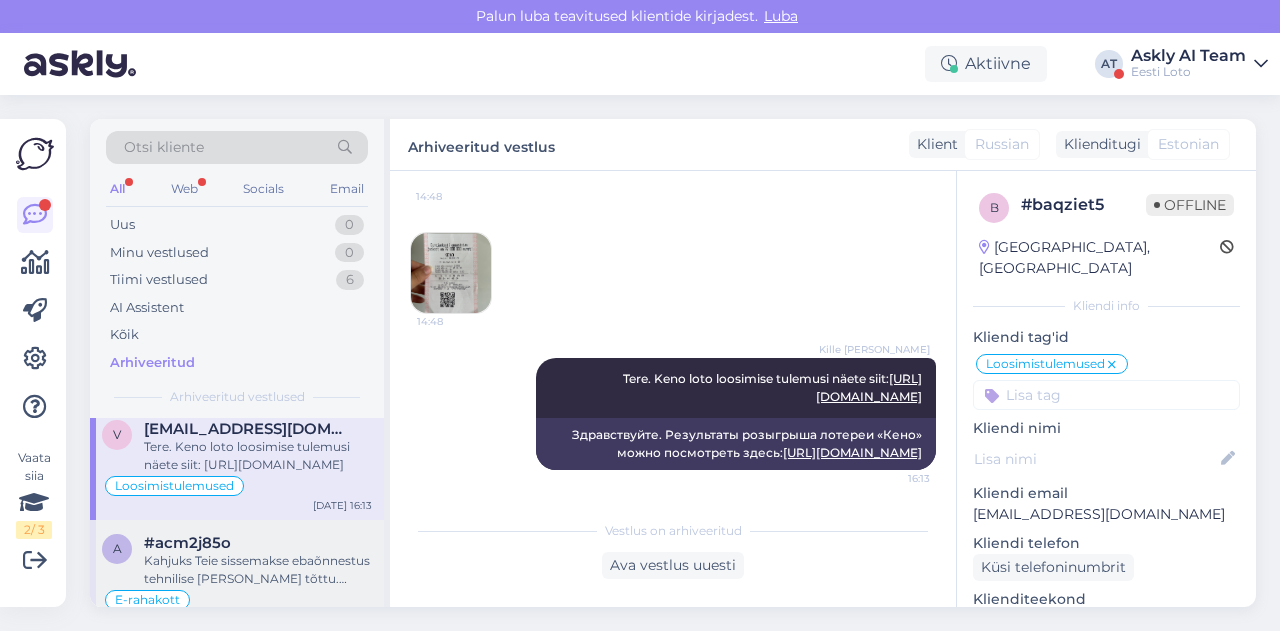 click on "#acm2j85o" at bounding box center (258, 543) 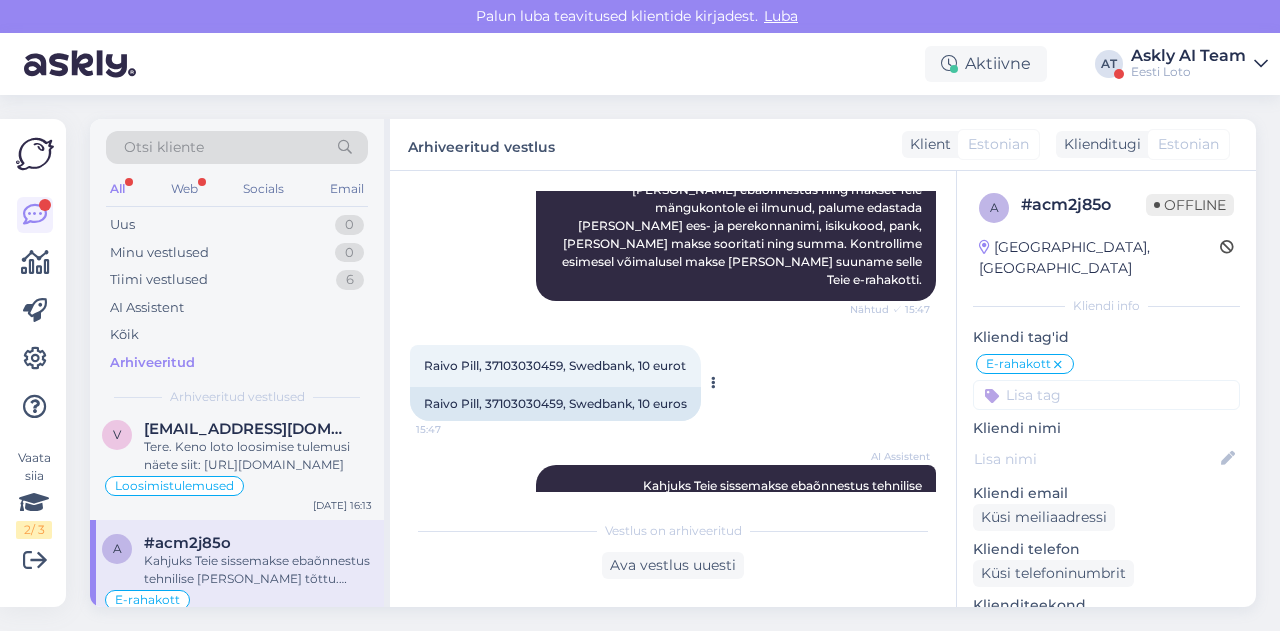scroll, scrollTop: 0, scrollLeft: 0, axis: both 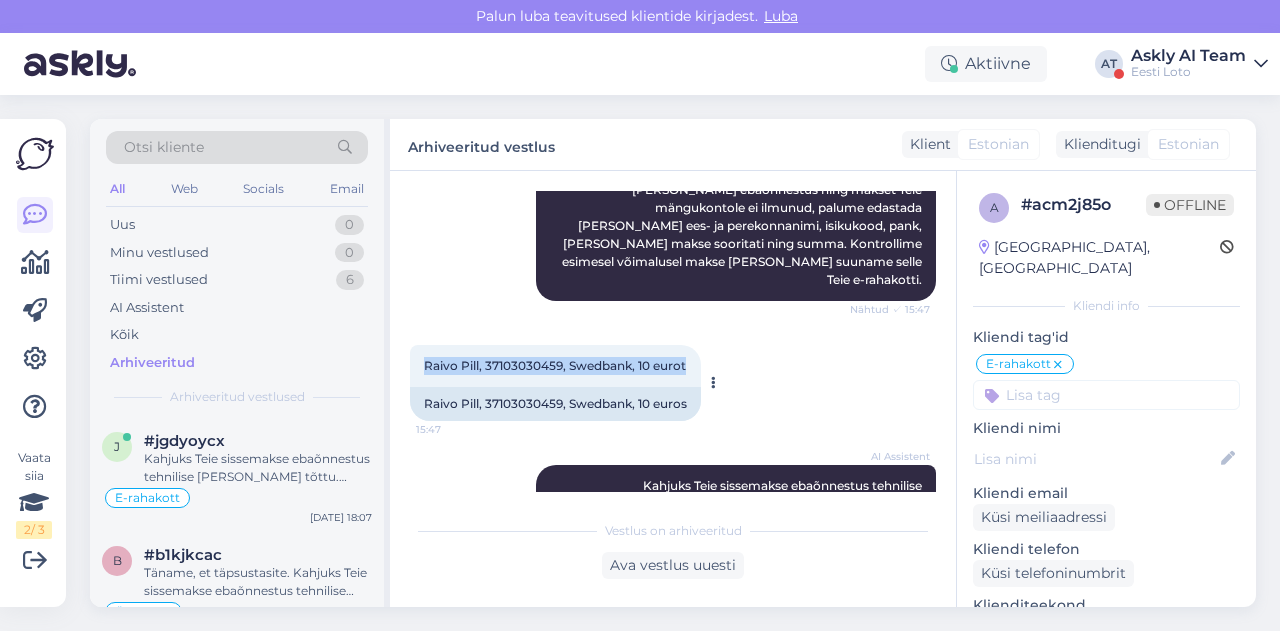 drag, startPoint x: 418, startPoint y: 287, endPoint x: 689, endPoint y: 309, distance: 271.8915 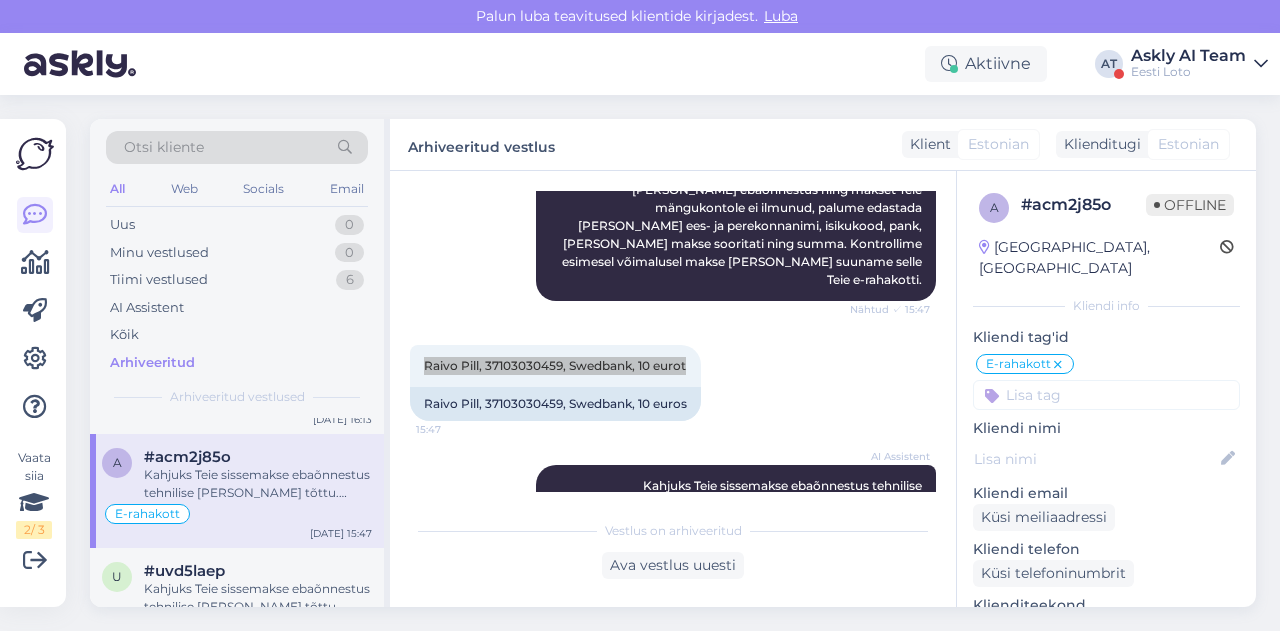 scroll, scrollTop: 858, scrollLeft: 0, axis: vertical 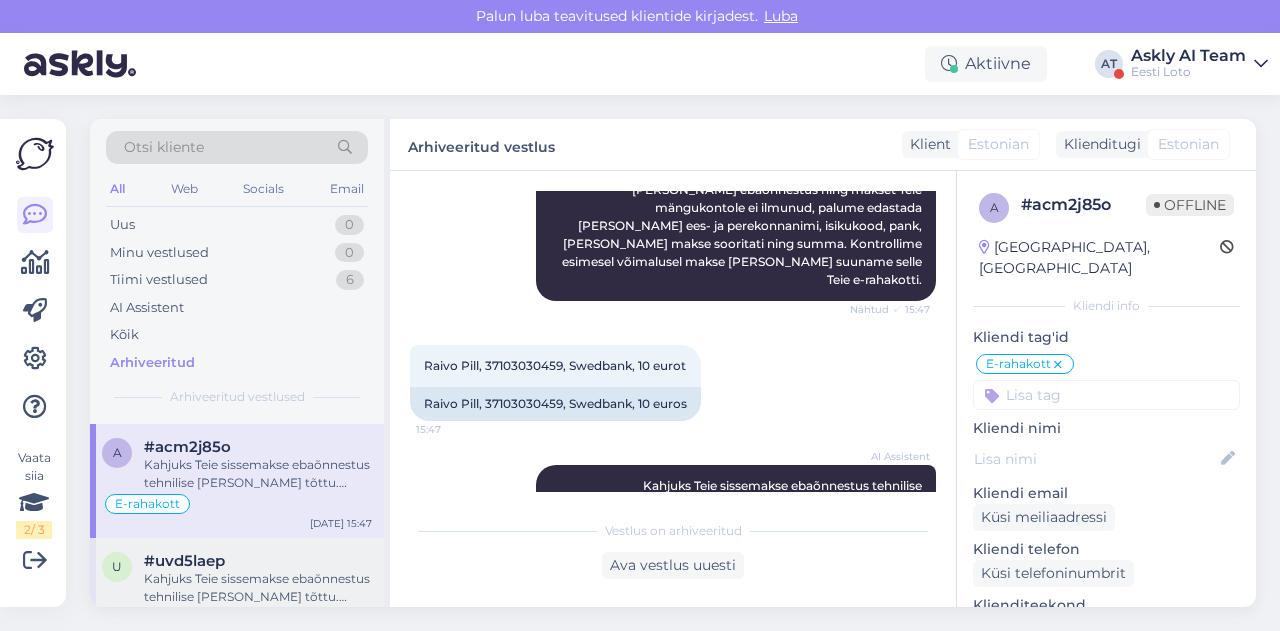 click on "#uvd5laep" at bounding box center [184, 561] 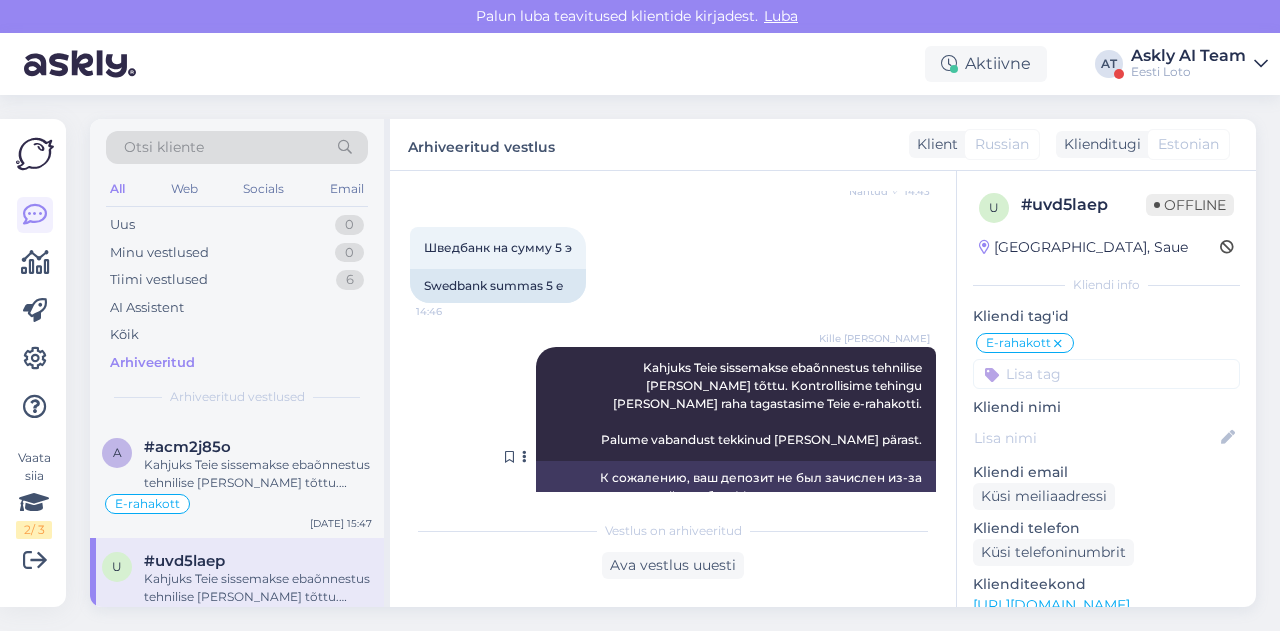 scroll, scrollTop: 812, scrollLeft: 0, axis: vertical 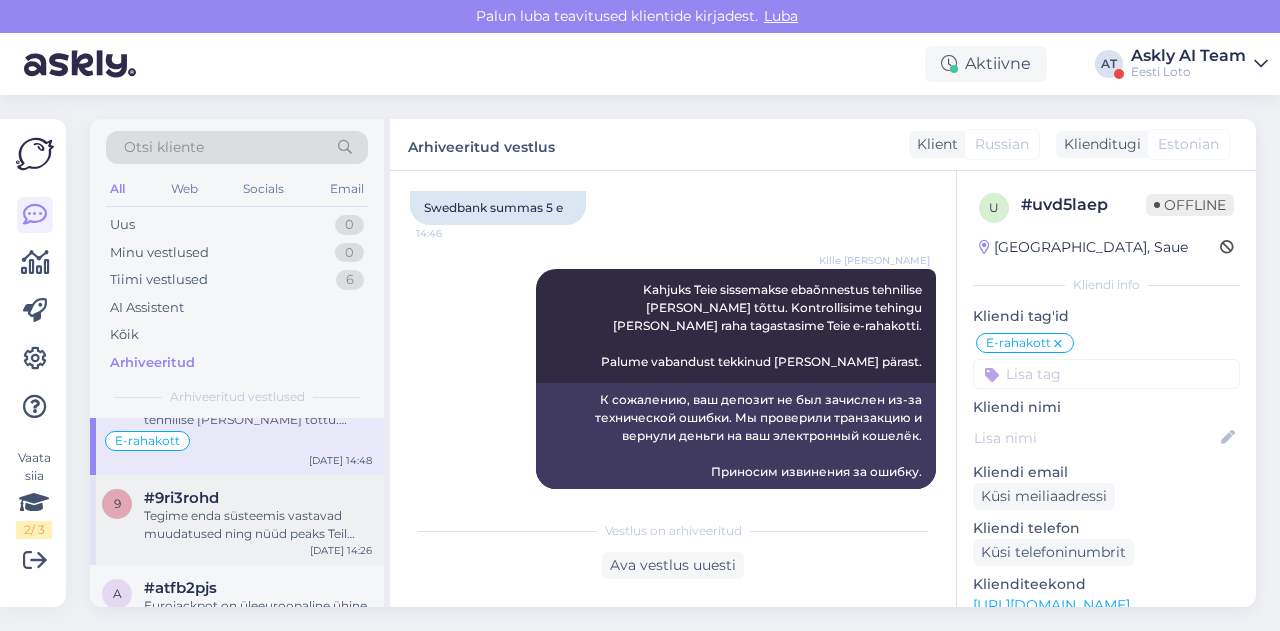 click on "Tegime enda süsteemis vastavad muudatused ning nüüd peaks Teil väljamakse e-rahakotist õnnestuma. [PERSON_NAME] endiselt ebaõnnestub, siis andke meile sellest teada.
Eesti Loto palub vabandust võimalike ebameeldivuste pärast." at bounding box center [258, 525] 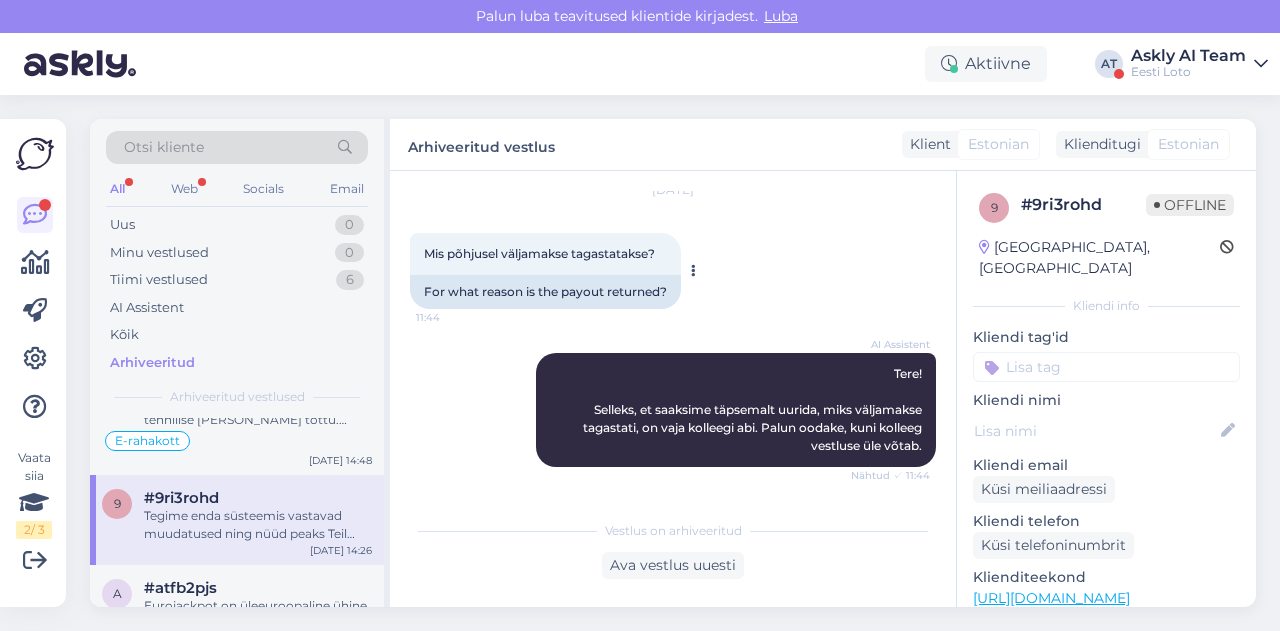 scroll, scrollTop: 0, scrollLeft: 0, axis: both 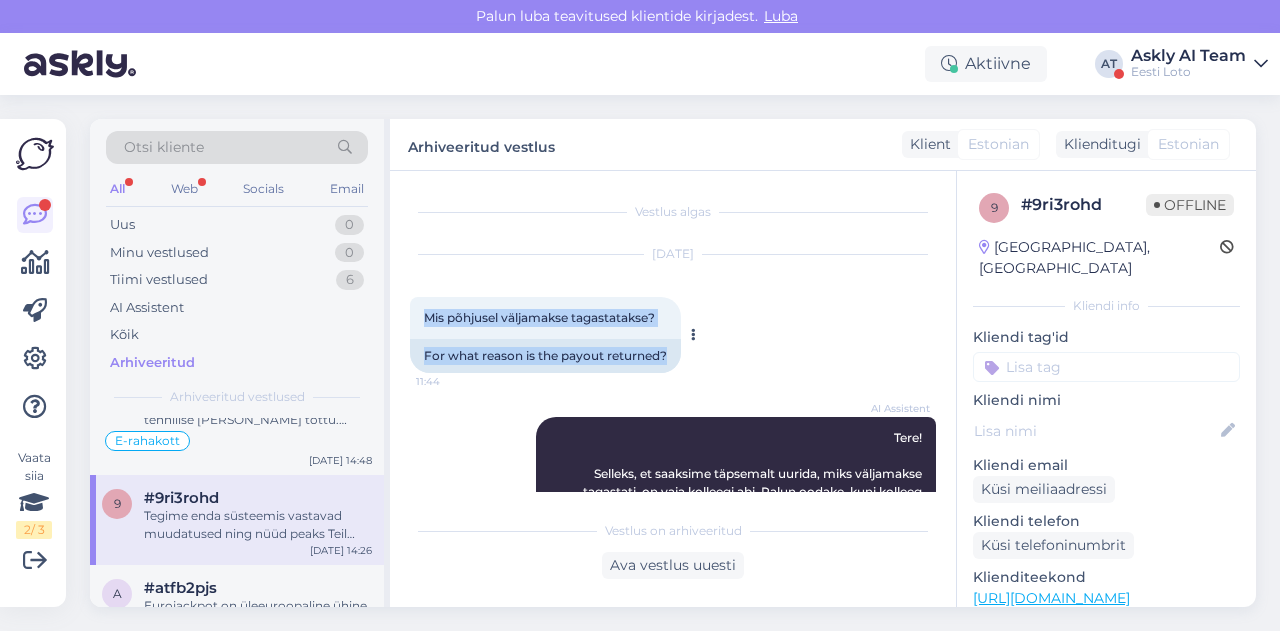 drag, startPoint x: 425, startPoint y: 317, endPoint x: 684, endPoint y: 313, distance: 259.03088 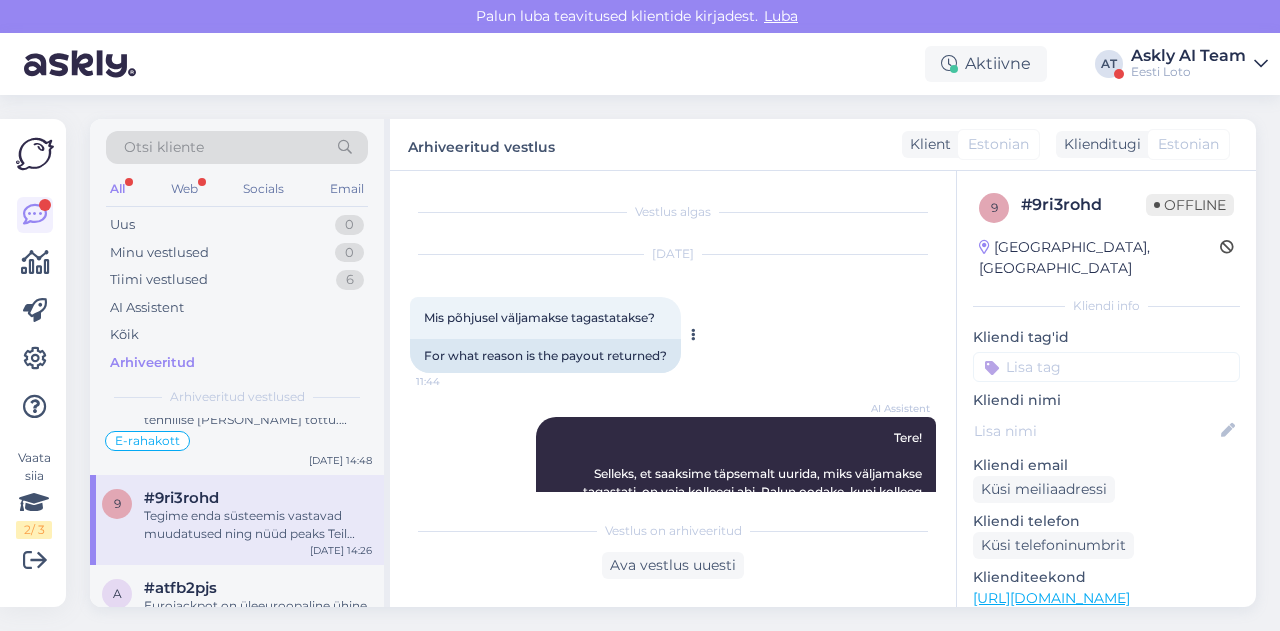 drag, startPoint x: 427, startPoint y: 317, endPoint x: 662, endPoint y: 323, distance: 235.07658 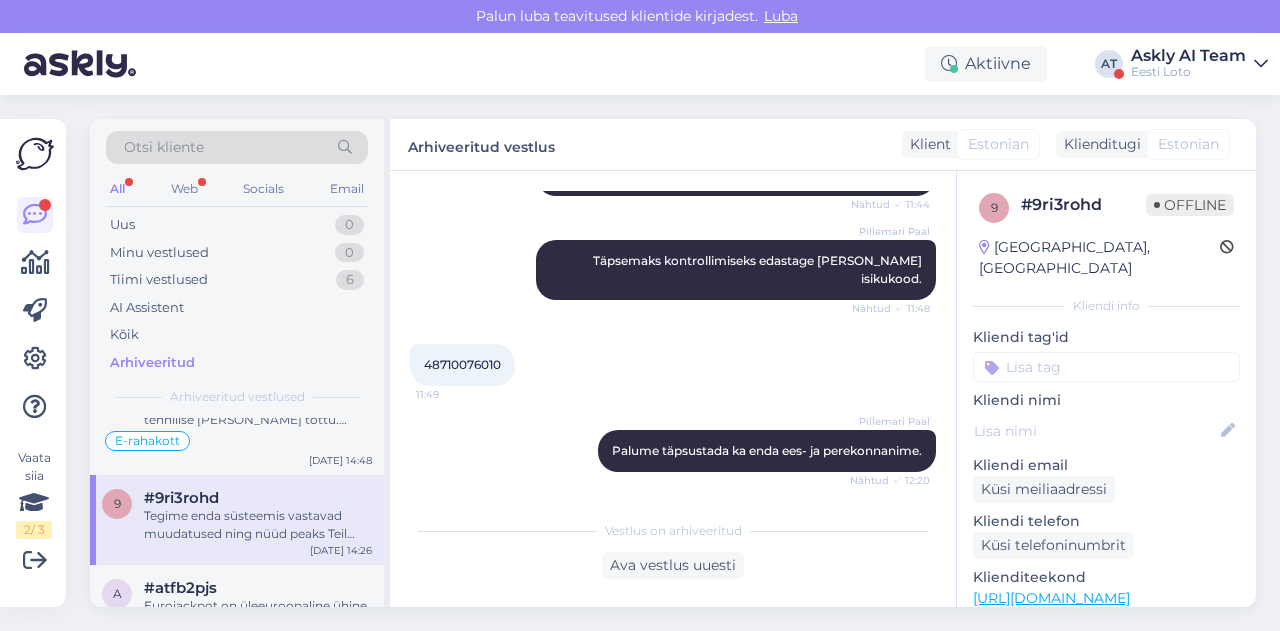 scroll, scrollTop: 335, scrollLeft: 0, axis: vertical 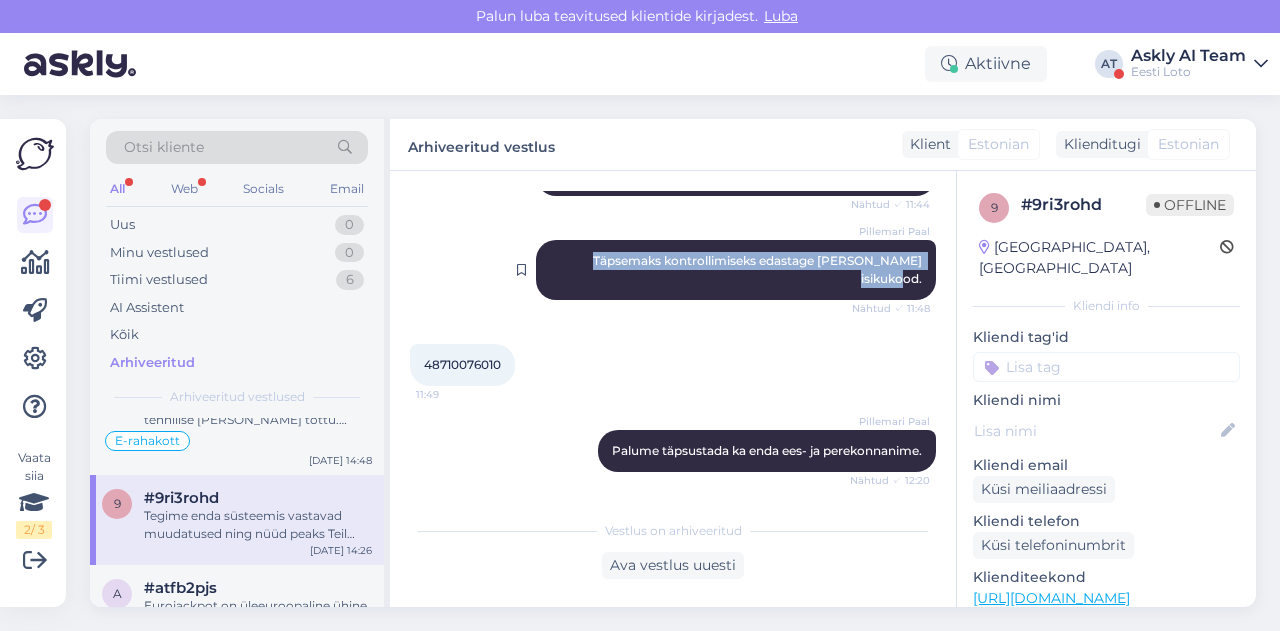 drag, startPoint x: 547, startPoint y: 263, endPoint x: 916, endPoint y: 265, distance: 369.00543 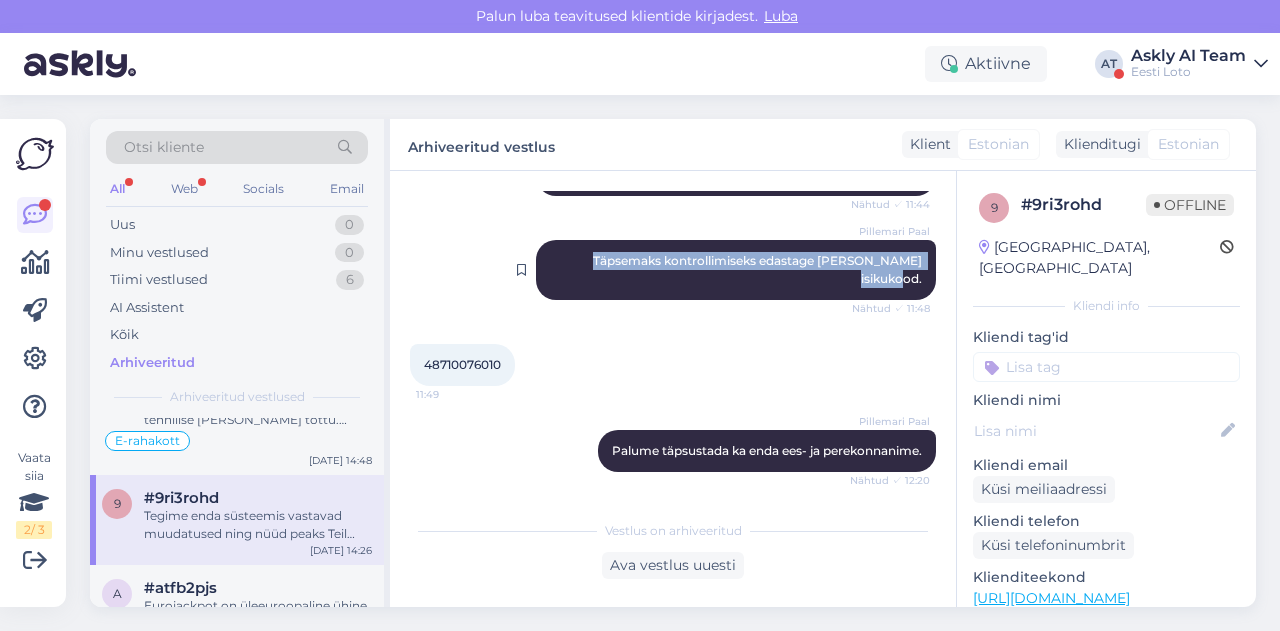 click on "Pillemari Paal Täpsemaks kontrollimiseks edastage [PERSON_NAME] isikukood. Nähtud ✓ 11:48" at bounding box center [736, 270] 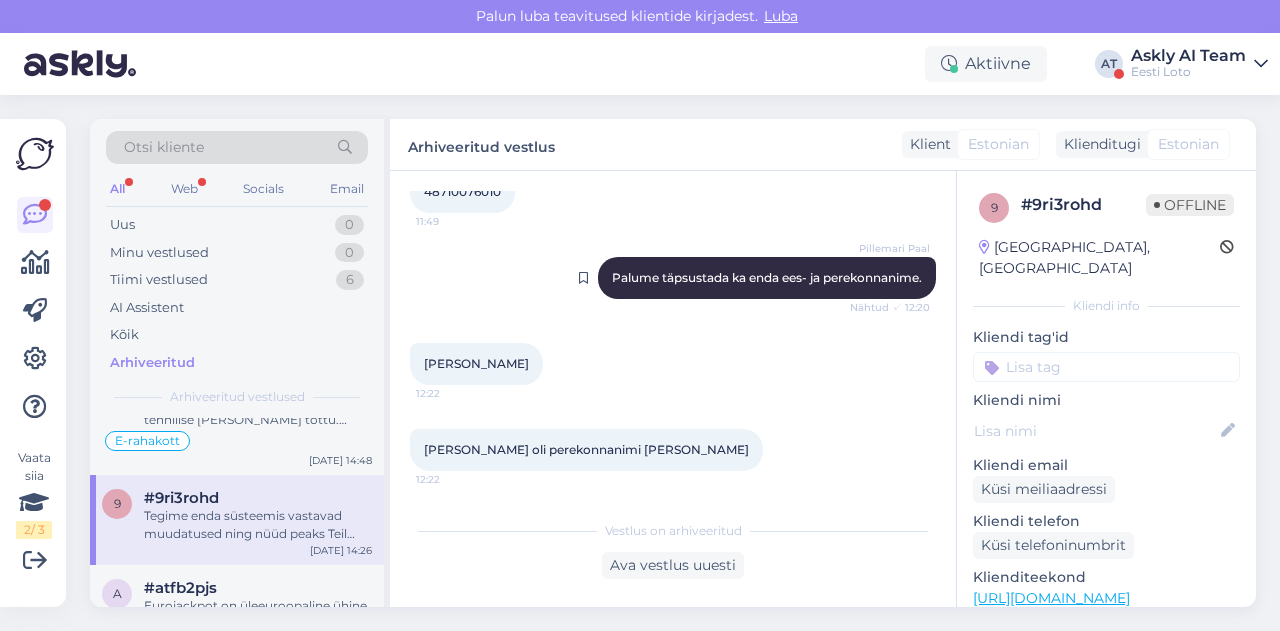 scroll, scrollTop: 510, scrollLeft: 0, axis: vertical 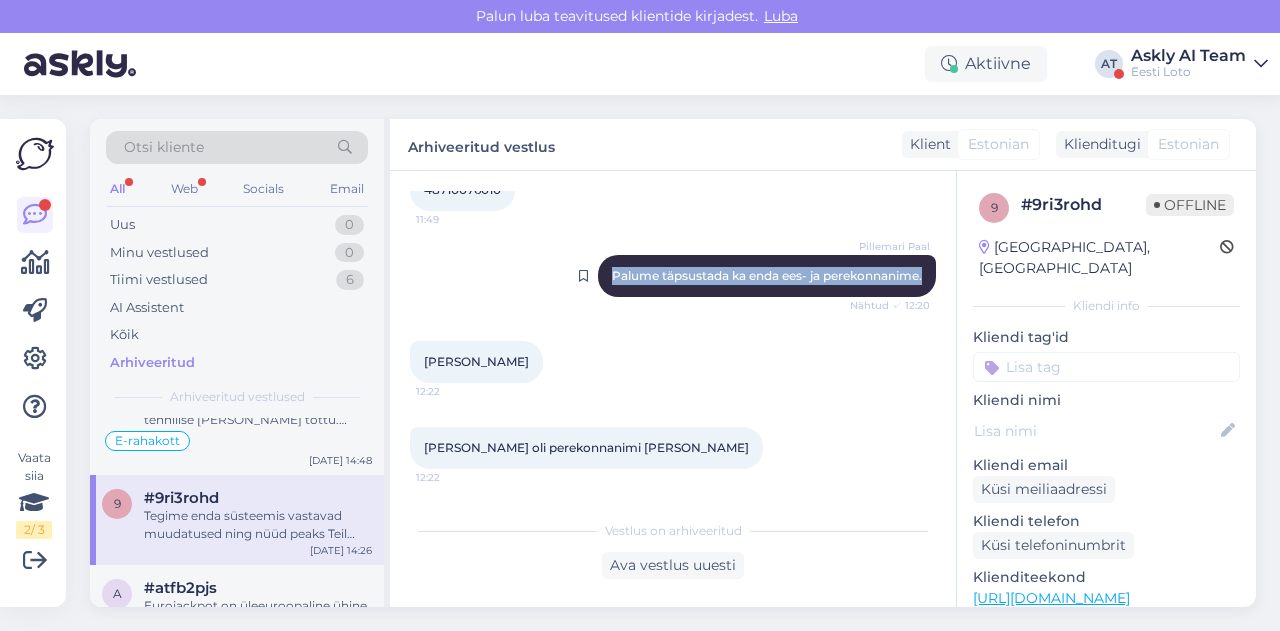 drag, startPoint x: 588, startPoint y: 262, endPoint x: 914, endPoint y: 263, distance: 326.00153 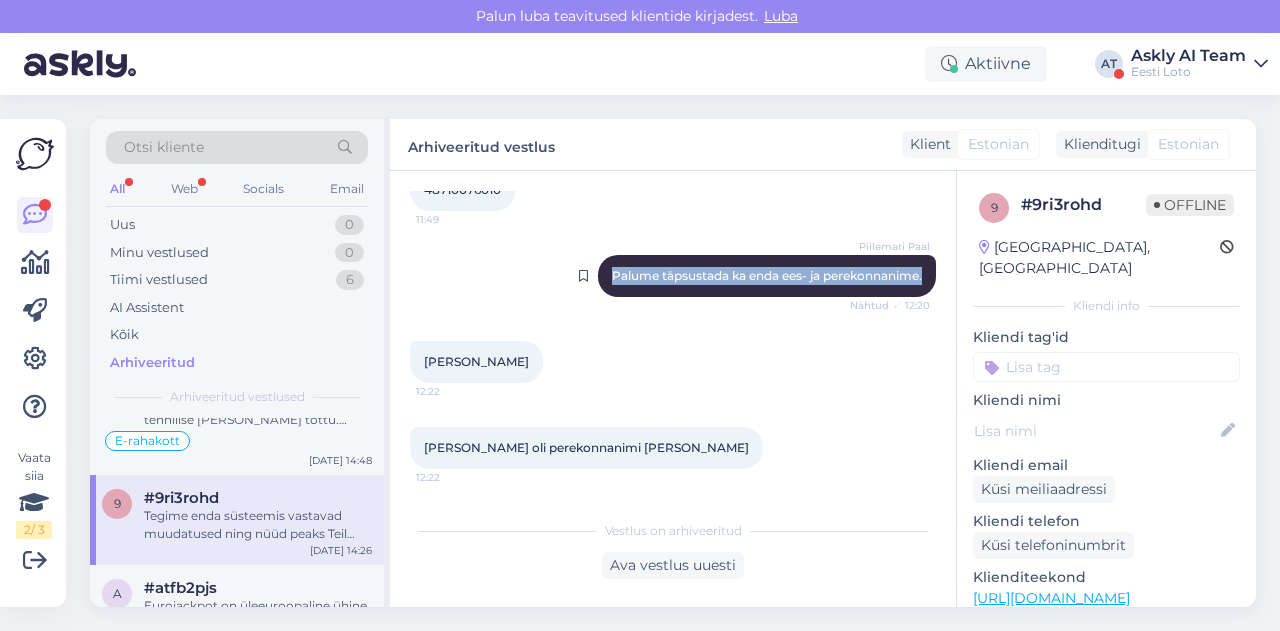 click on "Pillemari Paal Palume täpsustada ka enda ees- ja perekonnanime. Nähtud ✓ 12:20" at bounding box center (767, 276) 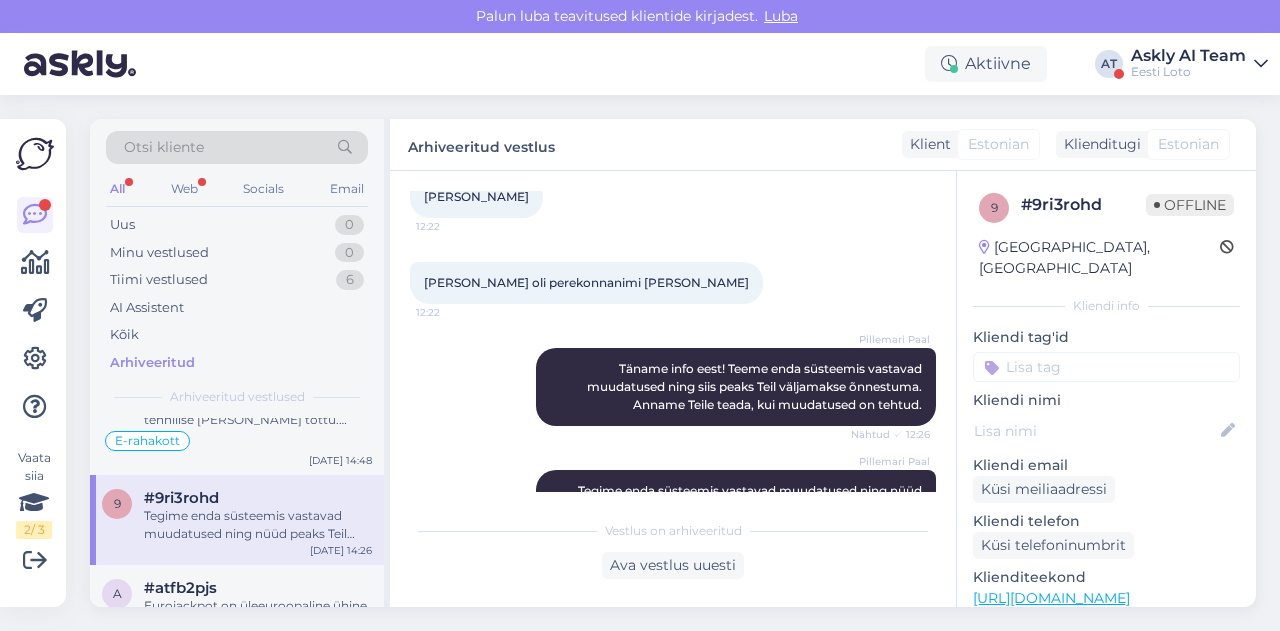 scroll, scrollTop: 683, scrollLeft: 0, axis: vertical 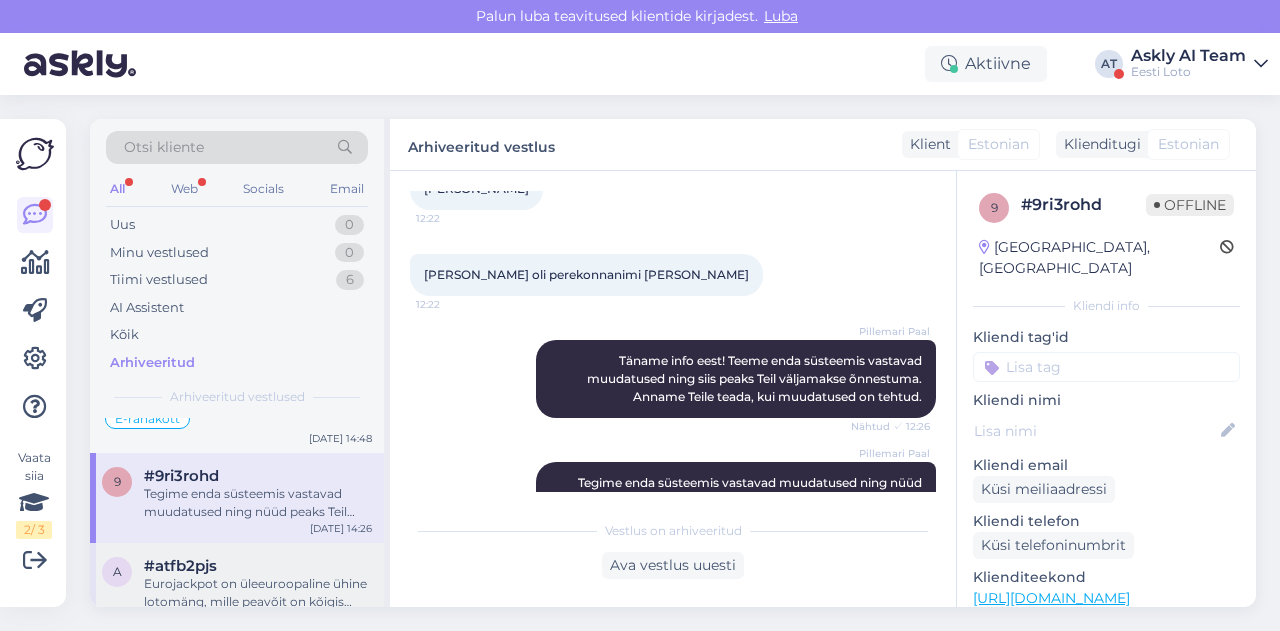 click on "a #atfb2pjs  Eurojackpot on üleeuroopaline ühine lotomäng, mille peavõit on kõigis osalevates riikides igal loosimisel alati sama suur. Seega ei saa olla olukorda, kus Eestis on peavõit näiteks 92 miljonit eurot [PERSON_NAME] ajal Kreekas 120 miljonit. Tõenäoliselt on tegemist mõne muu lotomängu või vigase teabeallikaga. [DATE] 14:11" at bounding box center (237, 588) 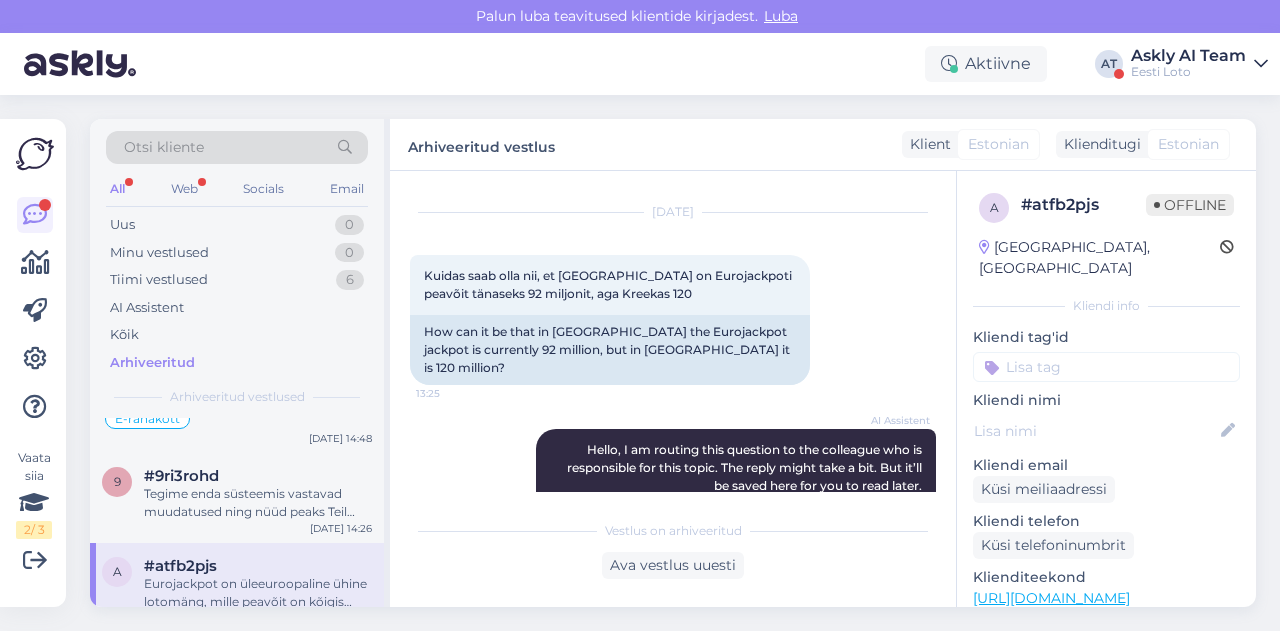 scroll, scrollTop: 38, scrollLeft: 0, axis: vertical 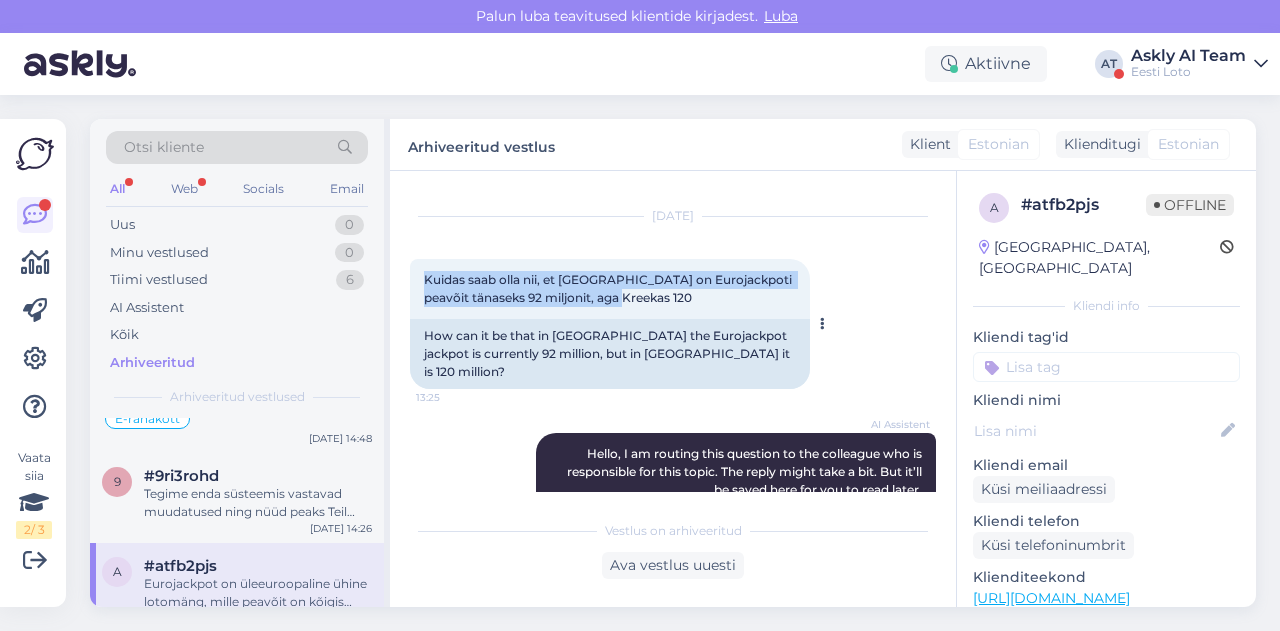 drag, startPoint x: 426, startPoint y: 282, endPoint x: 686, endPoint y: 299, distance: 260.55518 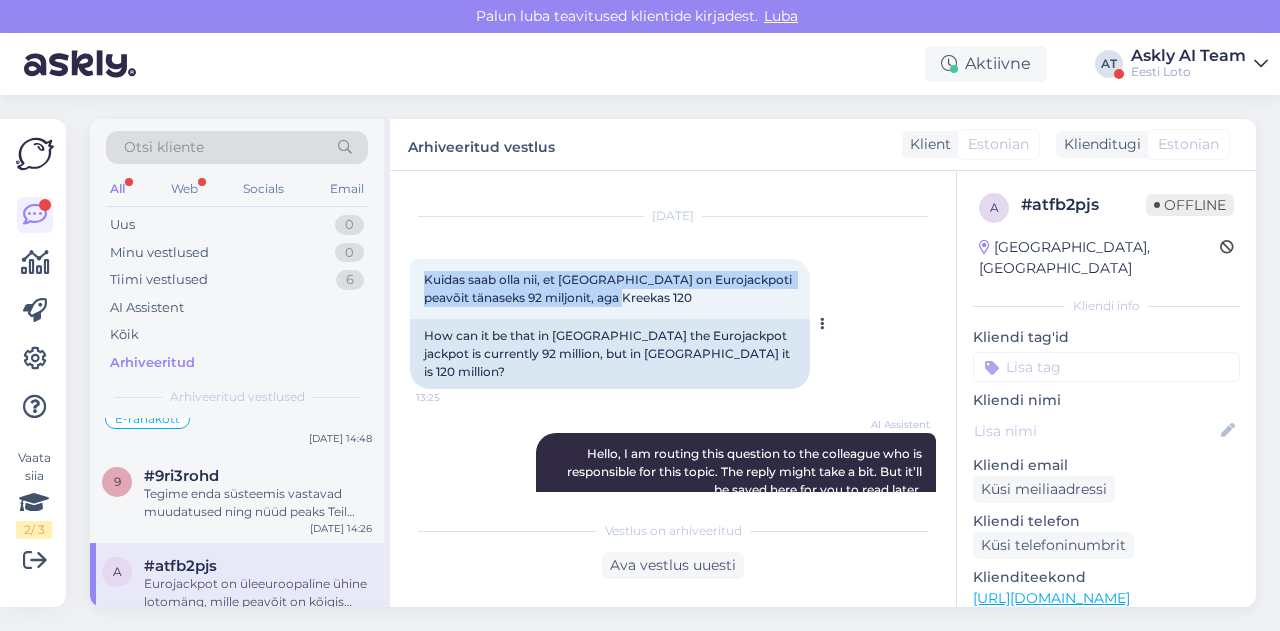 click on "Kuidas saab olla nii, et Eestis on Eurojackpoti peavõit tänaseks 92 miljonit, aga Kreekas 120 13:25" at bounding box center (610, 289) 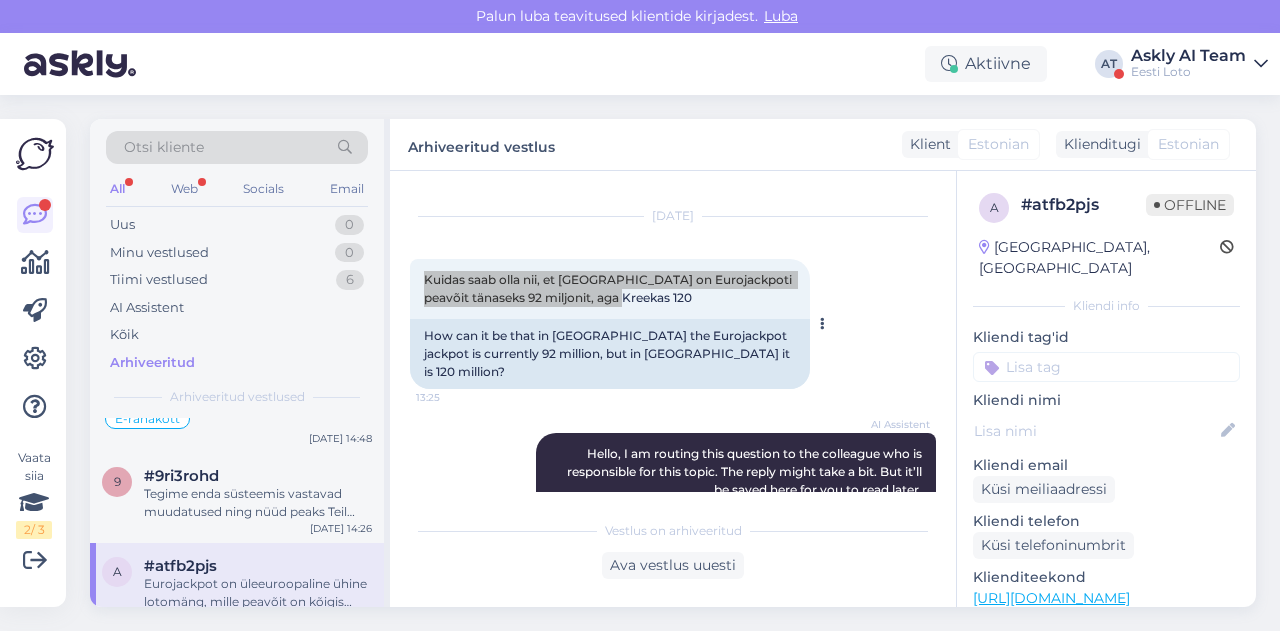 scroll, scrollTop: 306, scrollLeft: 0, axis: vertical 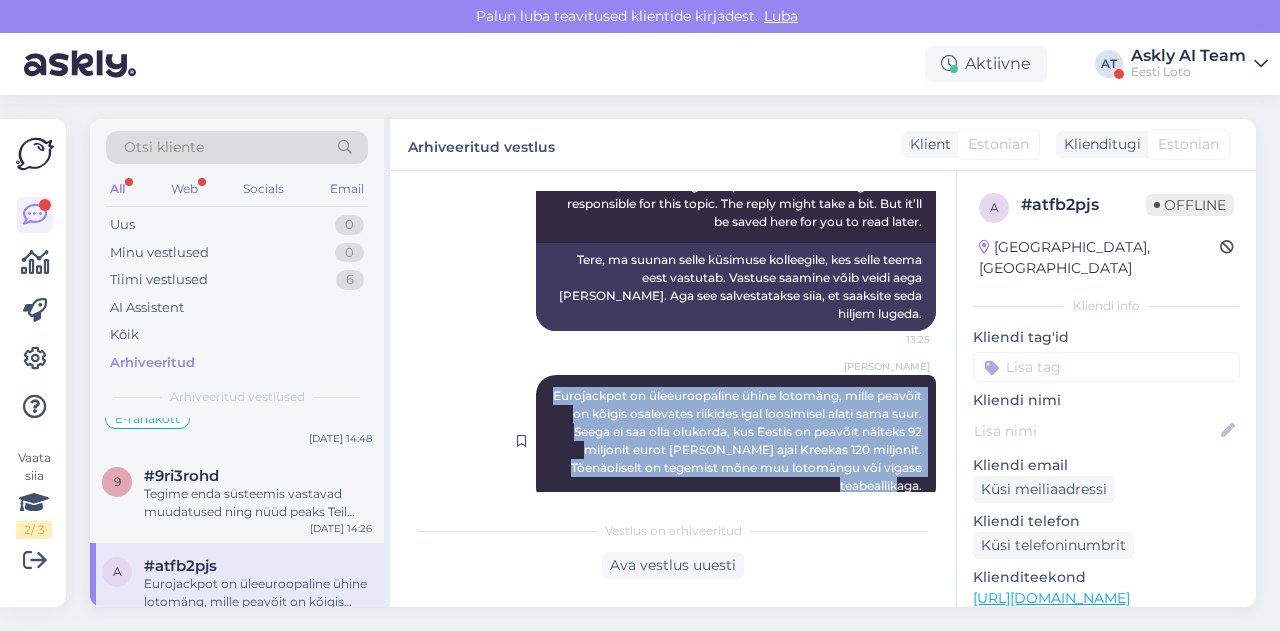 drag, startPoint x: 578, startPoint y: 358, endPoint x: 916, endPoint y: 451, distance: 350.56097 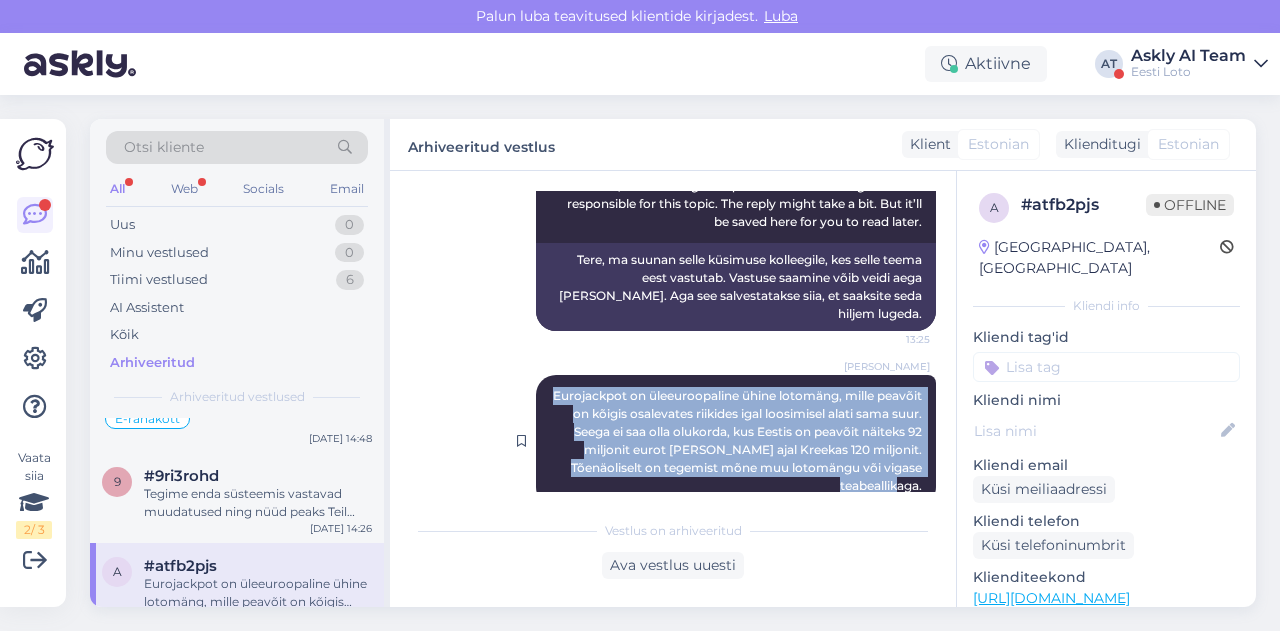 click on "[PERSON_NAME]  Eurojackpot on üleeuroopaline ühine lotomäng, mille peavõit on kõigis osalevates riikides igal loosimisel alati sama suur. Seega ei saa olla olukorda, kus Eestis on peavõit näiteks 92 miljonit eurot [PERSON_NAME] ajal Kreekas 120 miljonit. Tõenäoliselt on tegemist mõne muu lotomängu või vigase teabeallikaga. 14:11" at bounding box center (736, 441) 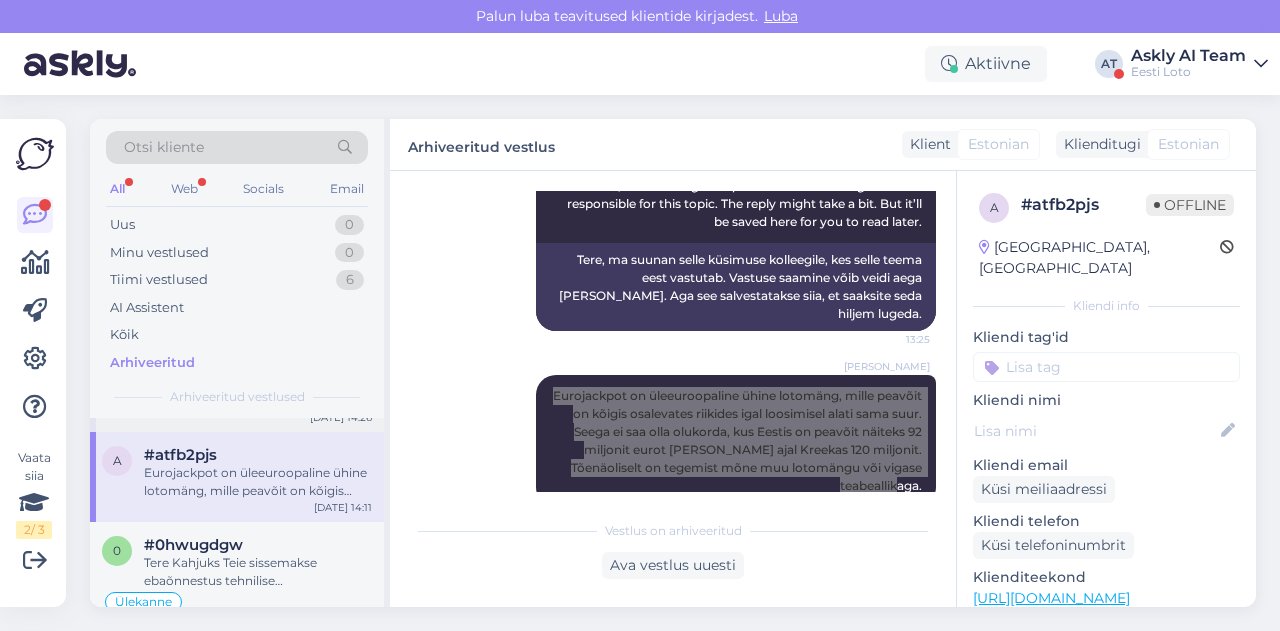 scroll, scrollTop: 1179, scrollLeft: 0, axis: vertical 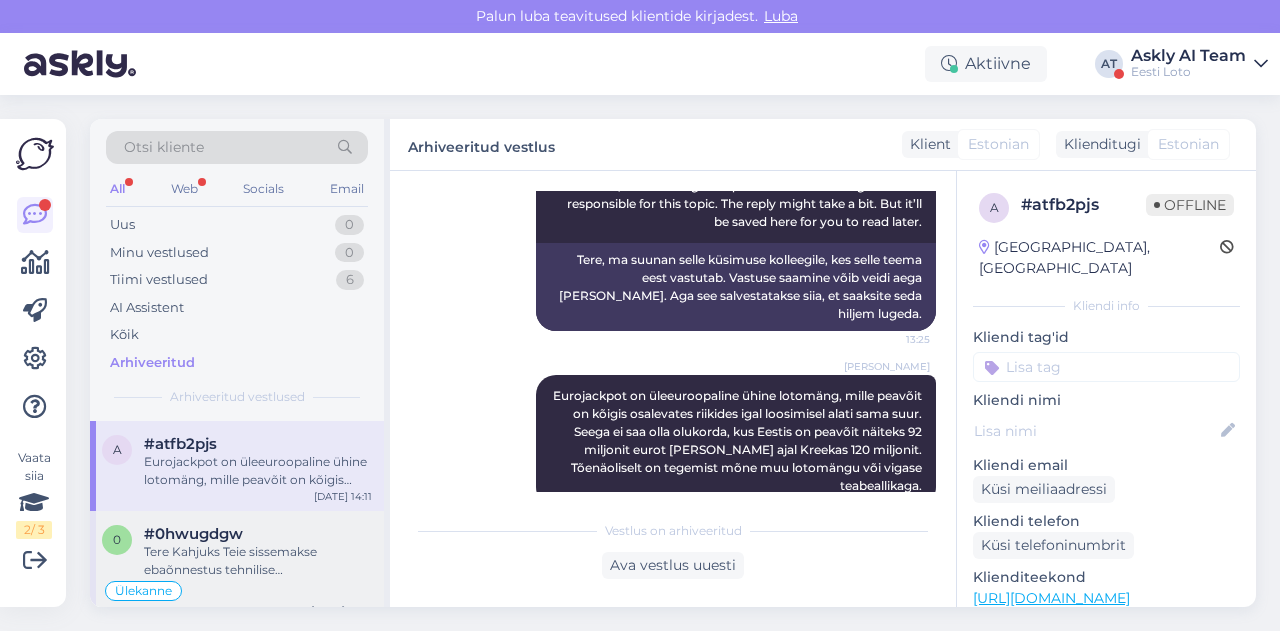 click on "Tere
Kahjuks Teie sissemakse ebaõnnestus tehnilise [PERSON_NAME] tõttu. Kontrollisime tehingu [PERSON_NAME] raha tagastasime Teie e-rahakotti.
Palume vabandust tekkinud [PERSON_NAME] pärast." at bounding box center (258, 561) 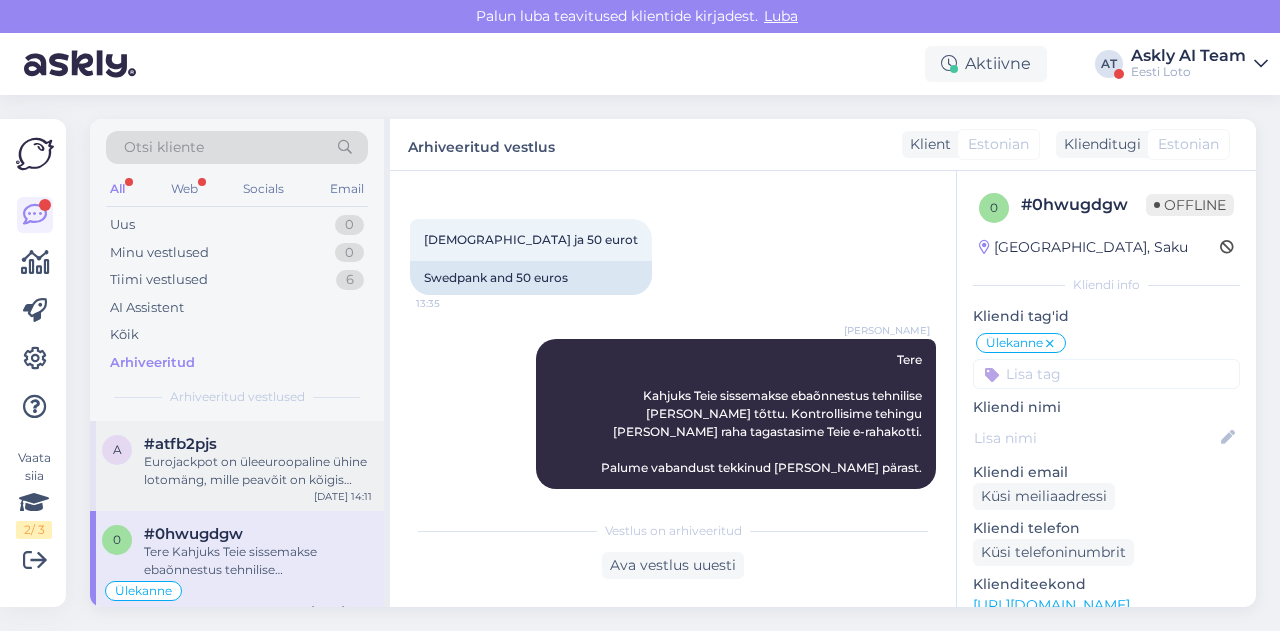 scroll, scrollTop: 1192, scrollLeft: 0, axis: vertical 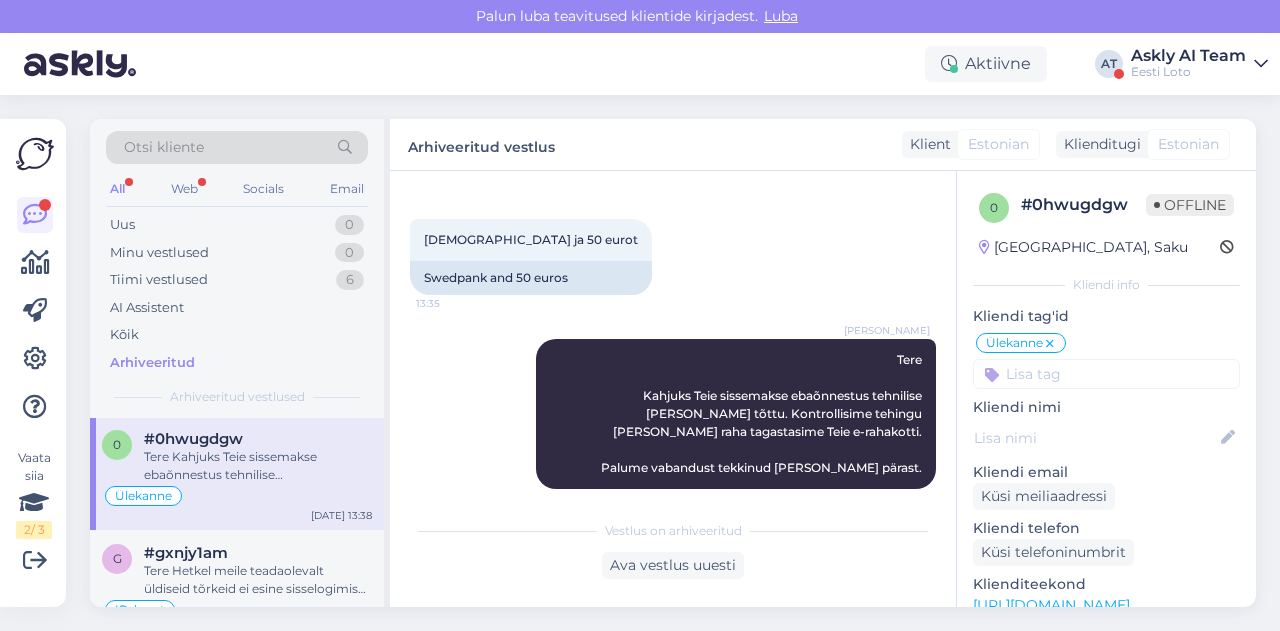 click on "#gxnjy1am" at bounding box center (186, 553) 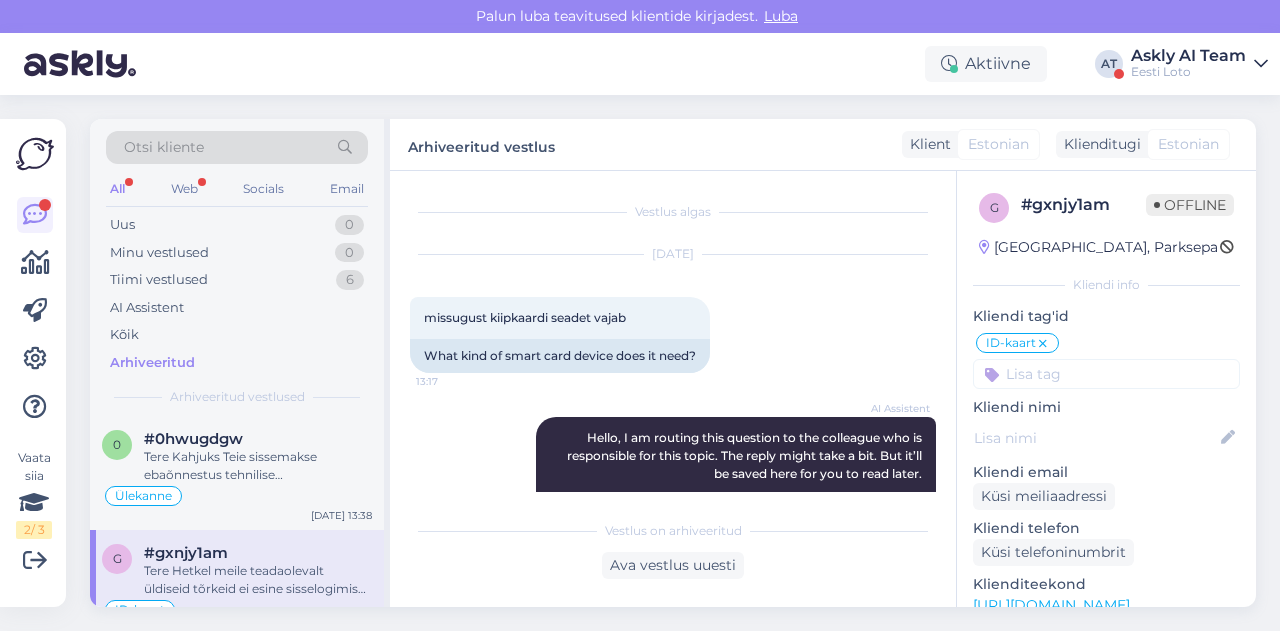scroll, scrollTop: 706, scrollLeft: 0, axis: vertical 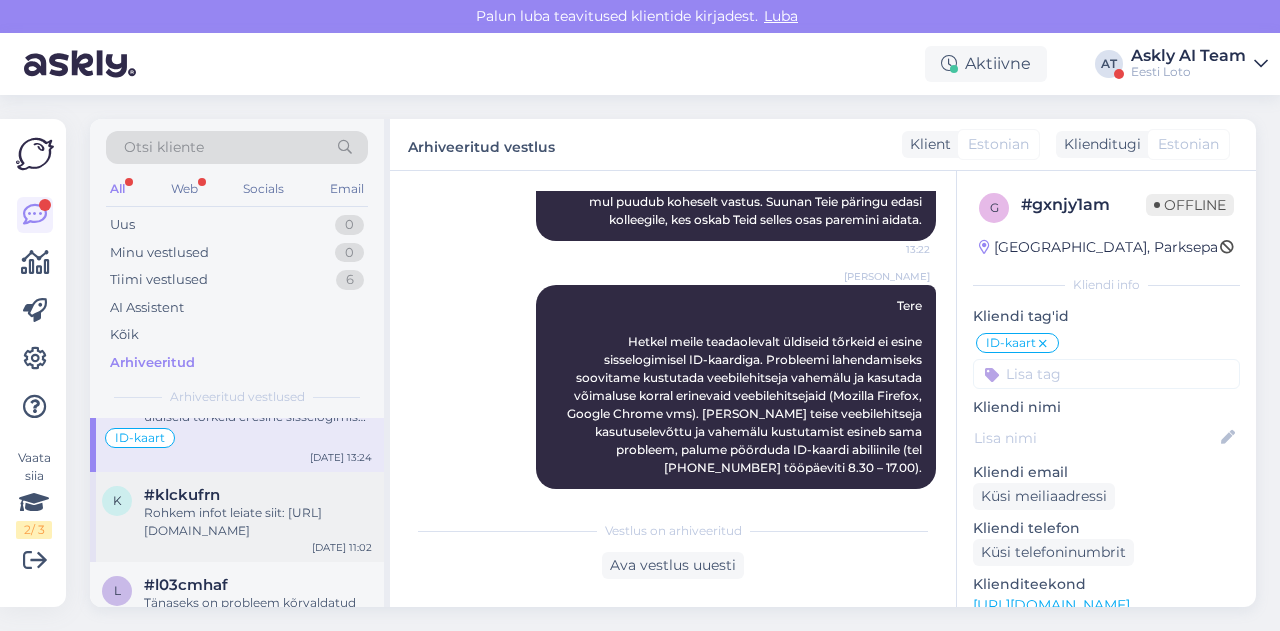 click on "Rohkem infot leiate siit: [URL][DOMAIN_NAME]" at bounding box center [258, 522] 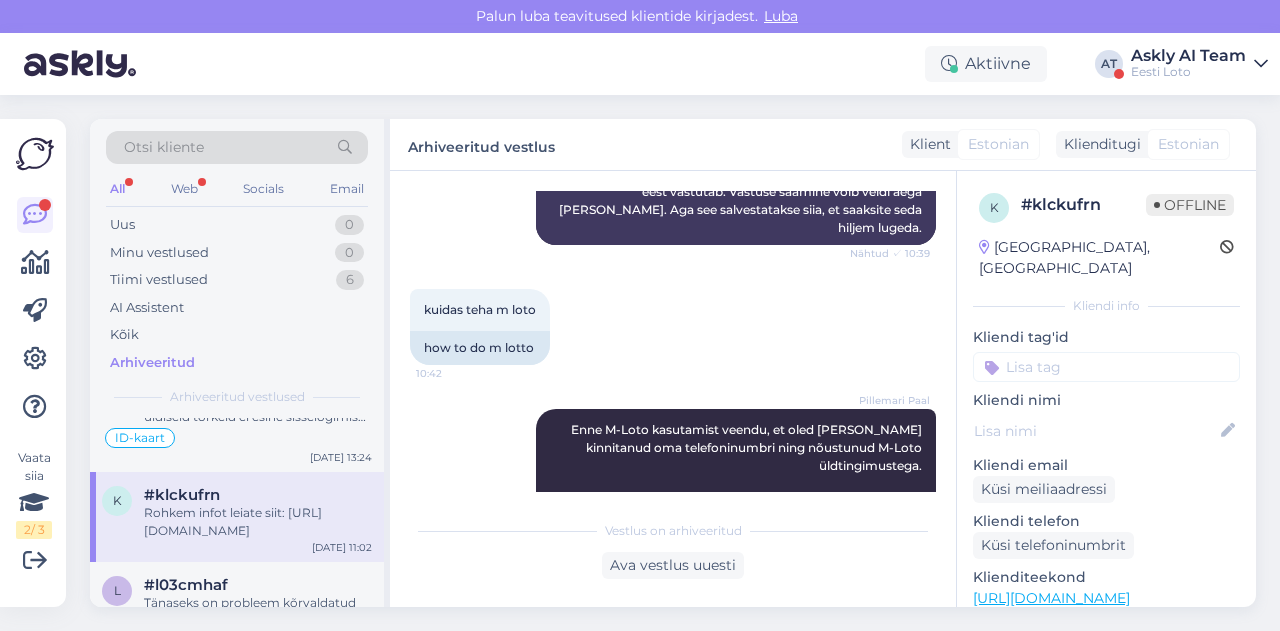 scroll, scrollTop: 320, scrollLeft: 0, axis: vertical 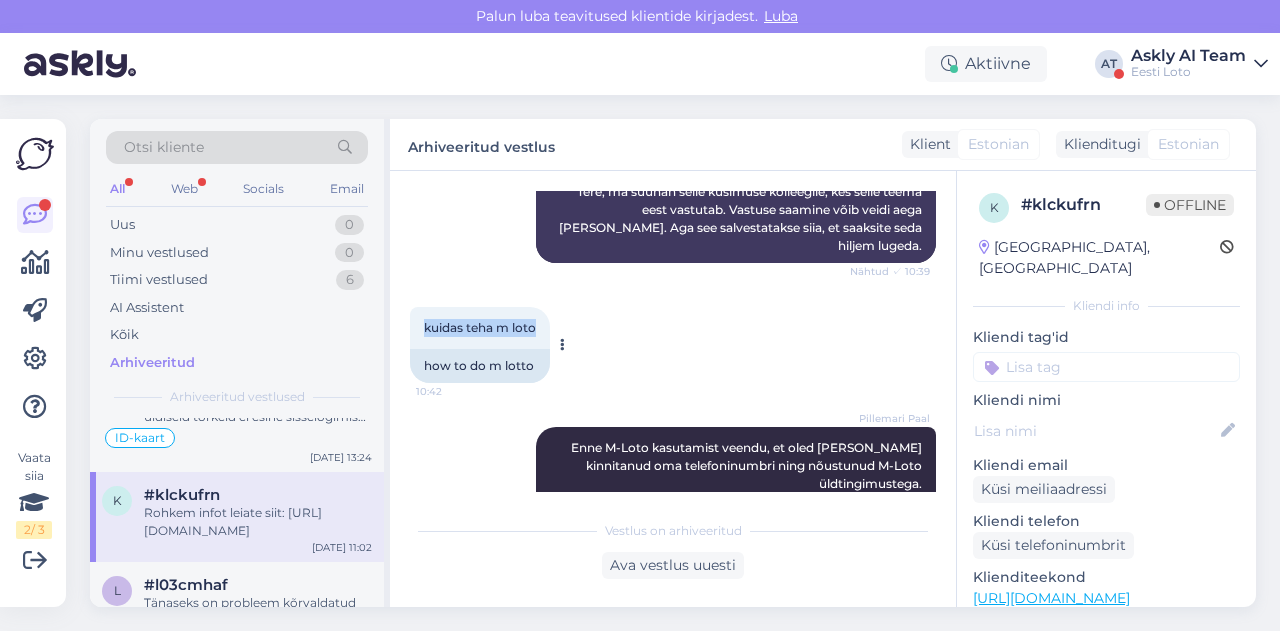 drag, startPoint x: 418, startPoint y: 313, endPoint x: 540, endPoint y: 310, distance: 122.03688 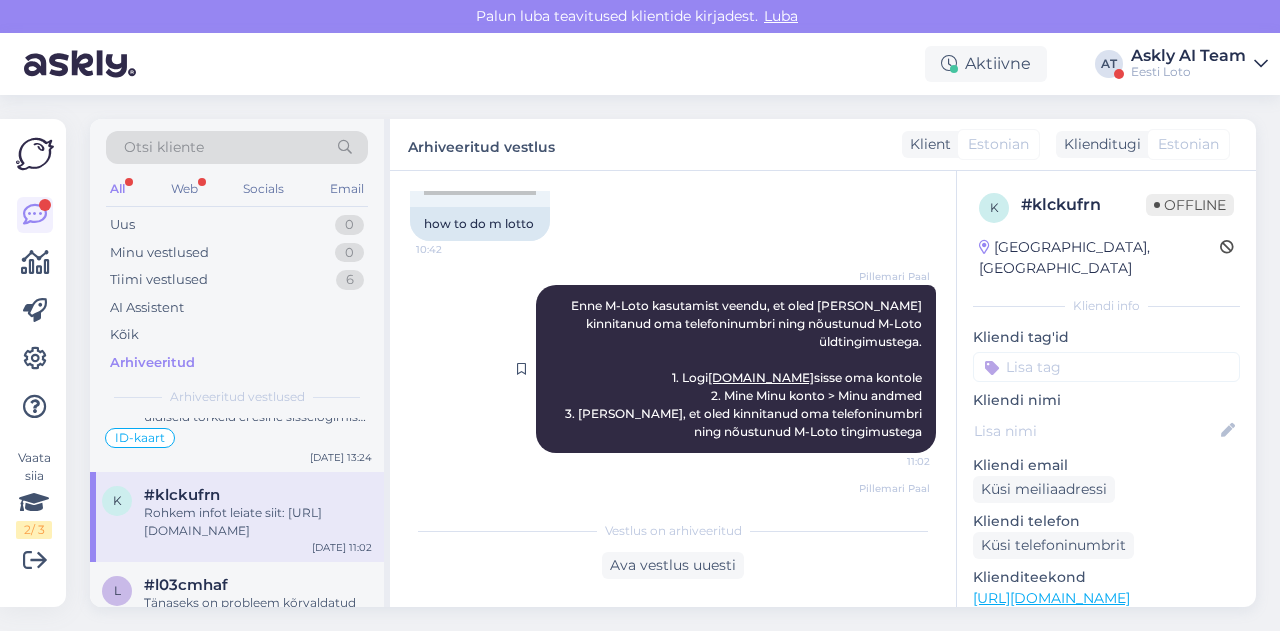 scroll, scrollTop: 464, scrollLeft: 0, axis: vertical 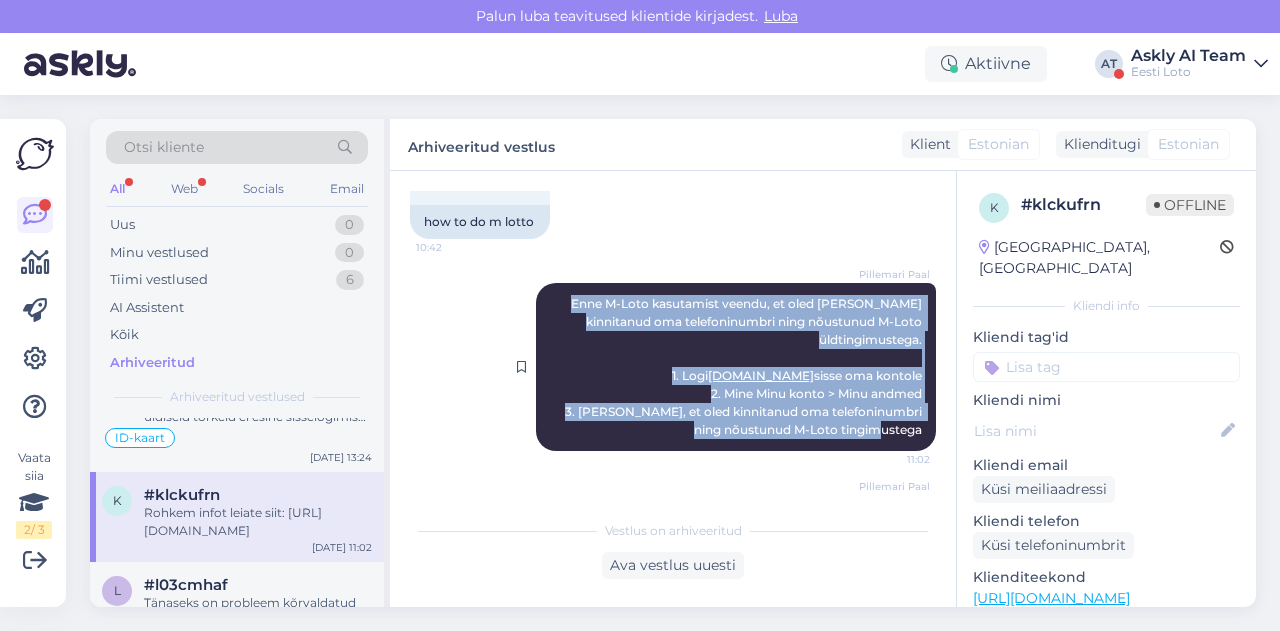 drag, startPoint x: 582, startPoint y: 290, endPoint x: 920, endPoint y: 417, distance: 361.07202 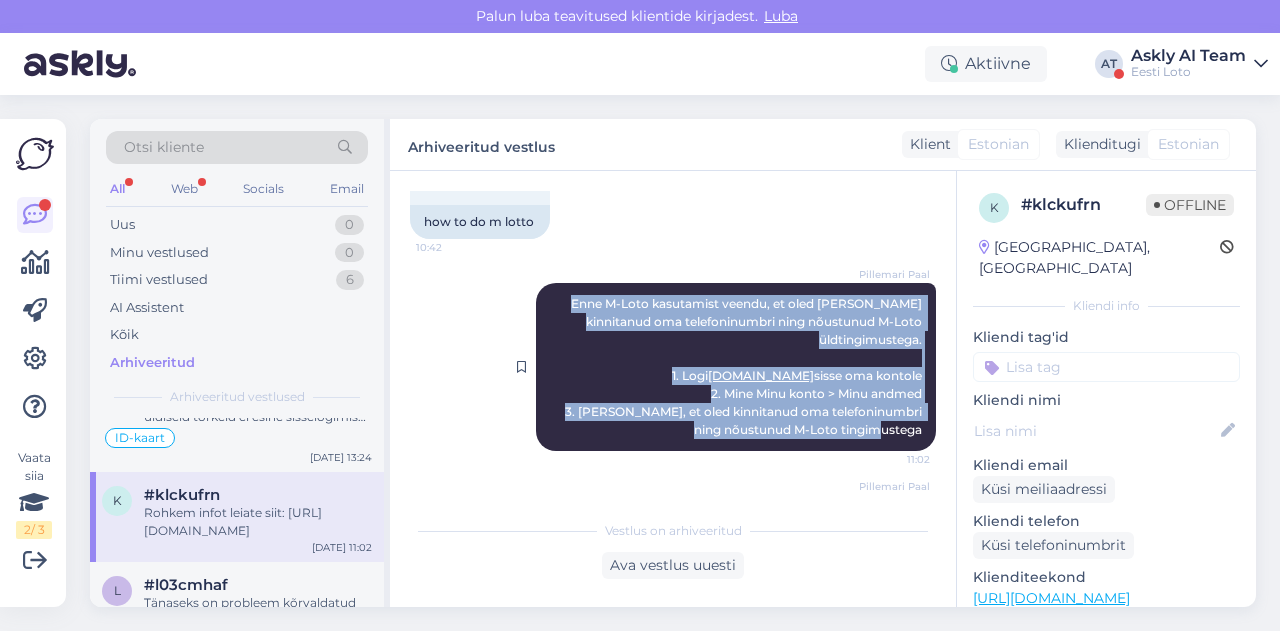 click on "Pillemari Paal Enne M-Loto kasutamist veendu, et oled [PERSON_NAME] kinnitanud oma telefoninumbri ning nõustunud M-Loto üldtingimustega.
1. Logi  [DOMAIN_NAME]  sisse oma kontole
2. Mine Minu konto > Minu andmed
3. [PERSON_NAME], et oled kinnitanud oma telefoninumbri ning nõustunud M-Loto tingimustega 11:02" at bounding box center [736, 367] 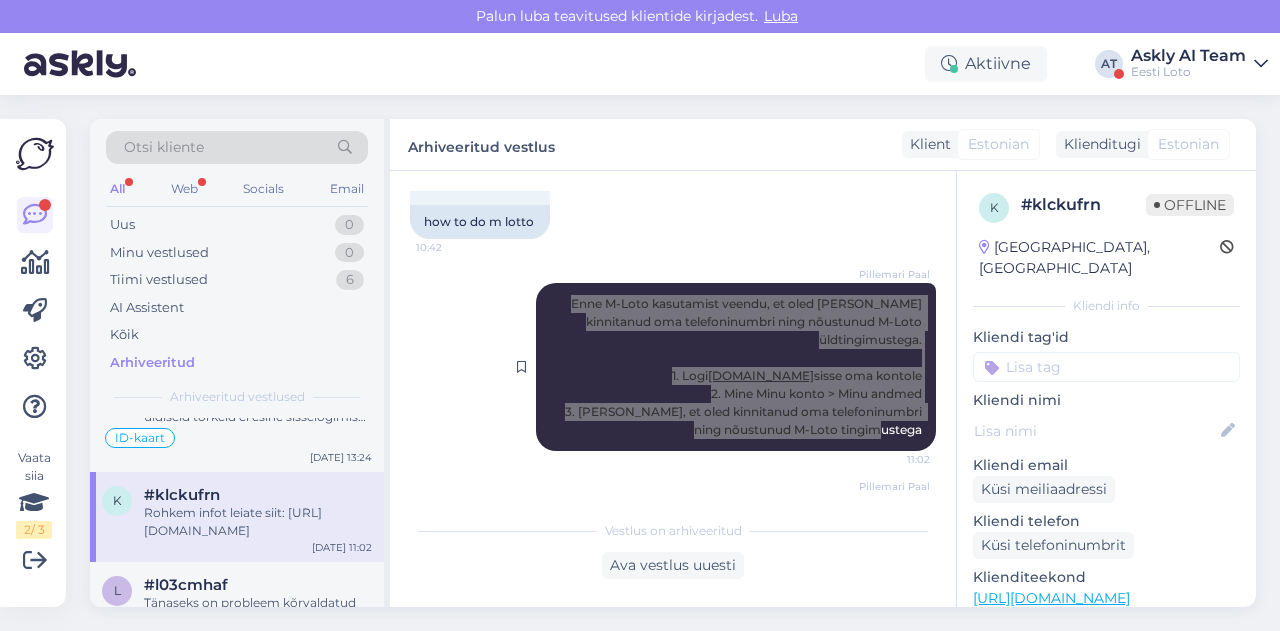 scroll, scrollTop: 548, scrollLeft: 0, axis: vertical 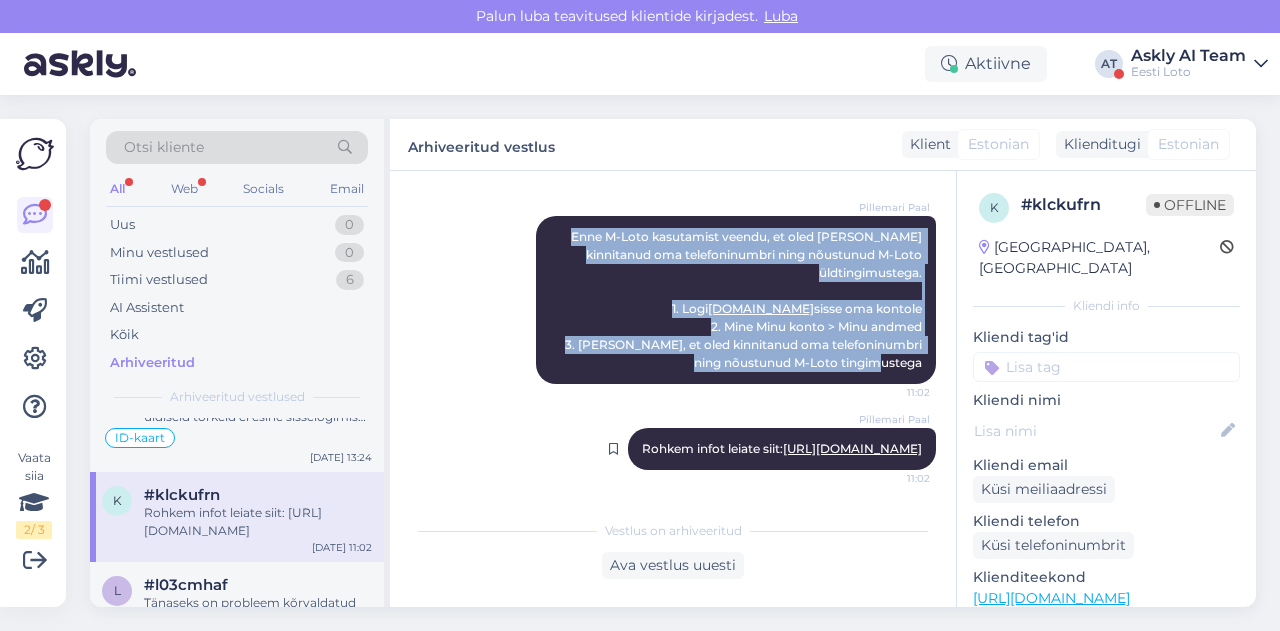 drag, startPoint x: 533, startPoint y: 413, endPoint x: 912, endPoint y: 446, distance: 380.43396 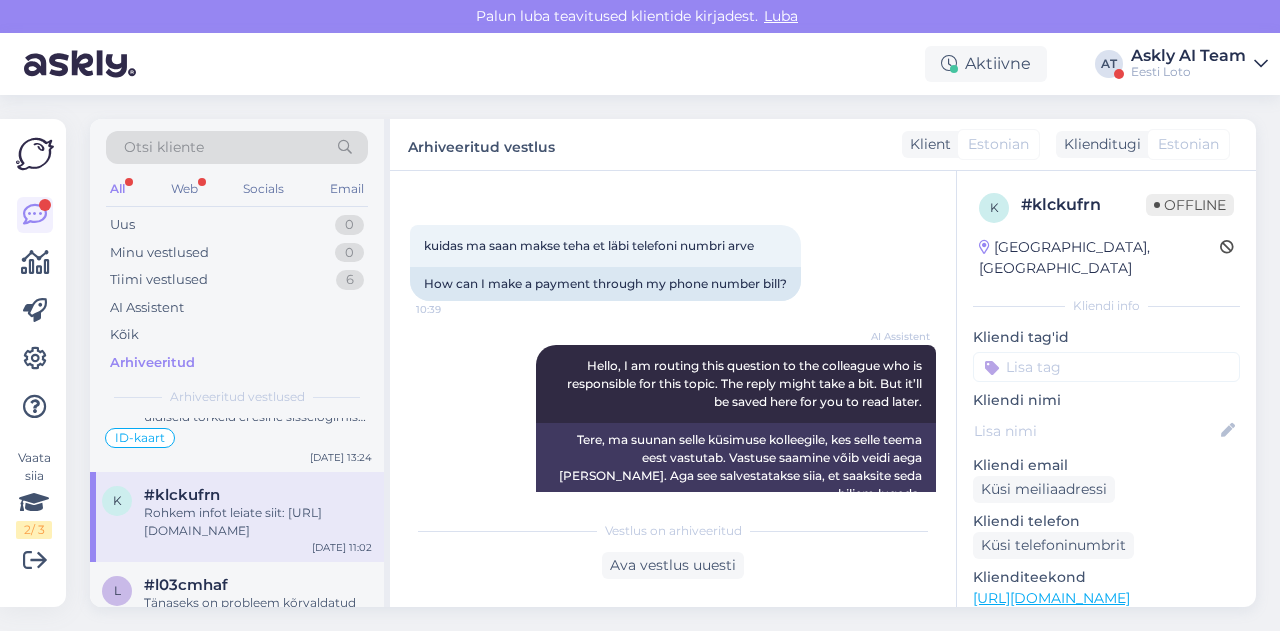 scroll, scrollTop: 32, scrollLeft: 0, axis: vertical 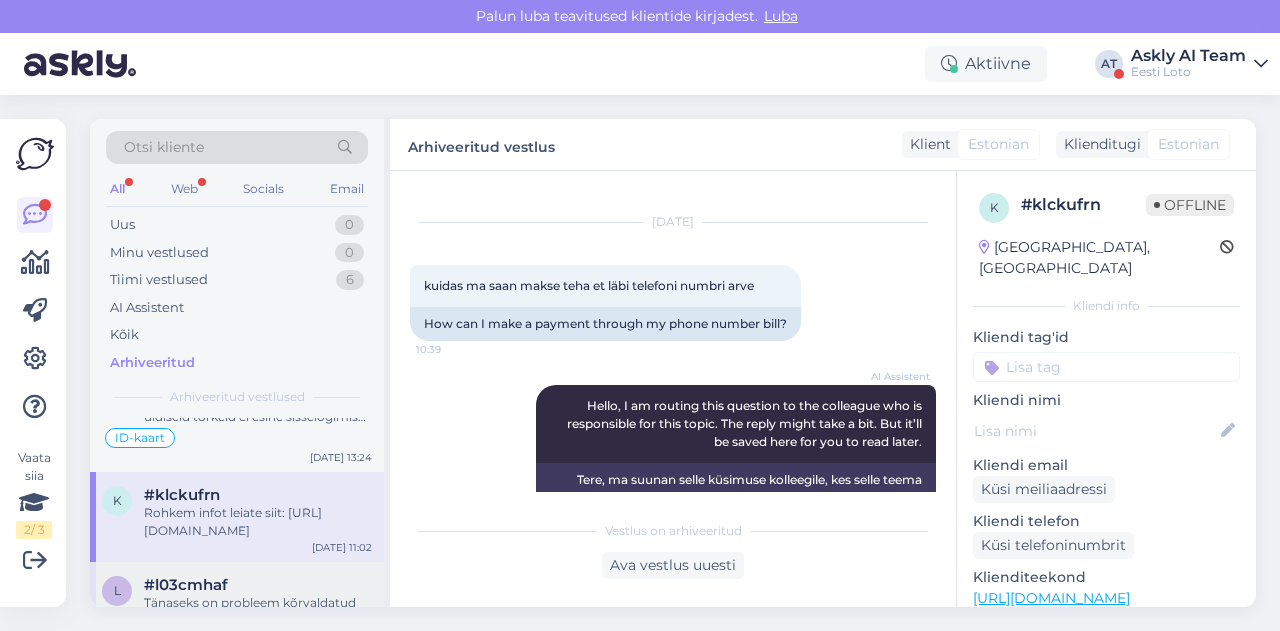 click on "#l03cmhaf" at bounding box center (258, 585) 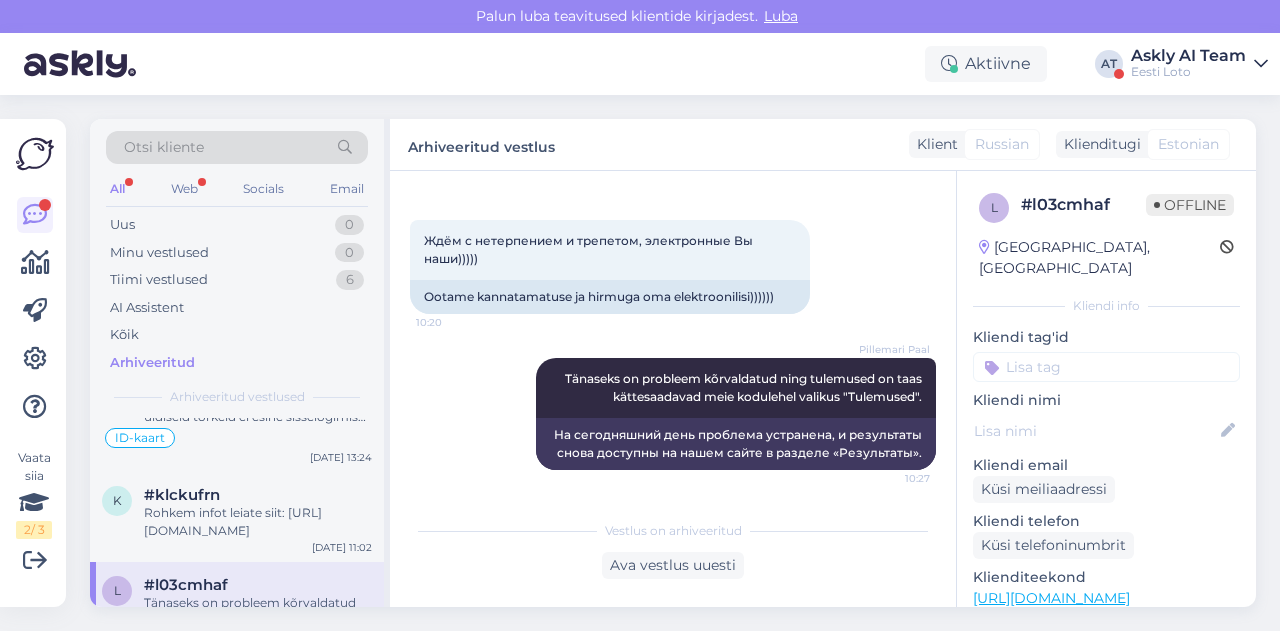 scroll, scrollTop: 1154, scrollLeft: 0, axis: vertical 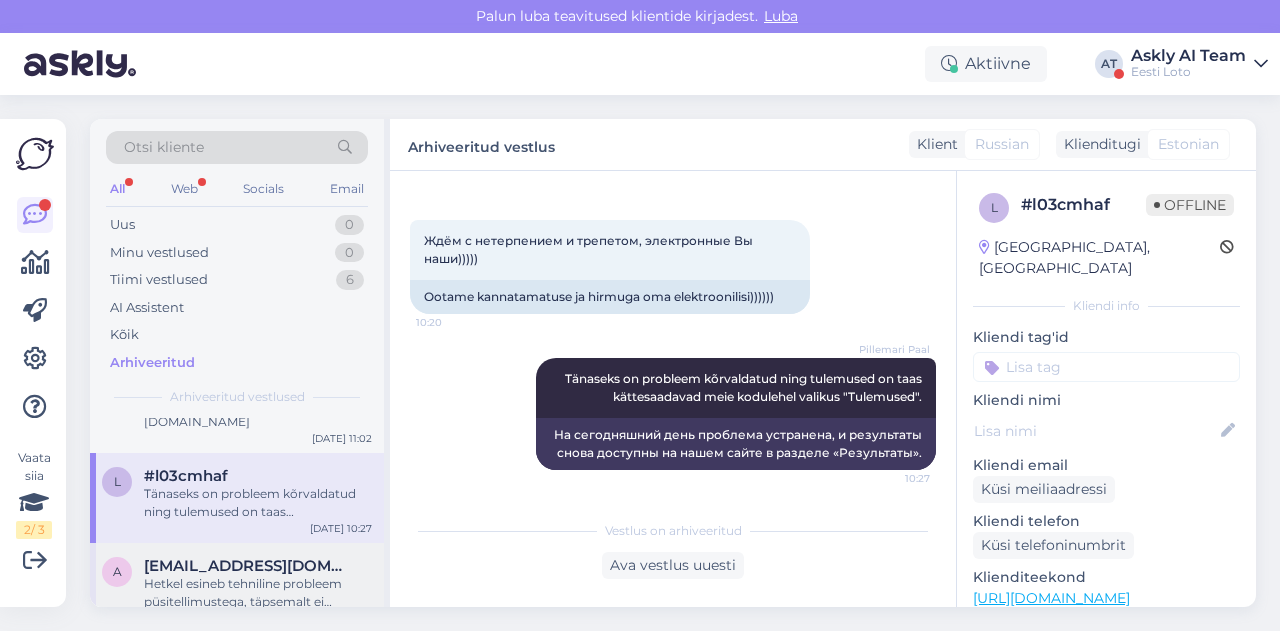 click on "Hetkel esineb tehniline probleem püsitellimustega, täpsemalt ei õnnestu tasumine maksekaardilt. Meie arendustiim tegeleb probleemi lahendamisega aktiivselt.
Seniks soovitame katkestatud püsitellimuse asemel luua uus tellimus, kuna peatatud tellimust ei ole hetkel võimalik uuesti aktiveerida. Uue tellimuse makseviis peab olema seadistatud e-rahakoti [PERSON_NAME] (e-rahakotis peab olema tagatud piletite ostuks vajaminev summa), et vältida makse ebaõnnestumist.
Vabandame võimalike ebamugavuste [PERSON_NAME] täname mõistva suhtumise eest." at bounding box center (258, 593) 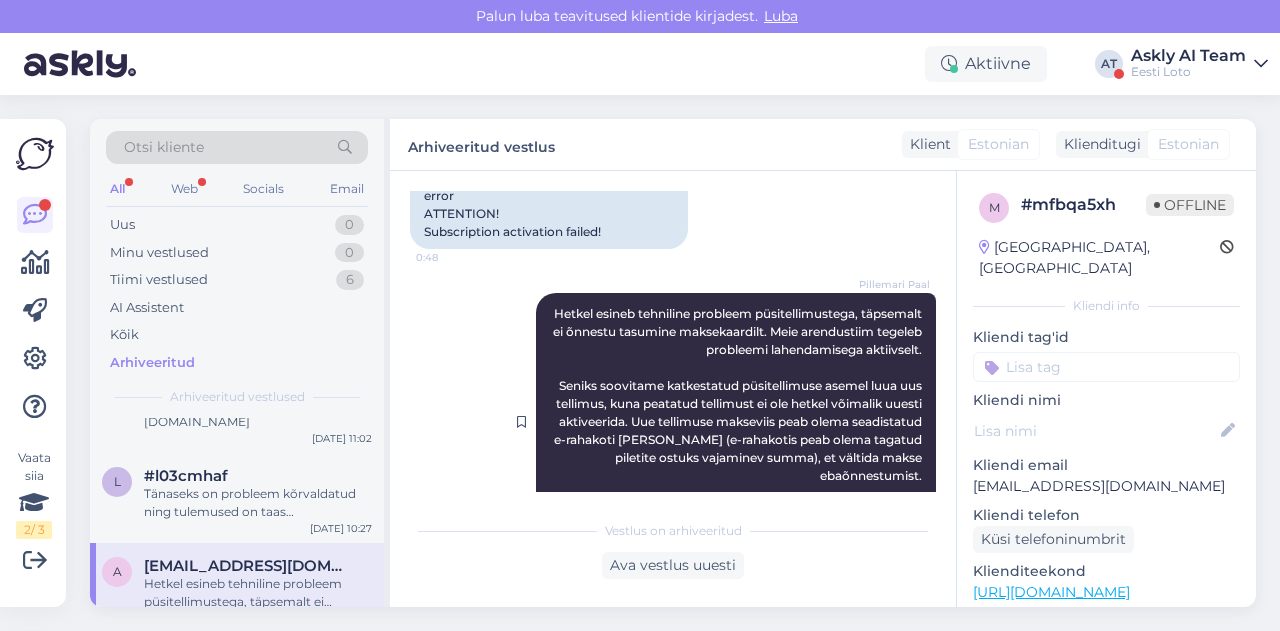 scroll, scrollTop: 1658, scrollLeft: 0, axis: vertical 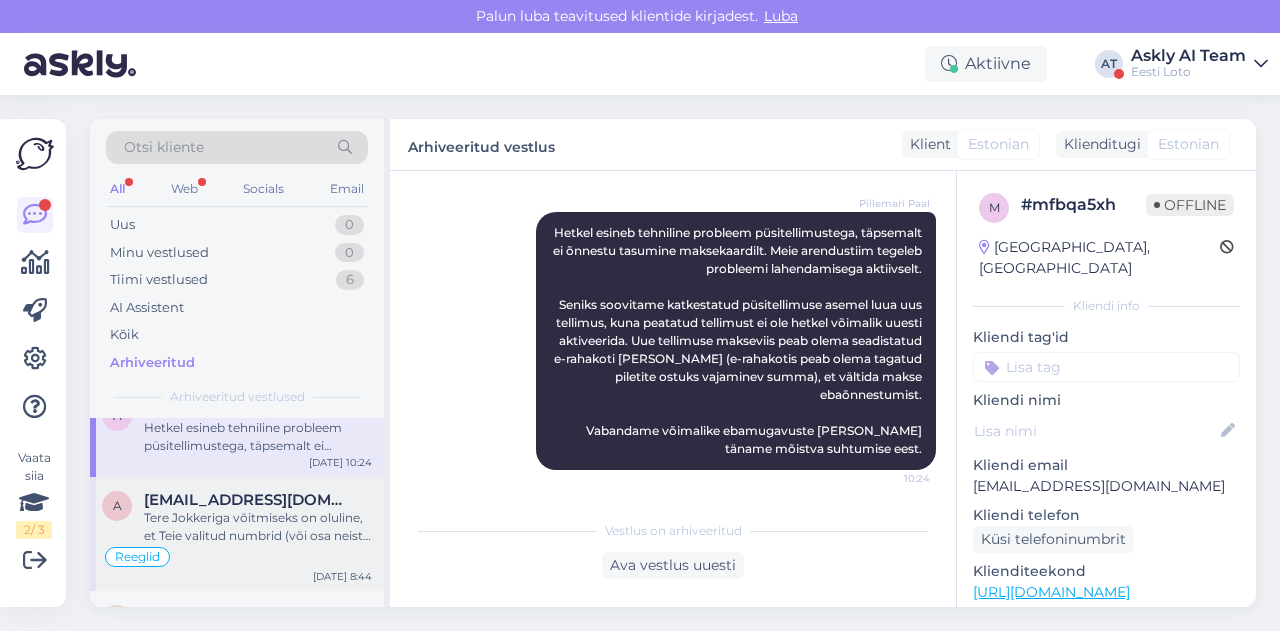 click on "Tere
Jokkeriga võitmiseks on oluline, et Teie valitud numbrid (või osa neist) langevad kokku väljaloositud võidunumbritega ja õiged numbrid paiknevad õigetel positsioonidel. See tähendab, et oluline on, et väljaloositud numbrid [PERSON_NAME] poolt väljavalitud numbrid paikneks täpselt [PERSON_NAME] "[PERSON_NAME]".
Kui näiteks [PERSON_NAME] poolt väljavalitud numbrid on 5, 0, 5, 1, 1, 0, 9 ja võidunumbrid on 9, 6, 8, 0, 0, 0, 1, siis antud näite puhul läks pihta üks number (eelviimane).
Rohkem infot Jokkeri mängureeglite kohta leiate siit: [URL][DOMAIN_NAME]." at bounding box center [258, 527] 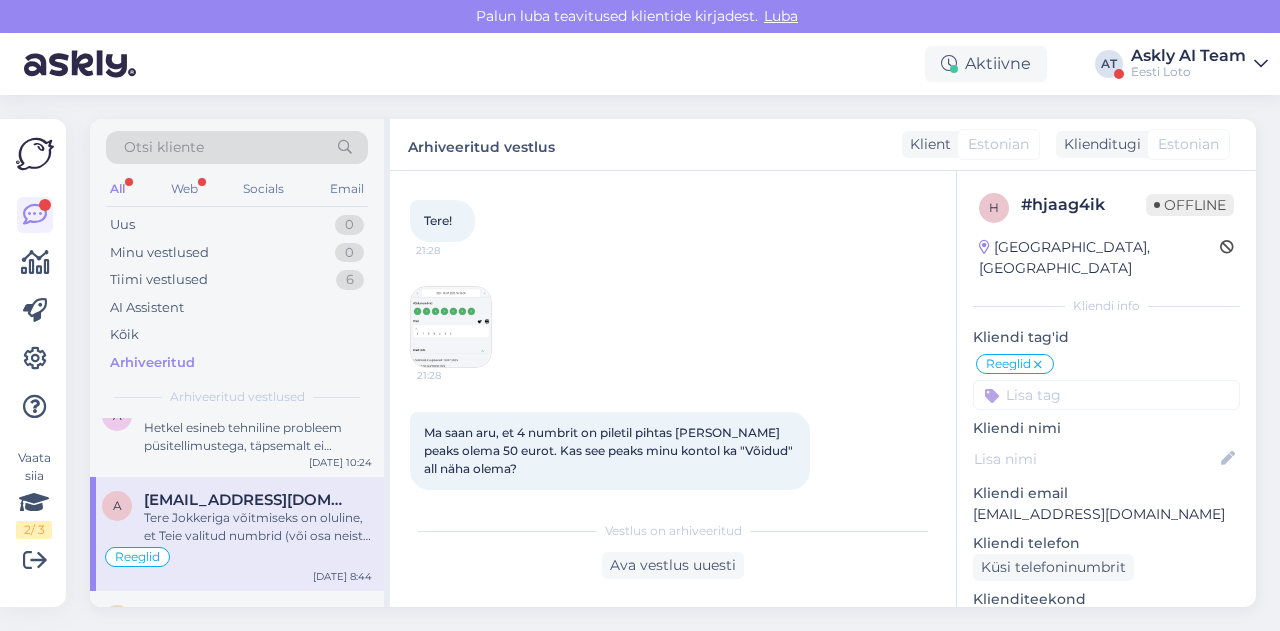 scroll, scrollTop: 156, scrollLeft: 0, axis: vertical 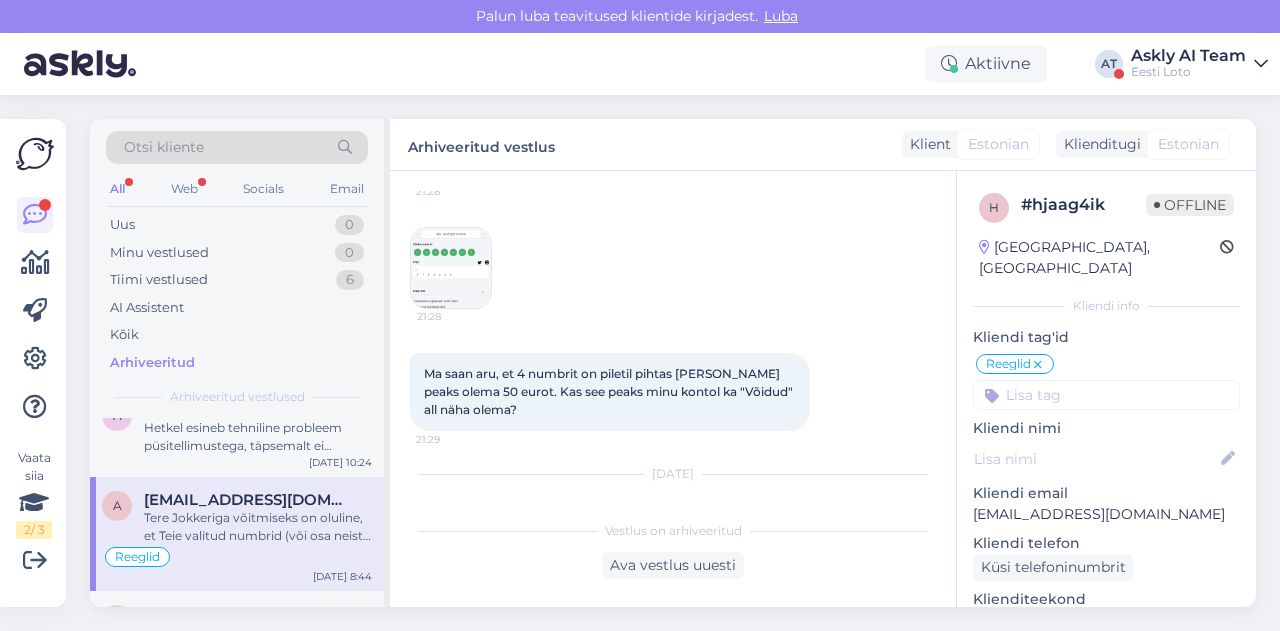 click at bounding box center [451, 268] 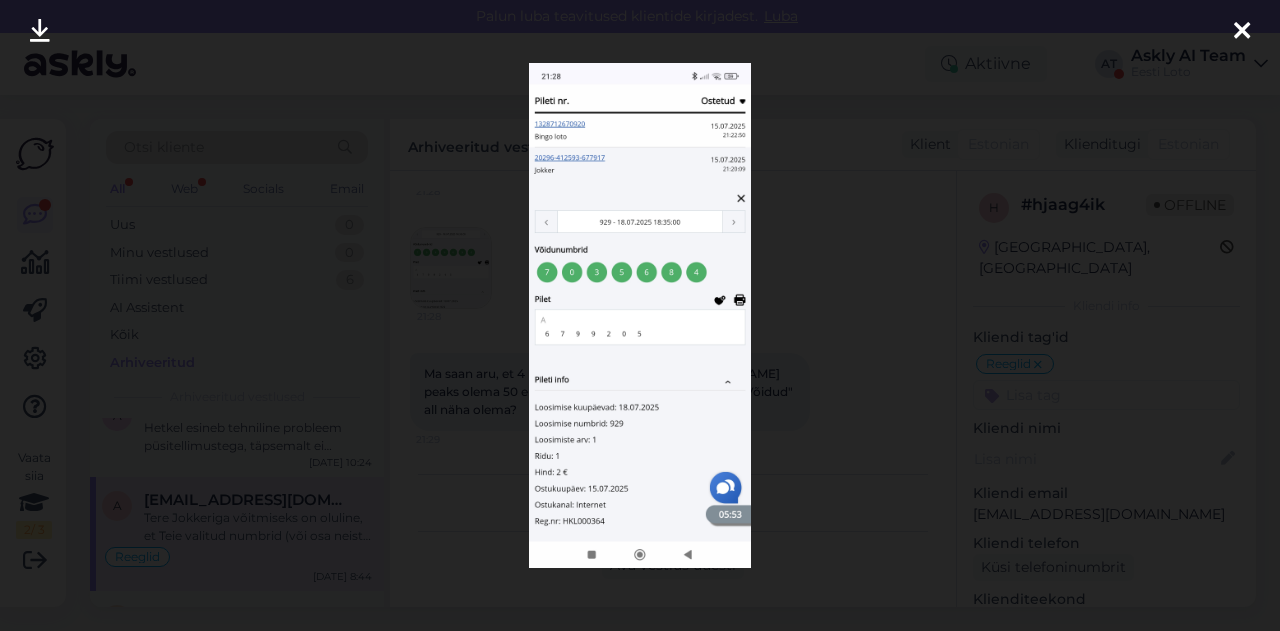 click at bounding box center (640, 315) 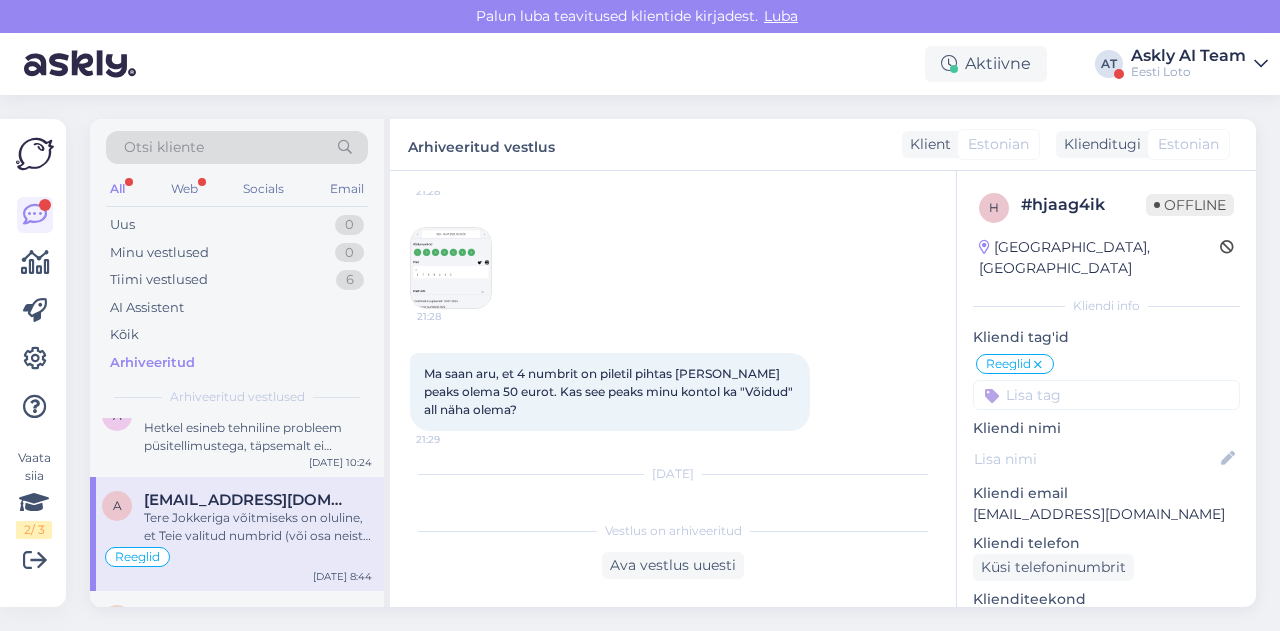 click at bounding box center (451, 268) 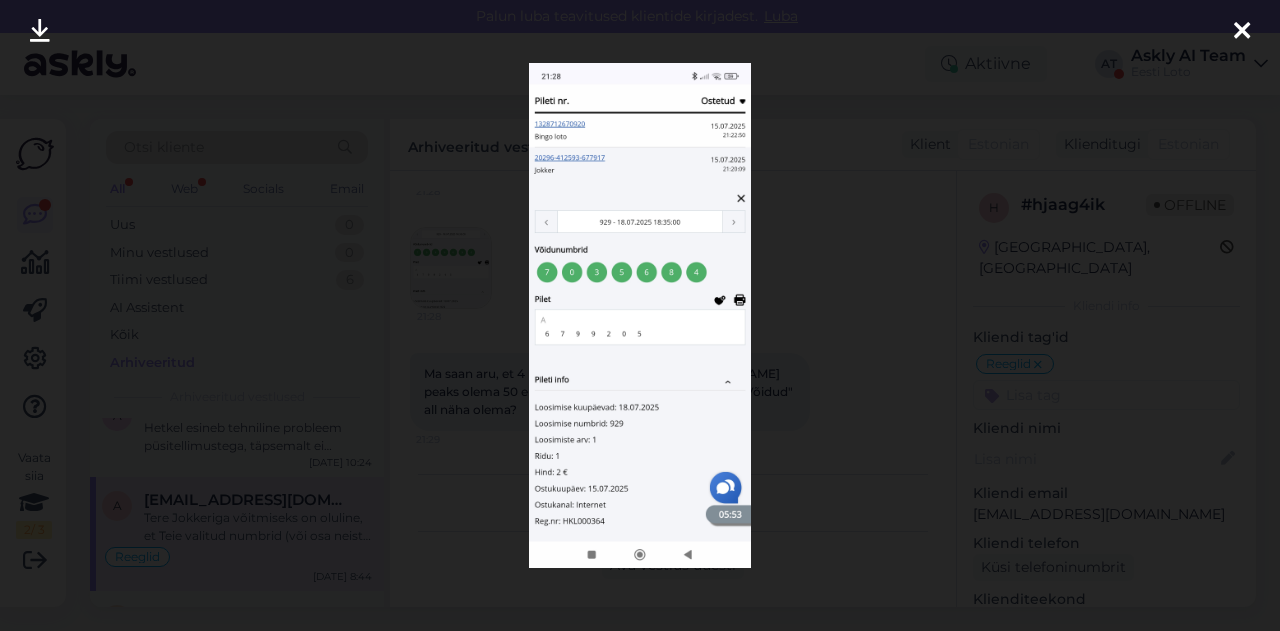 click at bounding box center (640, 315) 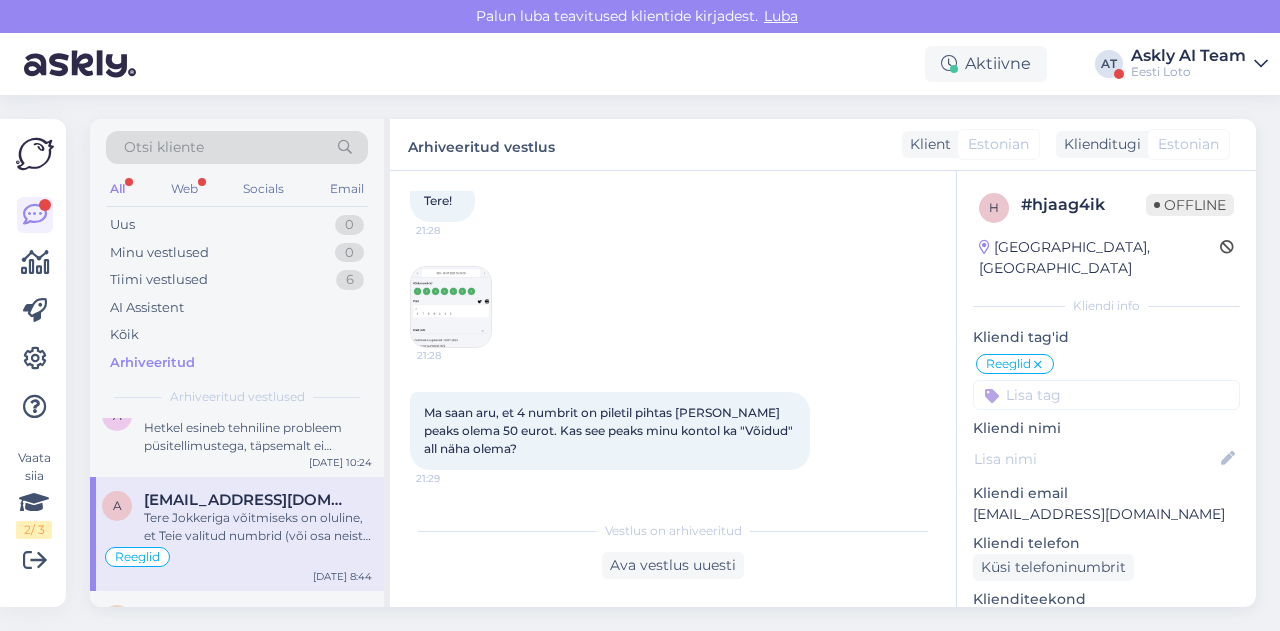 scroll, scrollTop: 117, scrollLeft: 0, axis: vertical 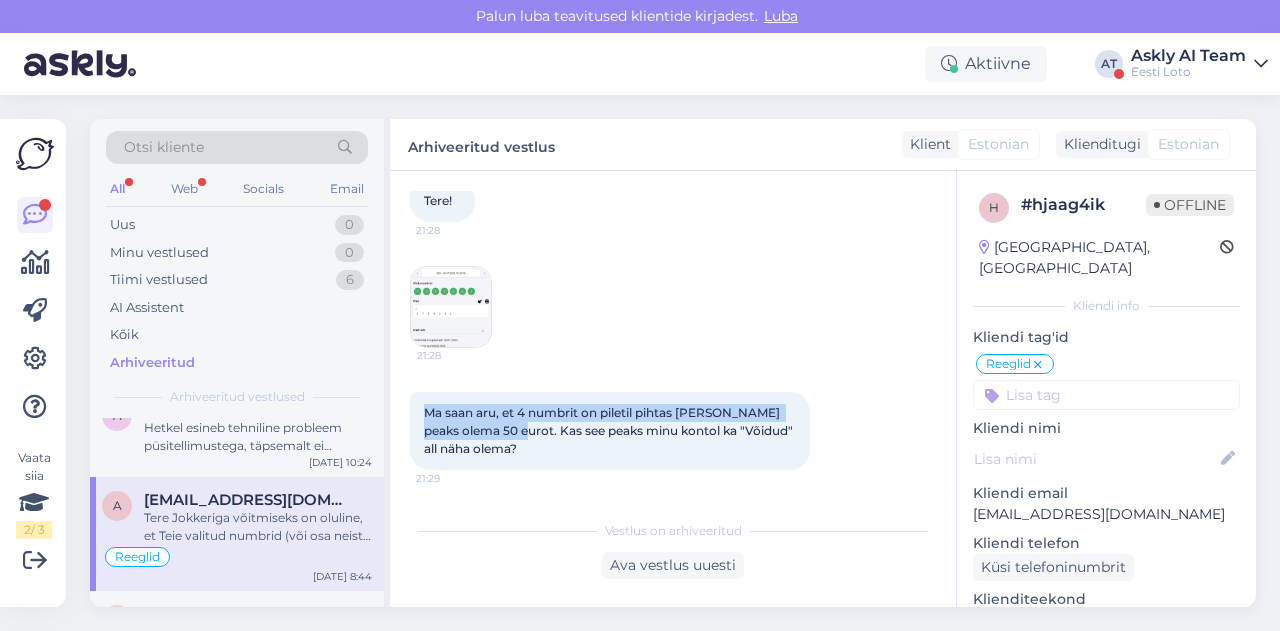 drag, startPoint x: 423, startPoint y: 411, endPoint x: 524, endPoint y: 436, distance: 104.048065 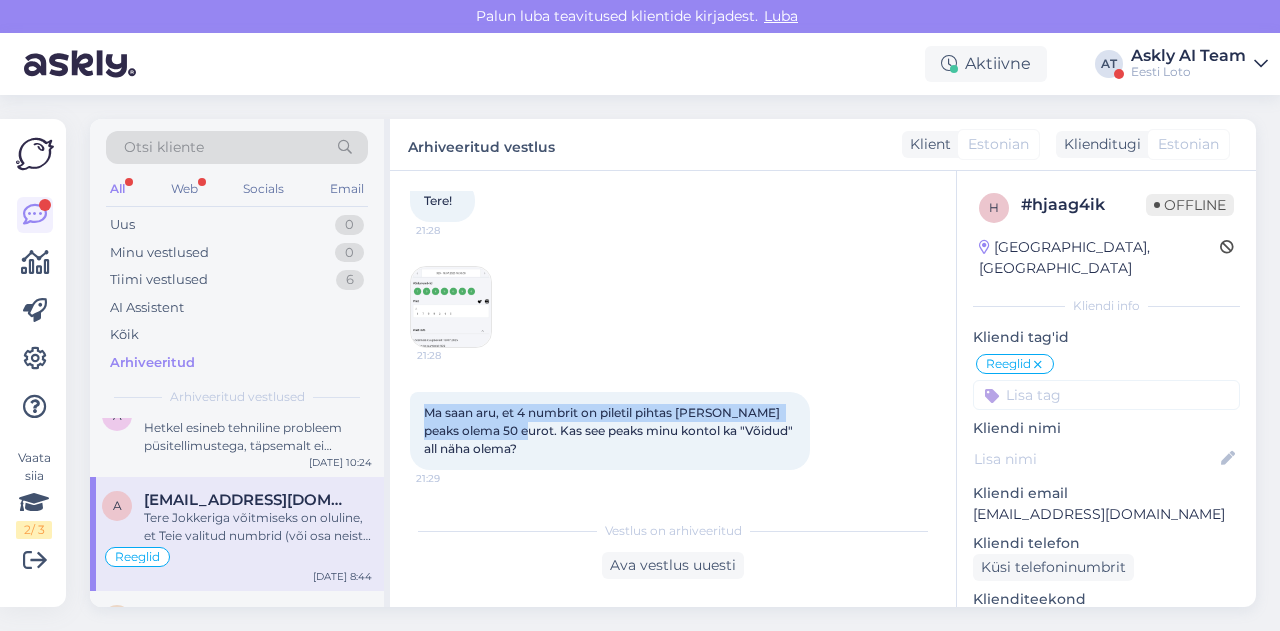 click on "Ma saan aru, et 4 numbrit on piletil pihtas [PERSON_NAME] peaks olema 50 eurot. Kas see peaks minu kontol ka "Võidud" all näha olema? 21:29" at bounding box center [610, 431] 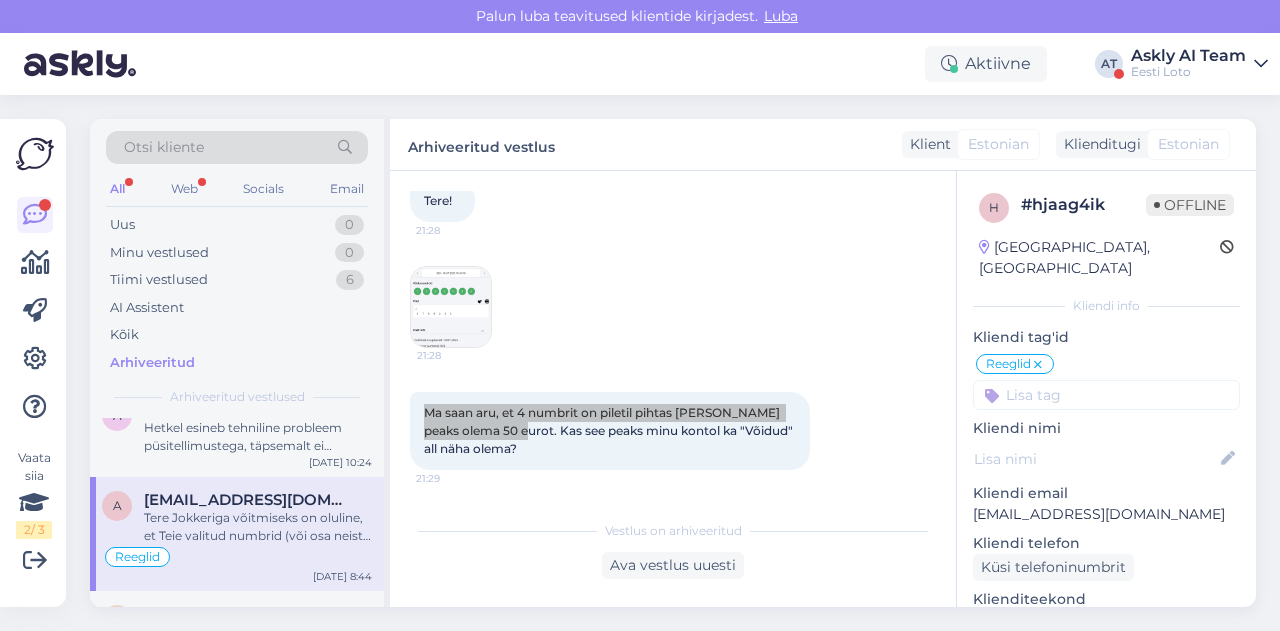 scroll, scrollTop: 460, scrollLeft: 0, axis: vertical 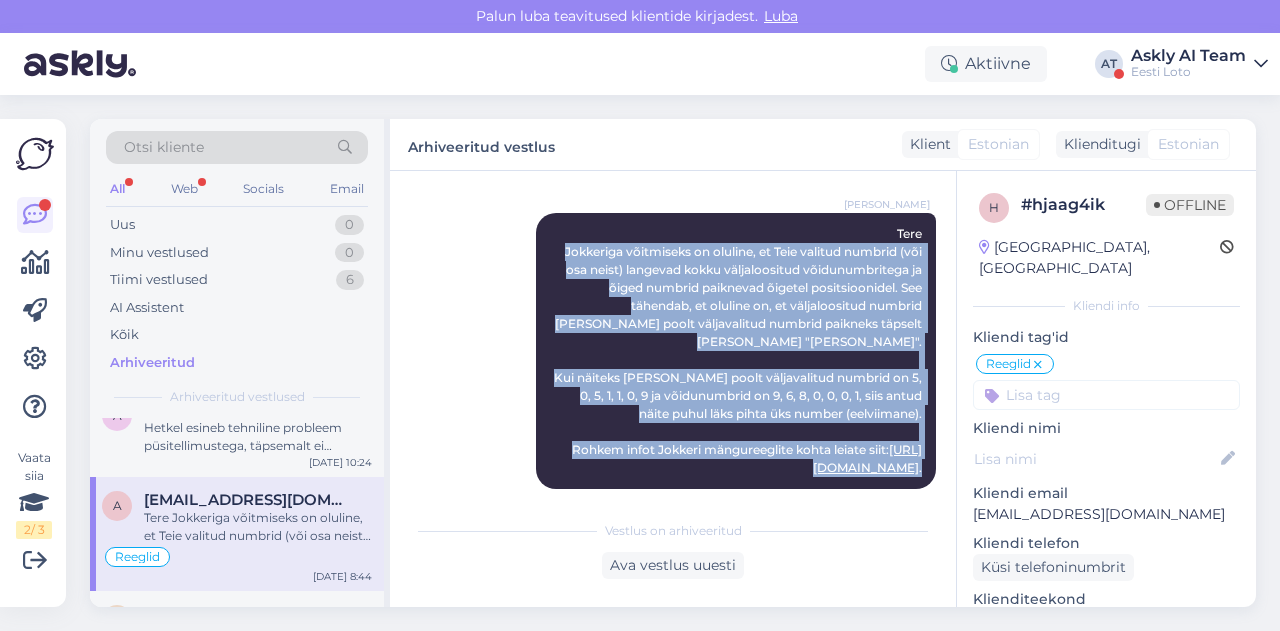 drag, startPoint x: 535, startPoint y: 250, endPoint x: 922, endPoint y: 460, distance: 440.30557 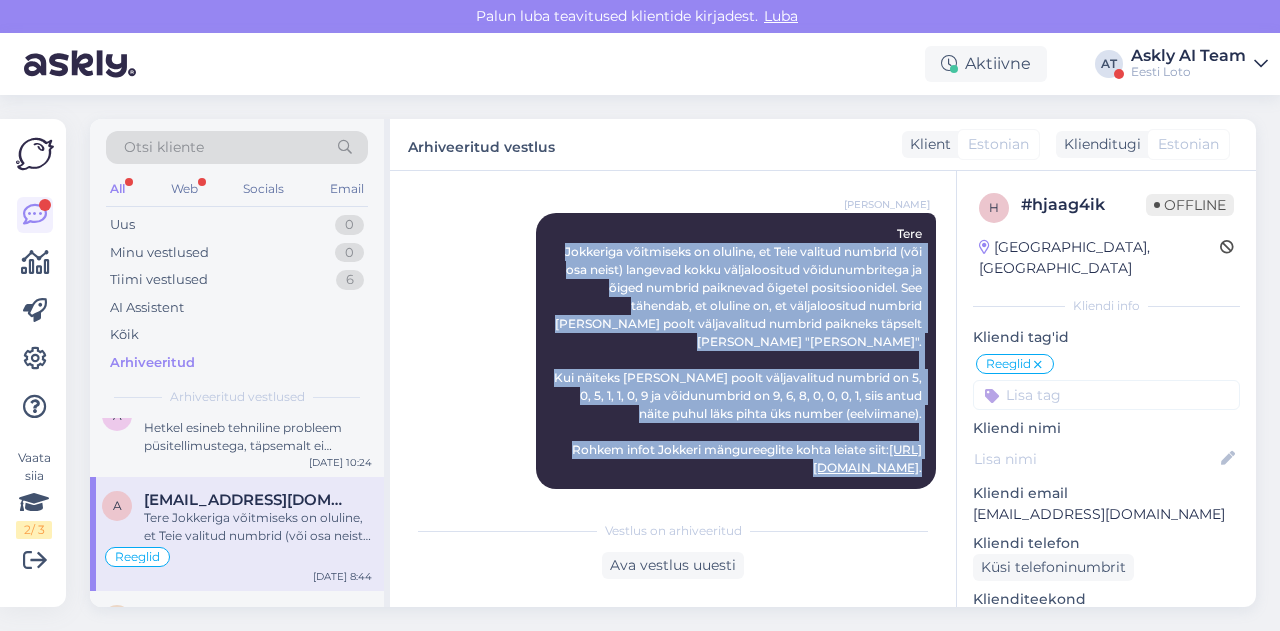 click on "Vestlus algas [DATE] Tere! 21:28  21:28  Ma saan aru, et 4 numbrit on piletil pihtas [PERSON_NAME] peaks olema 50 eurot. Kas see peaks minu kontol ka "Võidud" all näha olema? 21:29  [DATE] [PERSON_NAME] Tere
Jokkeriga võitmiseks on oluline, et [PERSON_NAME] valitud numbrid (või osa neist) langevad kokku väljaloositud võidunumbritega ja õiged numbrid paiknevad õigetel positsioonidel. See tähendab, et oluline on, et väljaloositud numbrid [PERSON_NAME] poolt väljavalitud numbrid paikneks täpselt [PERSON_NAME] "[PERSON_NAME]".
Kui näiteks [PERSON_NAME] poolt väljavalitud numbrid on 5, 0, 5, 1, 1, 0, 9 ja võidunumbrid on 9, 6, 8, 0, 0, 0, 1, siis antud näite puhul läks pihta üks number (eelviimane).
Rohkem infot Jokkeri mängureeglite kohta leiate siit:  [URL][DOMAIN_NAME] . 8:44" at bounding box center (682, 341) 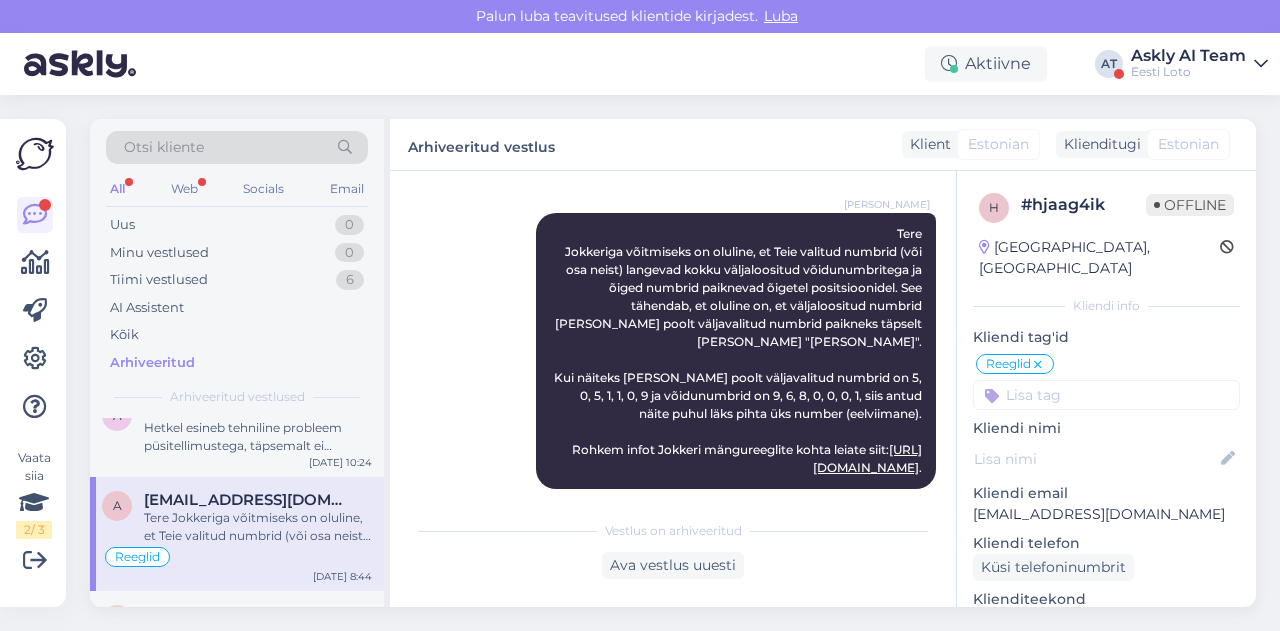 click on "Otsi kliente All Web Socials  Email Uus 0 Minu vestlused 0 Tiimi vestlused 6 AI Assistent Kõik Arhiveeritud Arhiveeritud vestlused j #jgdyoycx Kahjuks Teie sissemakse ebaõnnestus tehnilise [PERSON_NAME] tõttu. Kontrollisime tehingu [PERSON_NAME] raha tagastasime Teie e-rahakotti.
Palume vabandust tekkinud [PERSON_NAME] pärast. E-rahakott  [DATE] 18:07  b #b1kjkcac Täname, et täpsustasite. Kahjuks Teie sissemakse ebaõnnestus tehnilise [PERSON_NAME] tõttu. Kontrollisime ostu [PERSON_NAME] raha tagastasime Teie e-rahakotti.
Palume vabandust tekkinud [PERSON_NAME] pärast. Ülekanne [DATE] 17:33  8 #8ubdtb0c Jah, proovimängus kehtib sama panuse põhimõte, [PERSON_NAME] on [PERSON_NAME] võidud. [DATE] 17:30  z #zh92wcft Hello, I am routing this question to the colleague who is responsible for this topic. The reply might take a bit. But it’ll be saved here for you to read later. [DATE] 17:03  4 #4uxjufso Üldist [PERSON_NAME] M-loto kasutamisel hetkel ei esine. Palun kontrollige, kas sisestate korrektse telefoninumbri: 17788 M-loto [DATE] 16:24  i o v a u" at bounding box center [679, 363] 